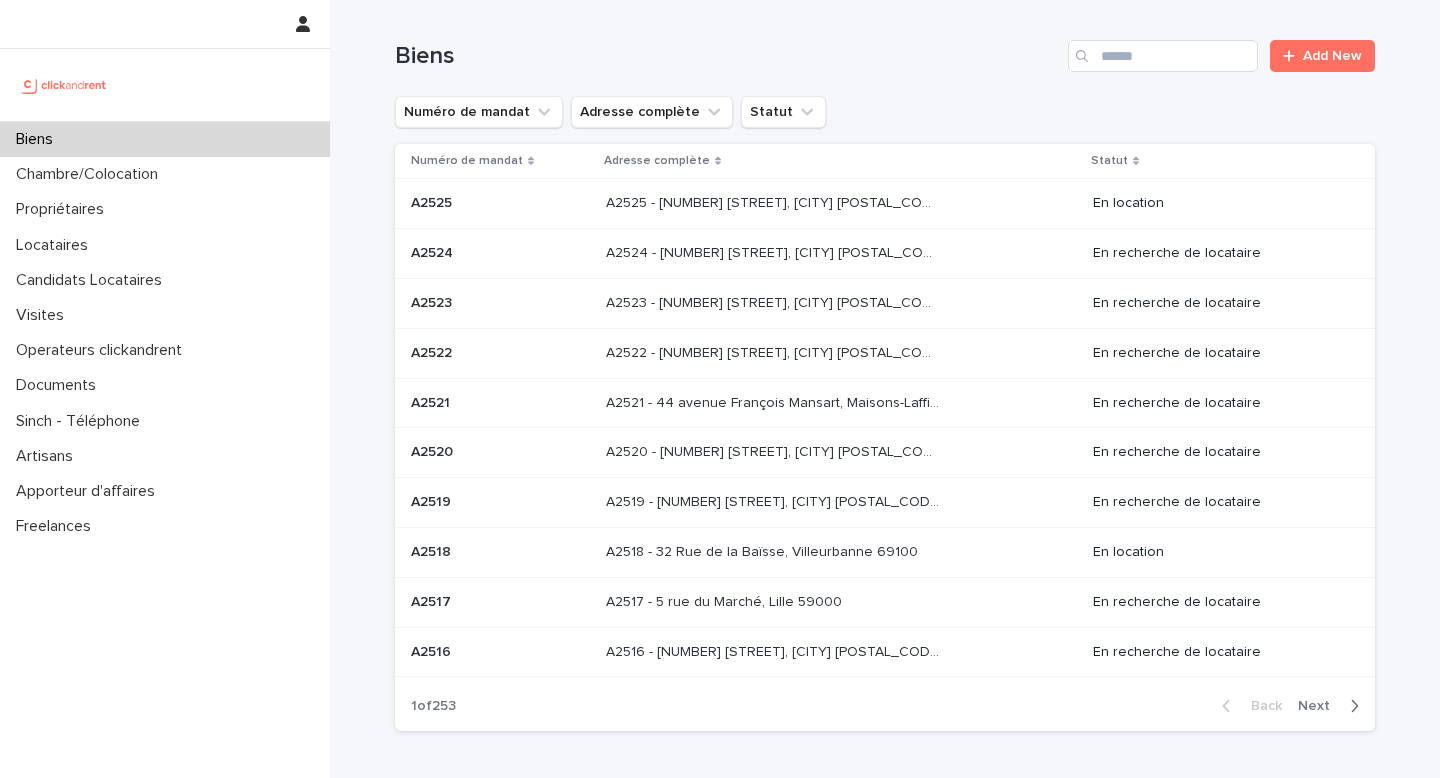scroll, scrollTop: 0, scrollLeft: 0, axis: both 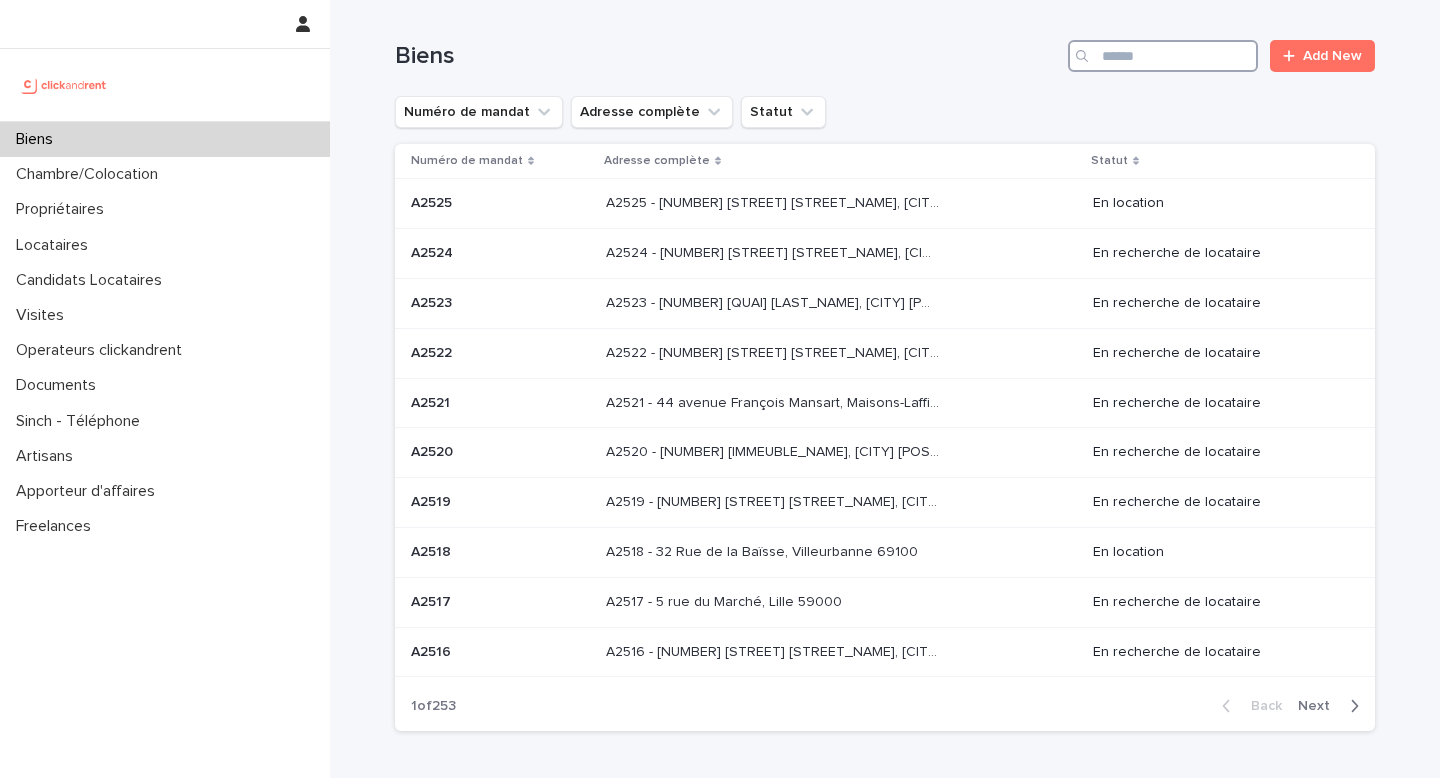 click at bounding box center [1163, 56] 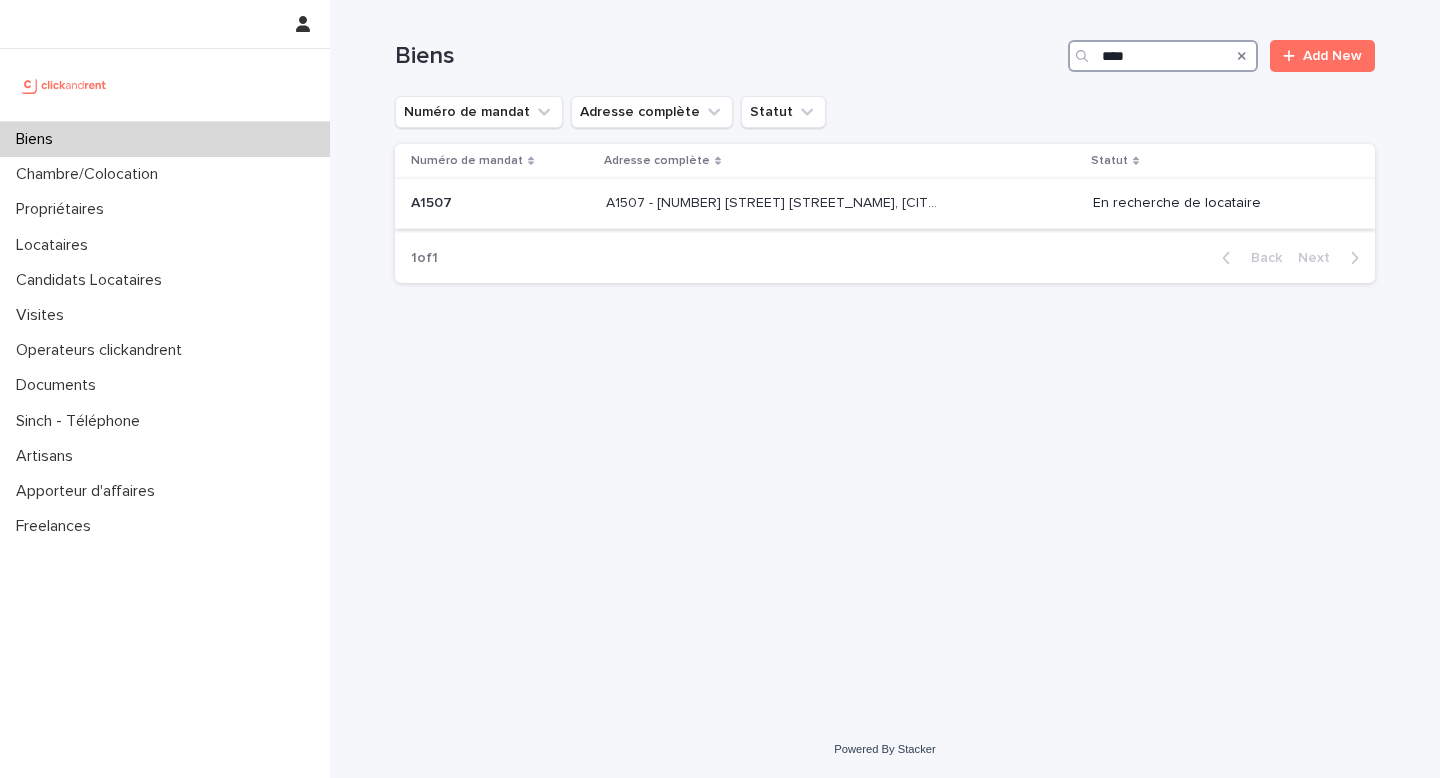 type on "****" 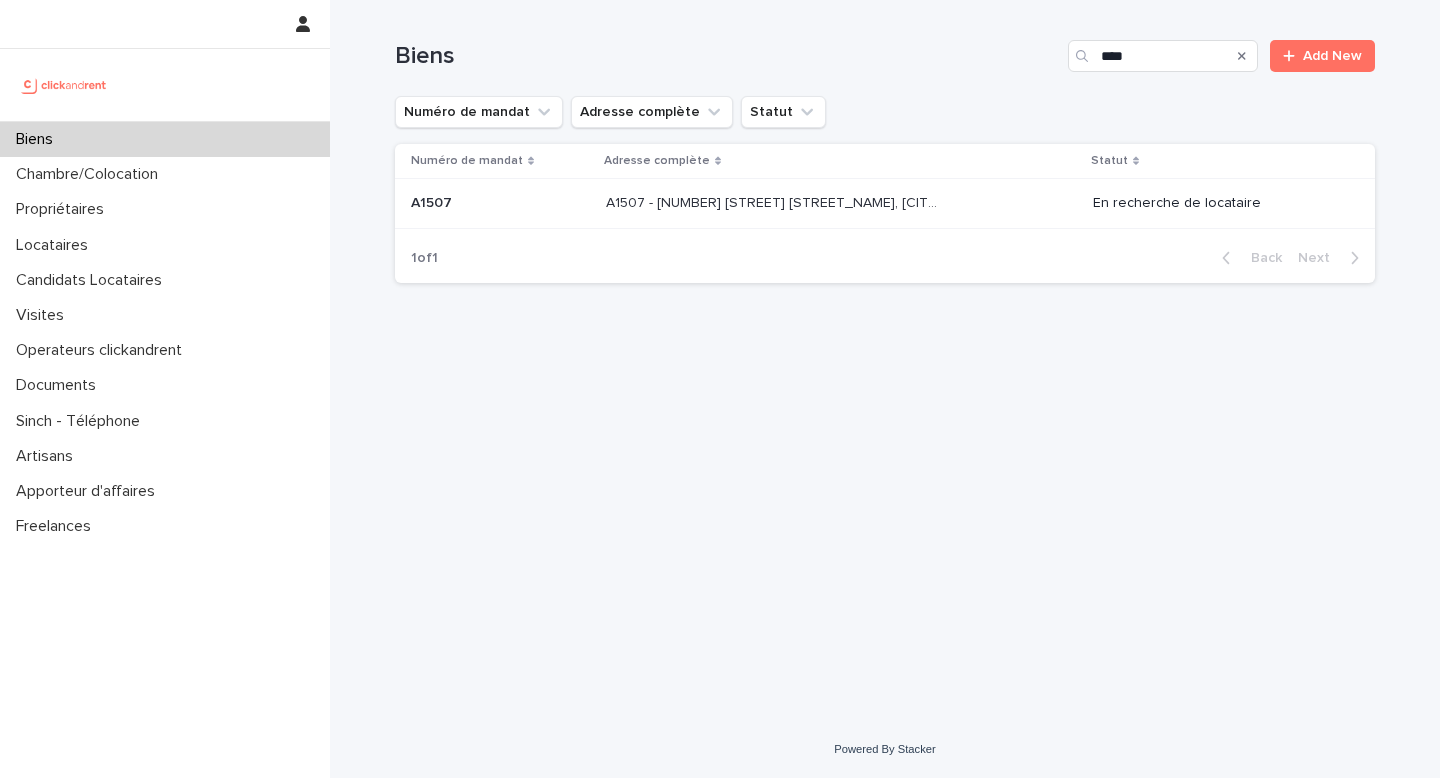 click on "A1507 - 44 Rue Camille Desmoulins,  Choisy-le-Roi 94600" at bounding box center [774, 201] 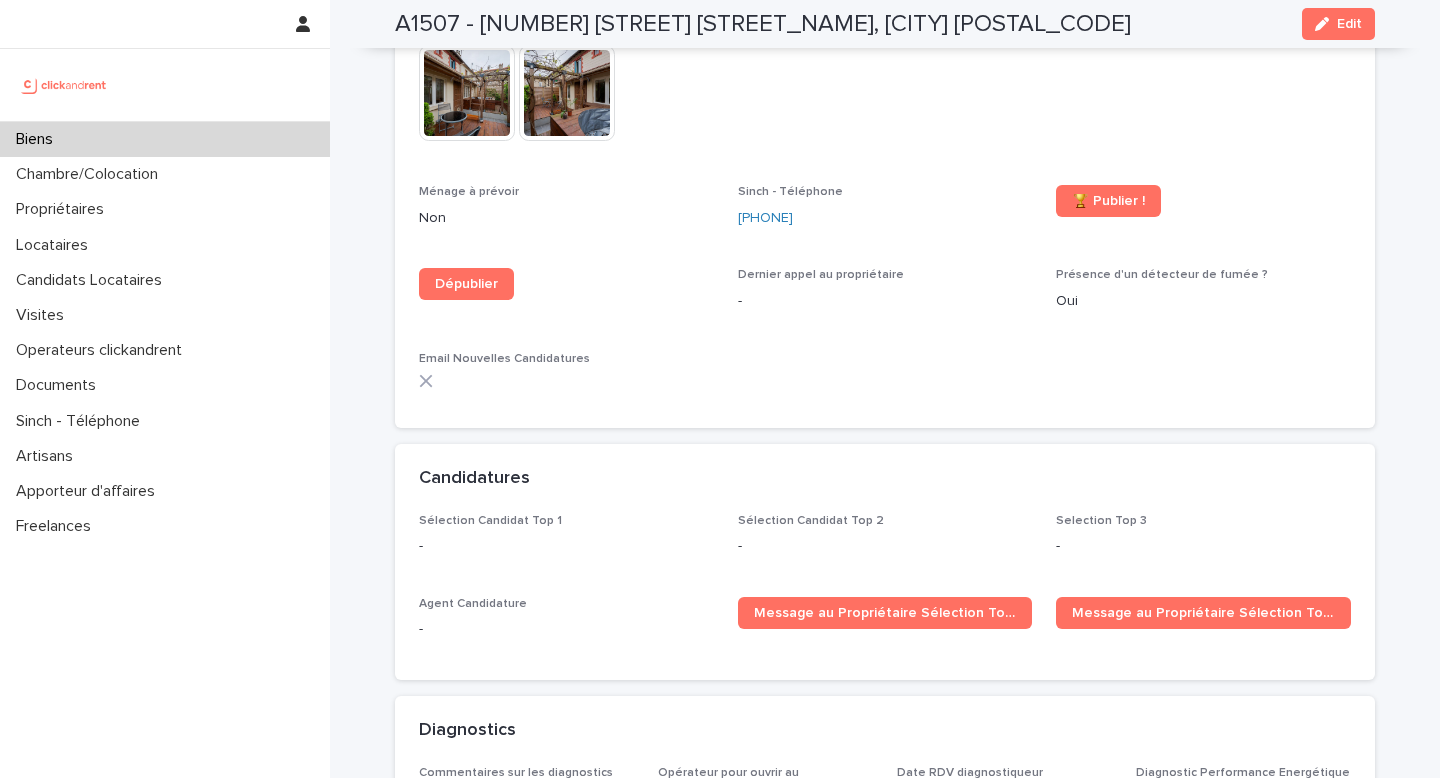 scroll, scrollTop: 6486, scrollLeft: 0, axis: vertical 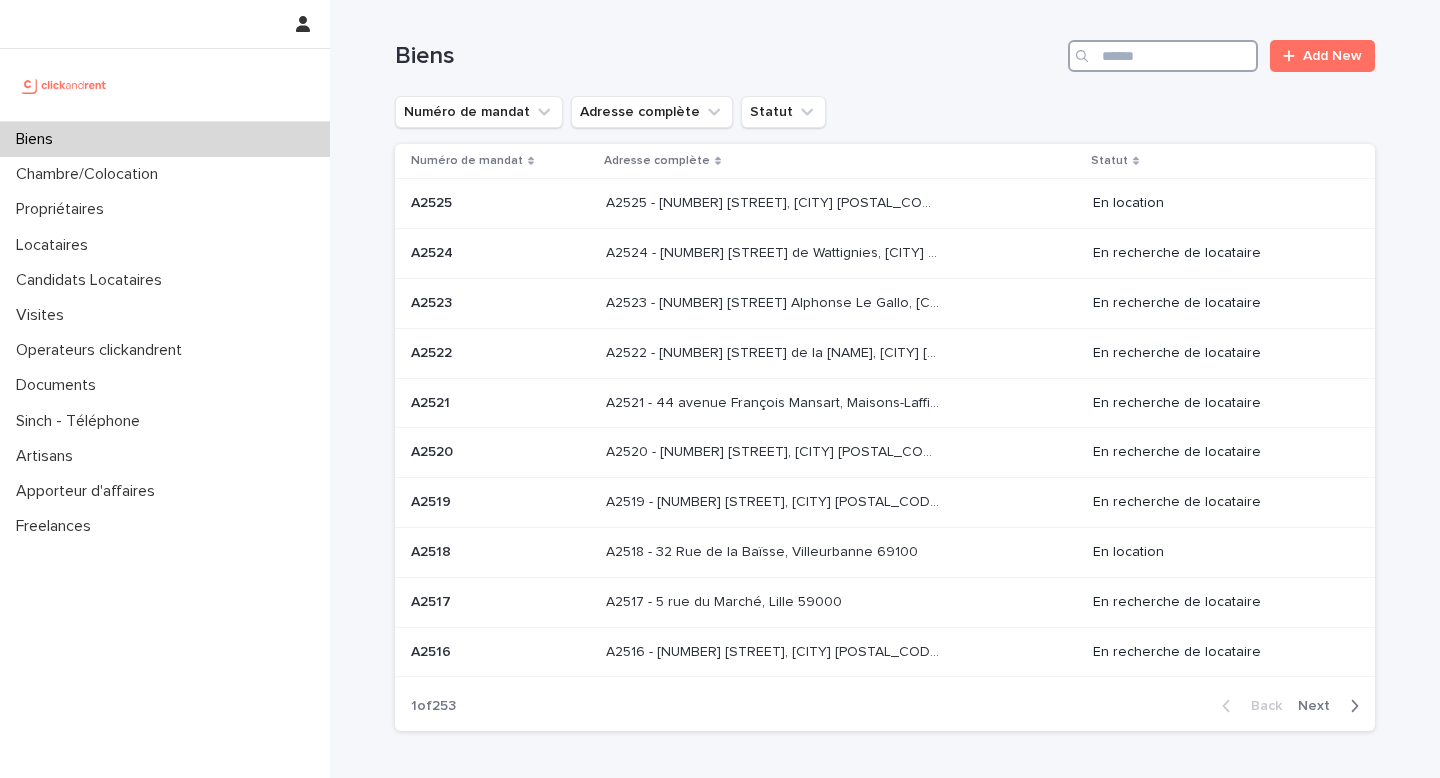 click at bounding box center [1163, 56] 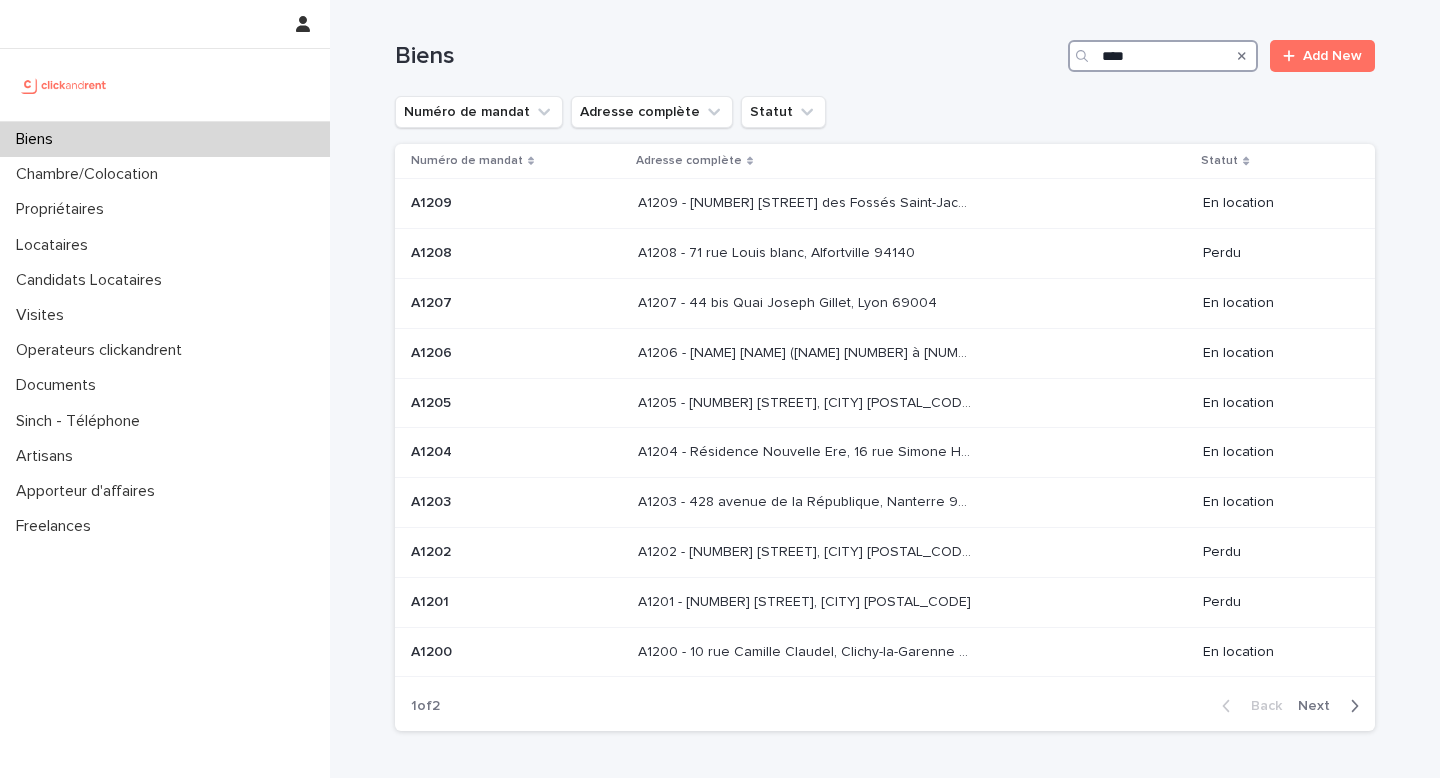 type on "****" 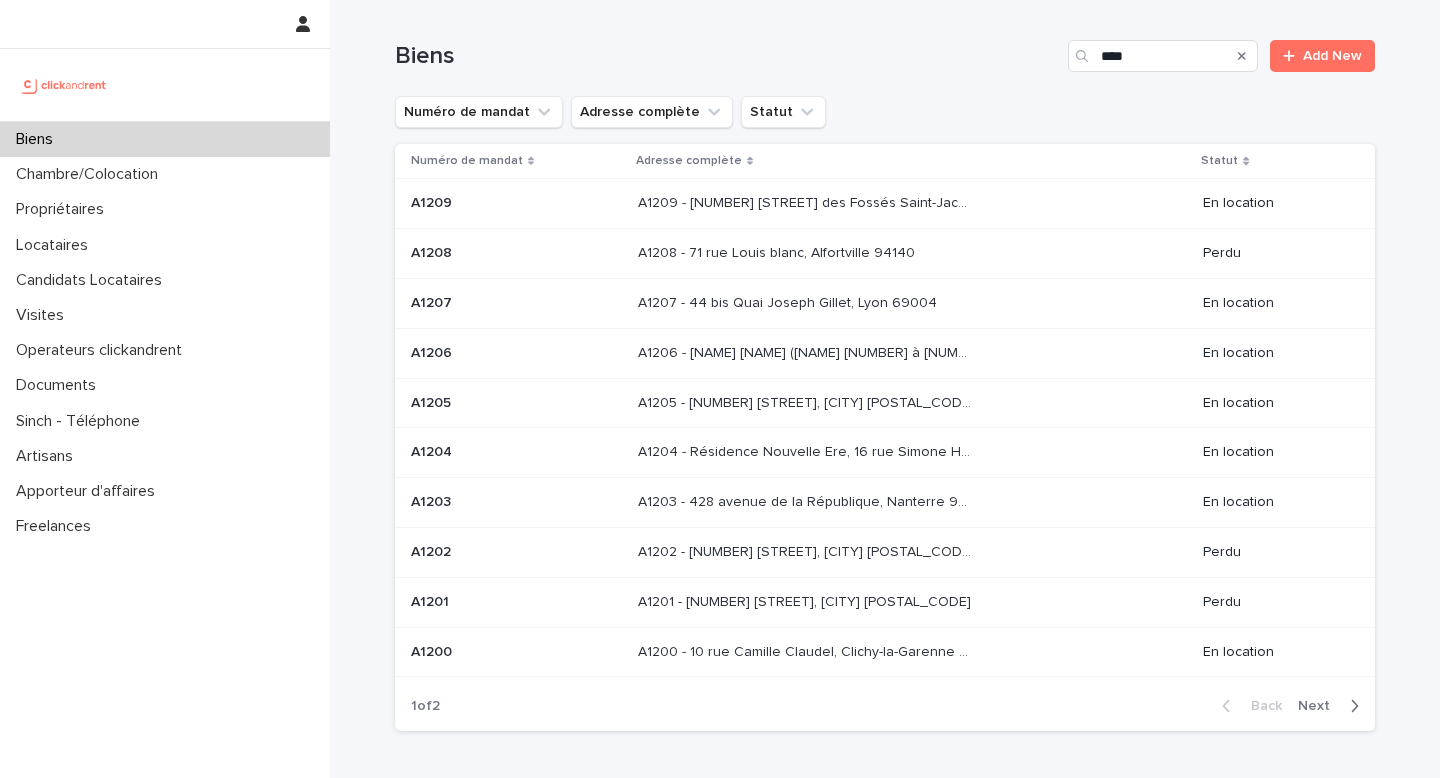 click on "Next" at bounding box center [1320, 706] 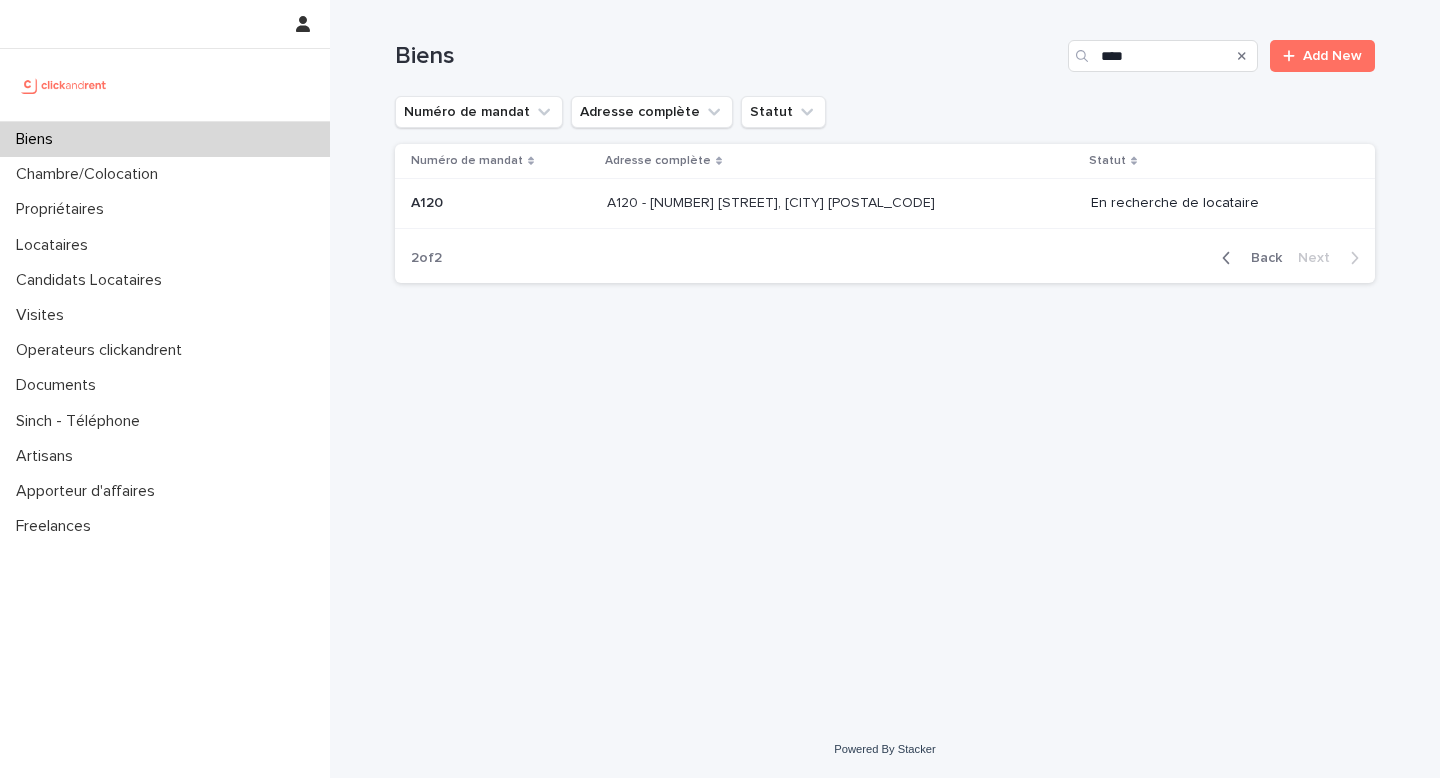 click on "A120 - 6 rue Saint-Mathieu,  Paris 75018 A120 - 6 rue Saint-Mathieu,  Paris 75018" at bounding box center [840, 203] 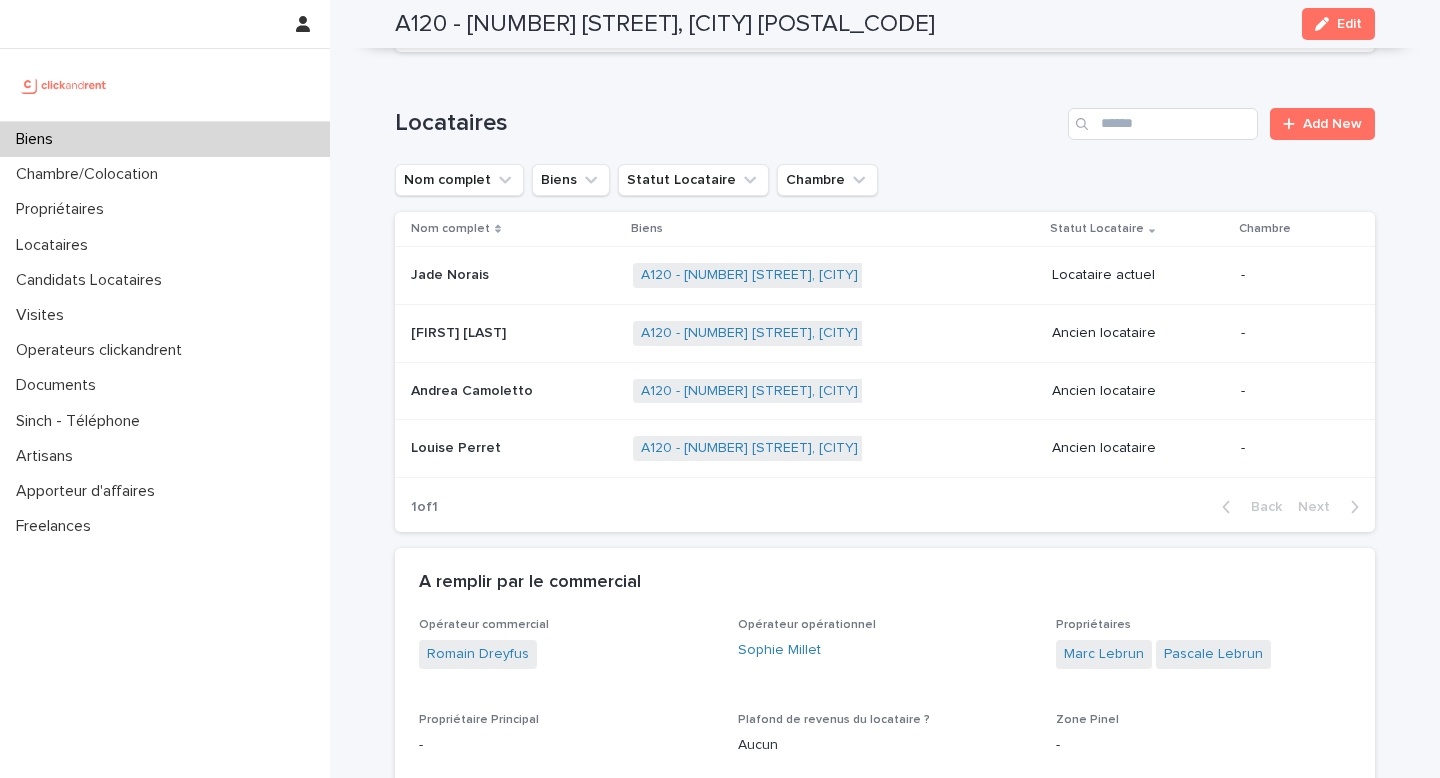 scroll, scrollTop: 696, scrollLeft: 0, axis: vertical 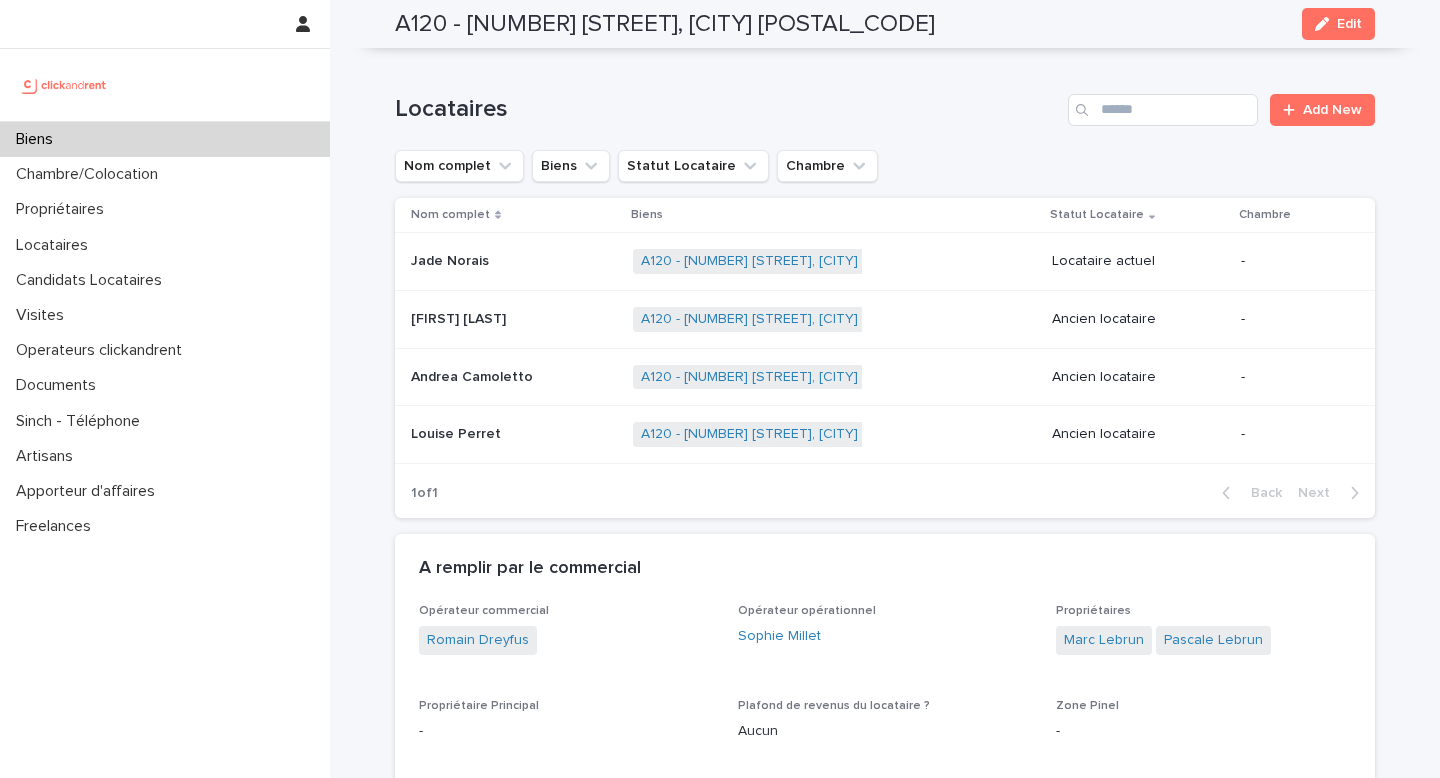 click on "A120 - 6 rue Saint-Mathieu,  Paris 75018   + 0" at bounding box center [834, 261] 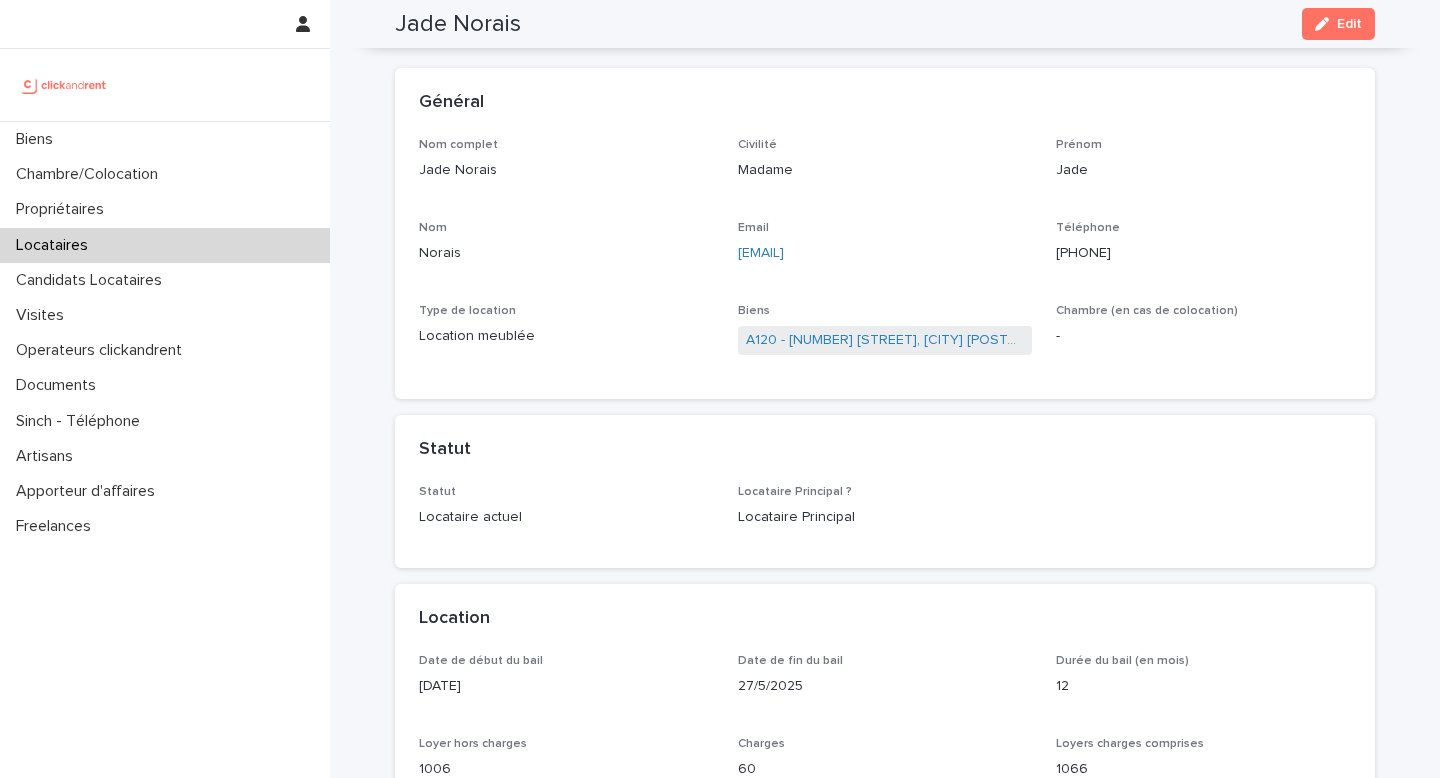scroll, scrollTop: 0, scrollLeft: 0, axis: both 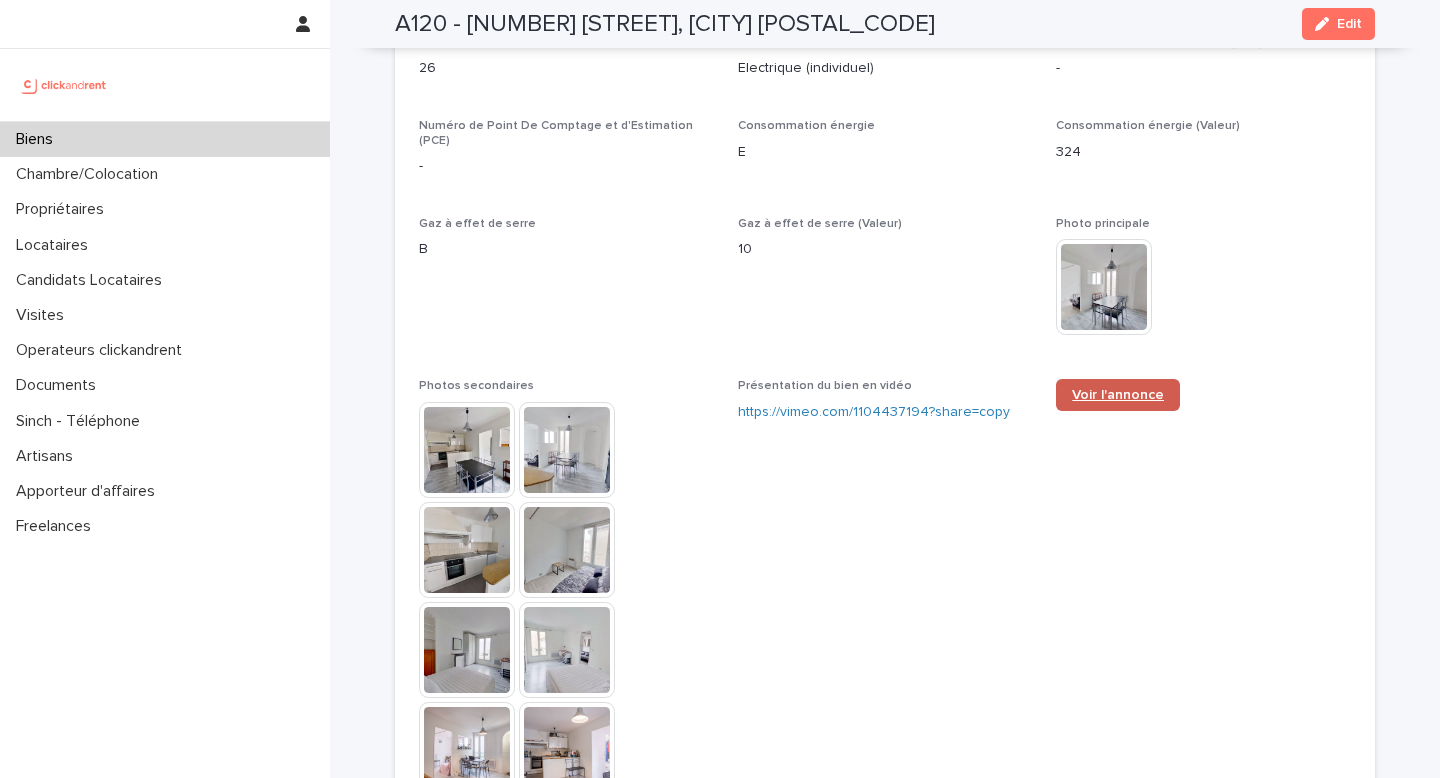 click on "Voir l'annonce" at bounding box center (1118, 395) 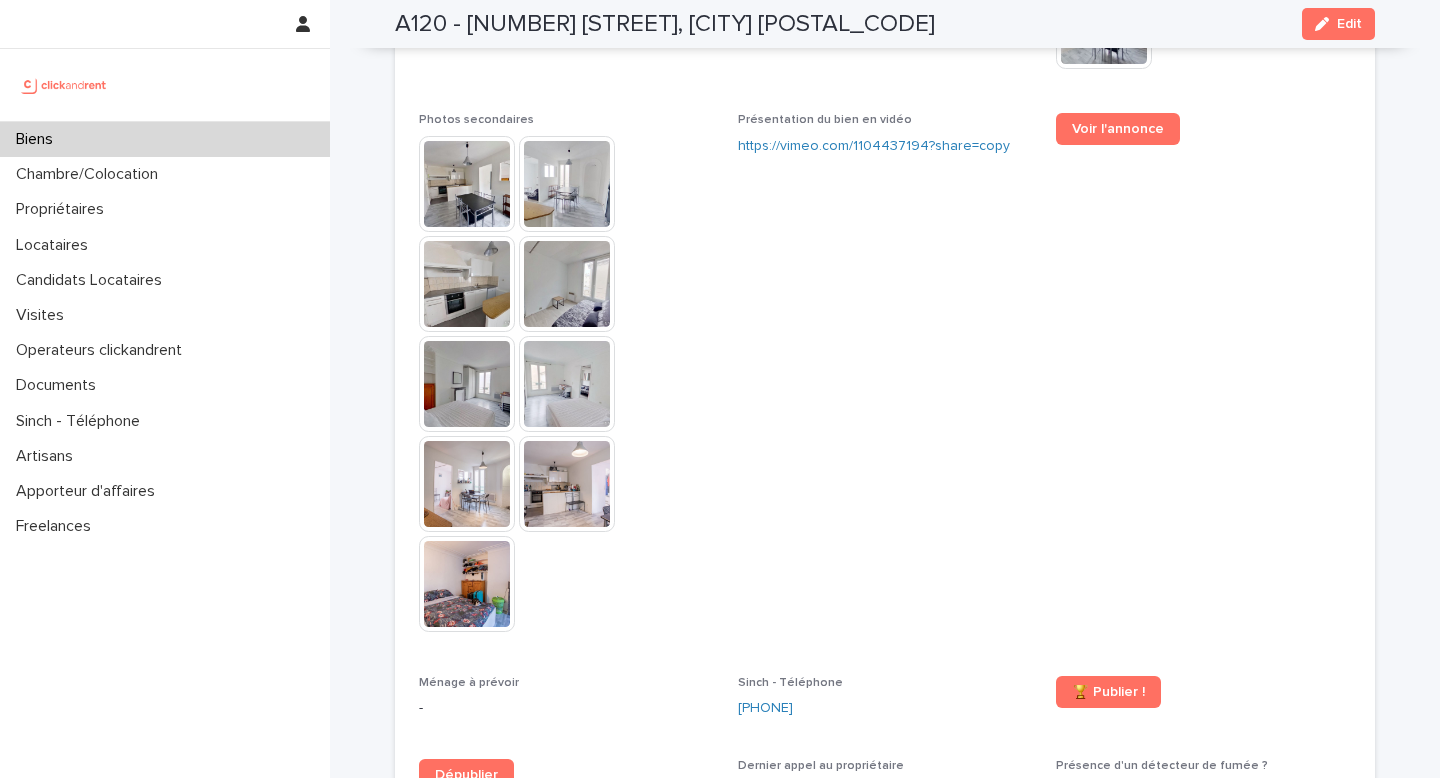 scroll, scrollTop: 4932, scrollLeft: 0, axis: vertical 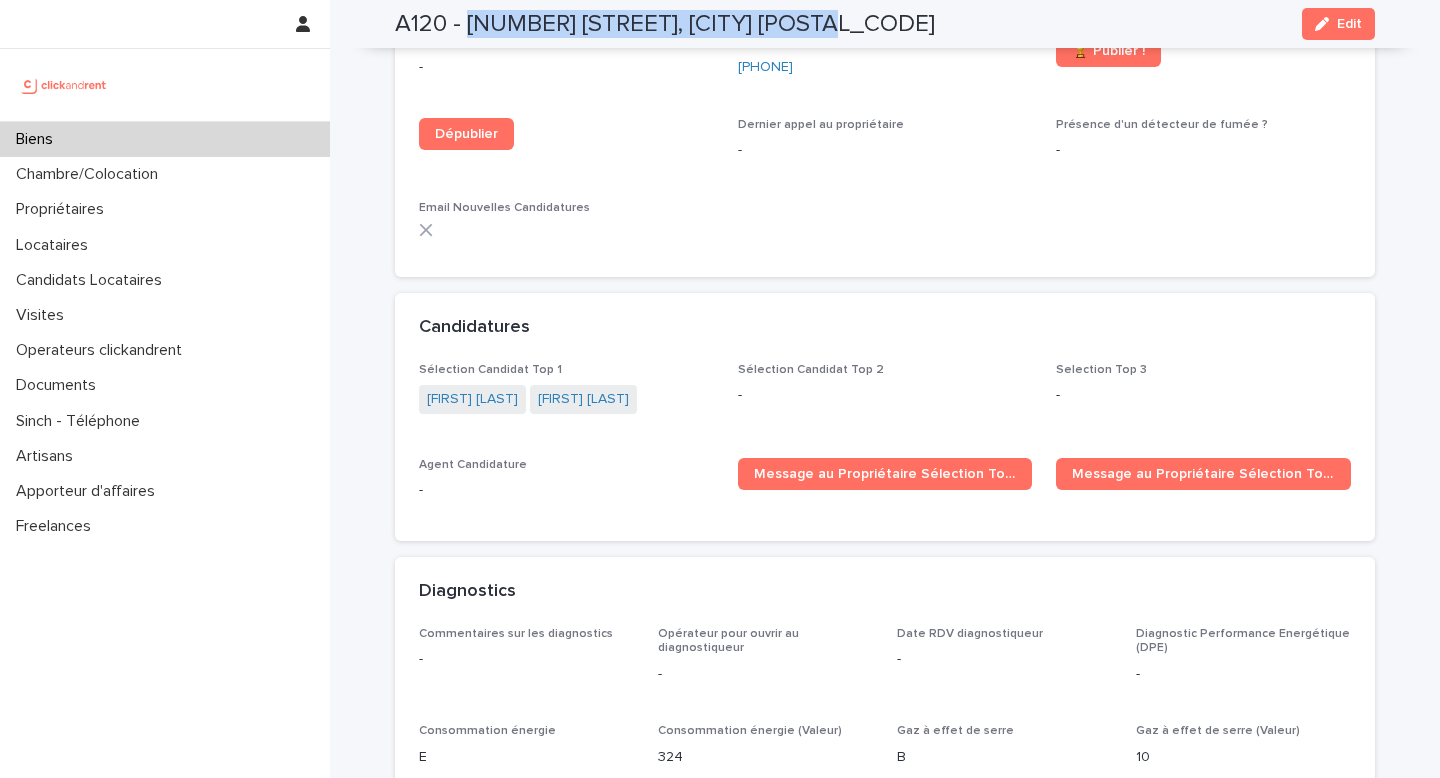 drag, startPoint x: 467, startPoint y: 22, endPoint x: 817, endPoint y: 18, distance: 350.02286 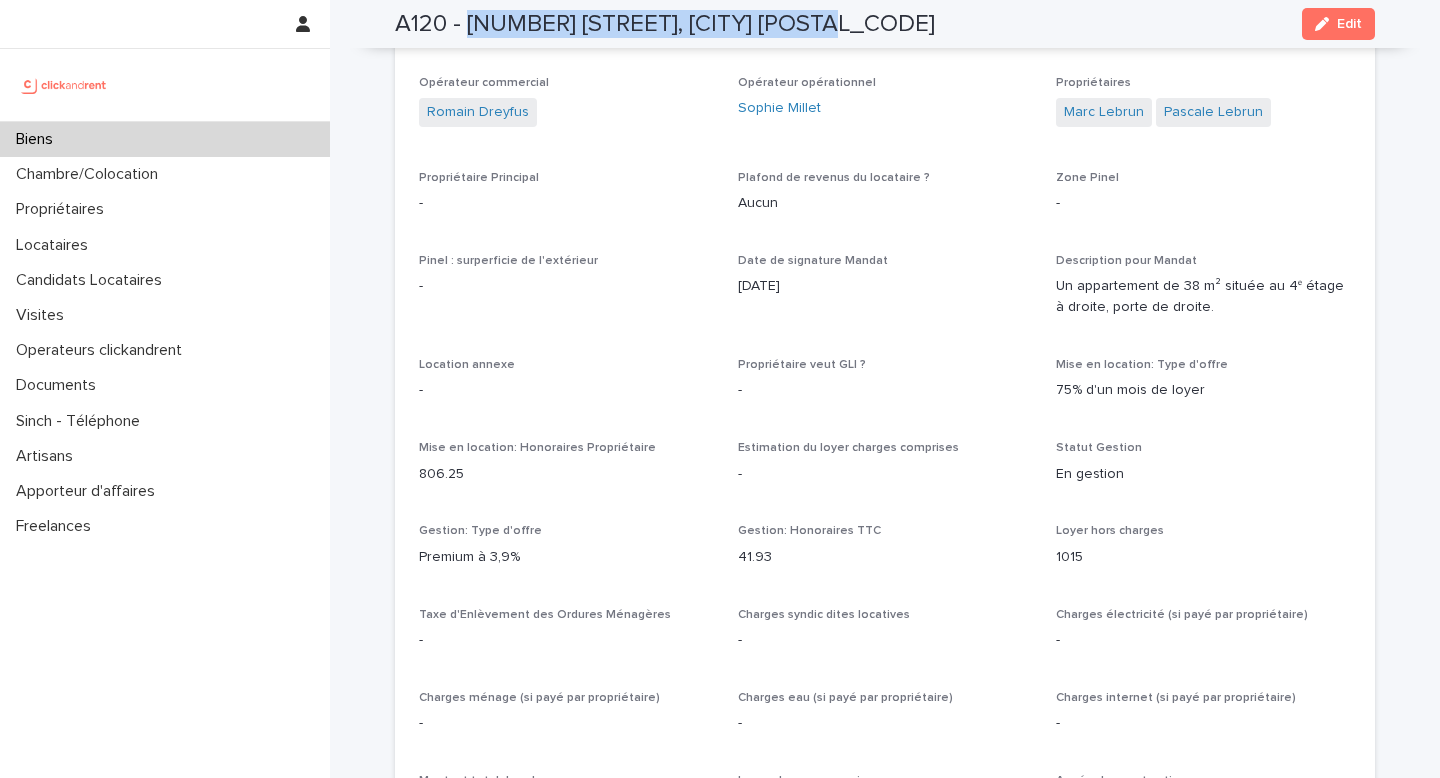 scroll, scrollTop: 0, scrollLeft: 0, axis: both 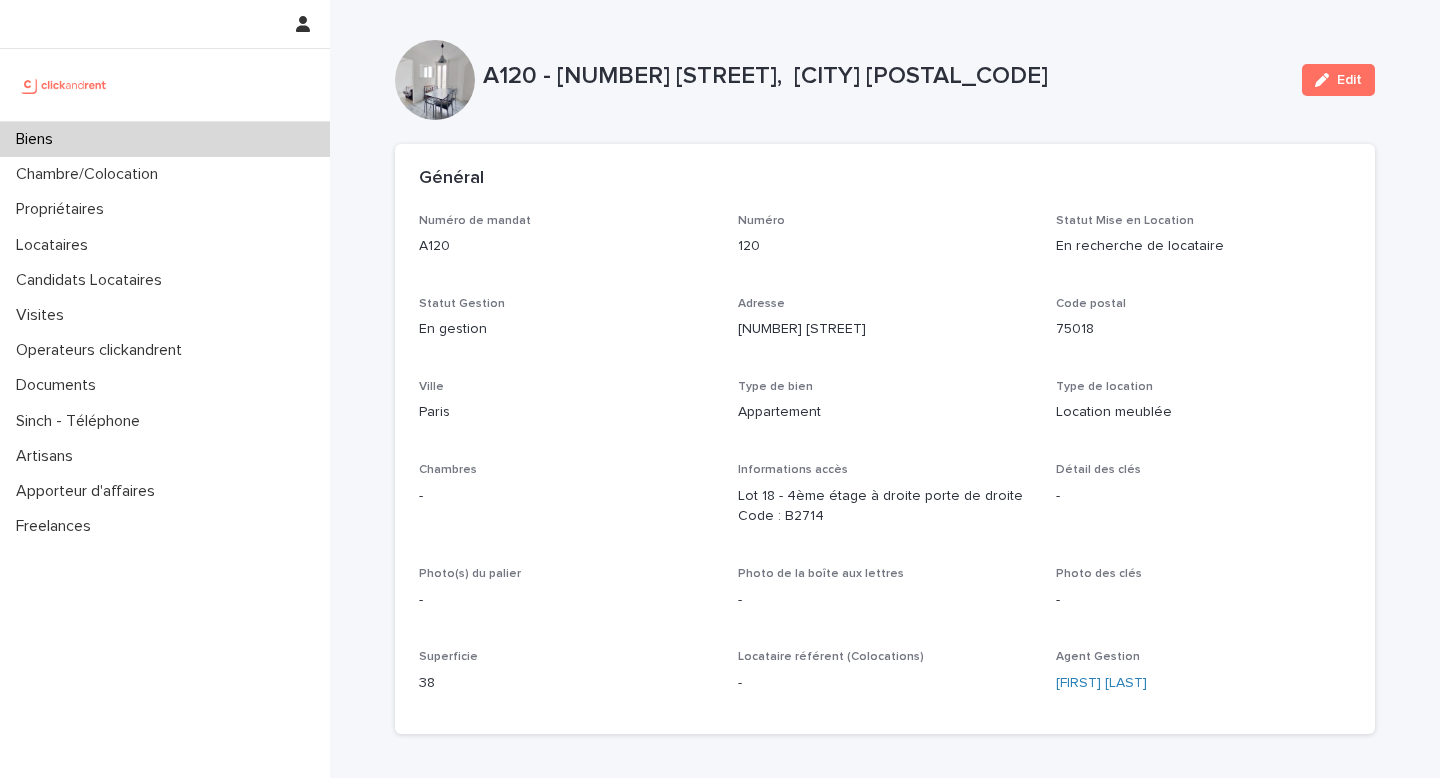 click on "Biens" at bounding box center [165, 139] 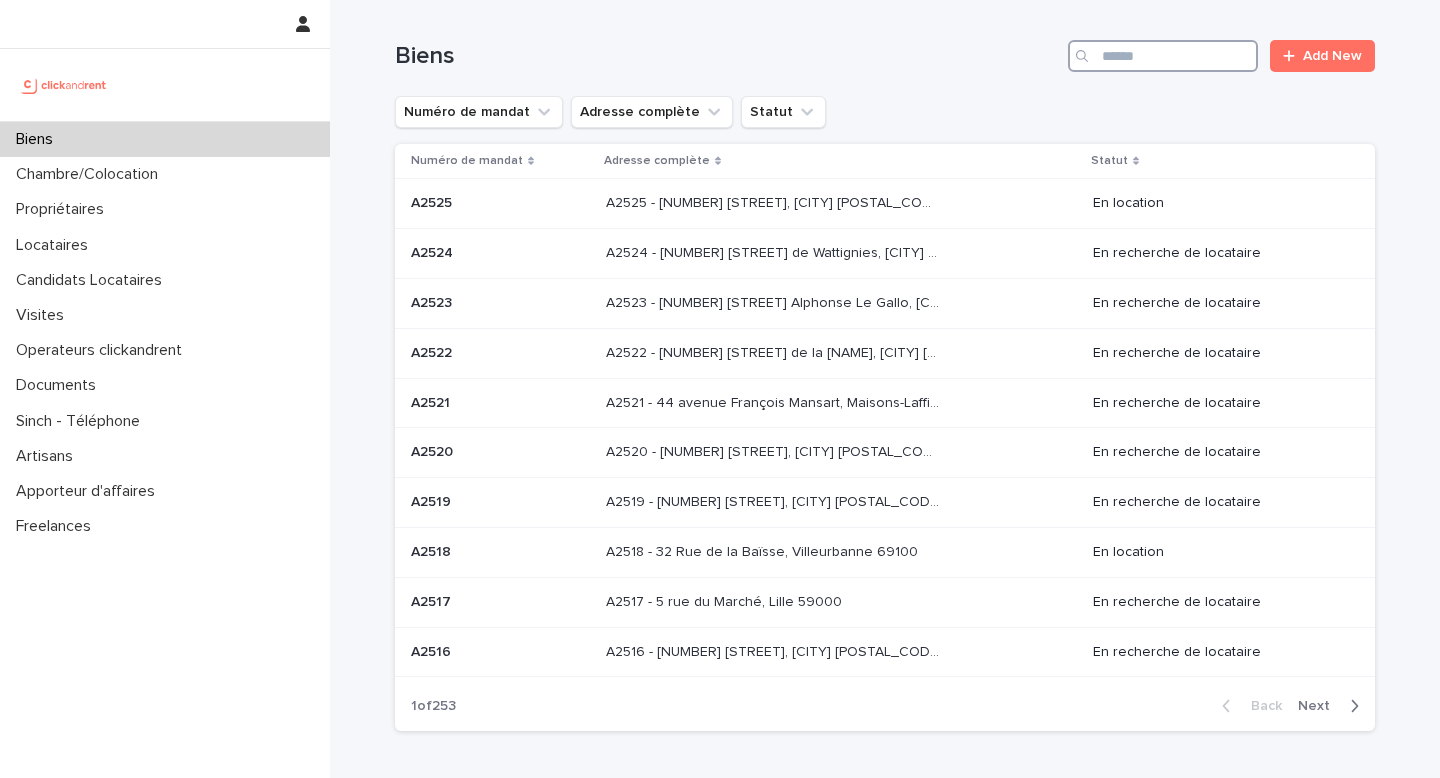 click at bounding box center [1163, 56] 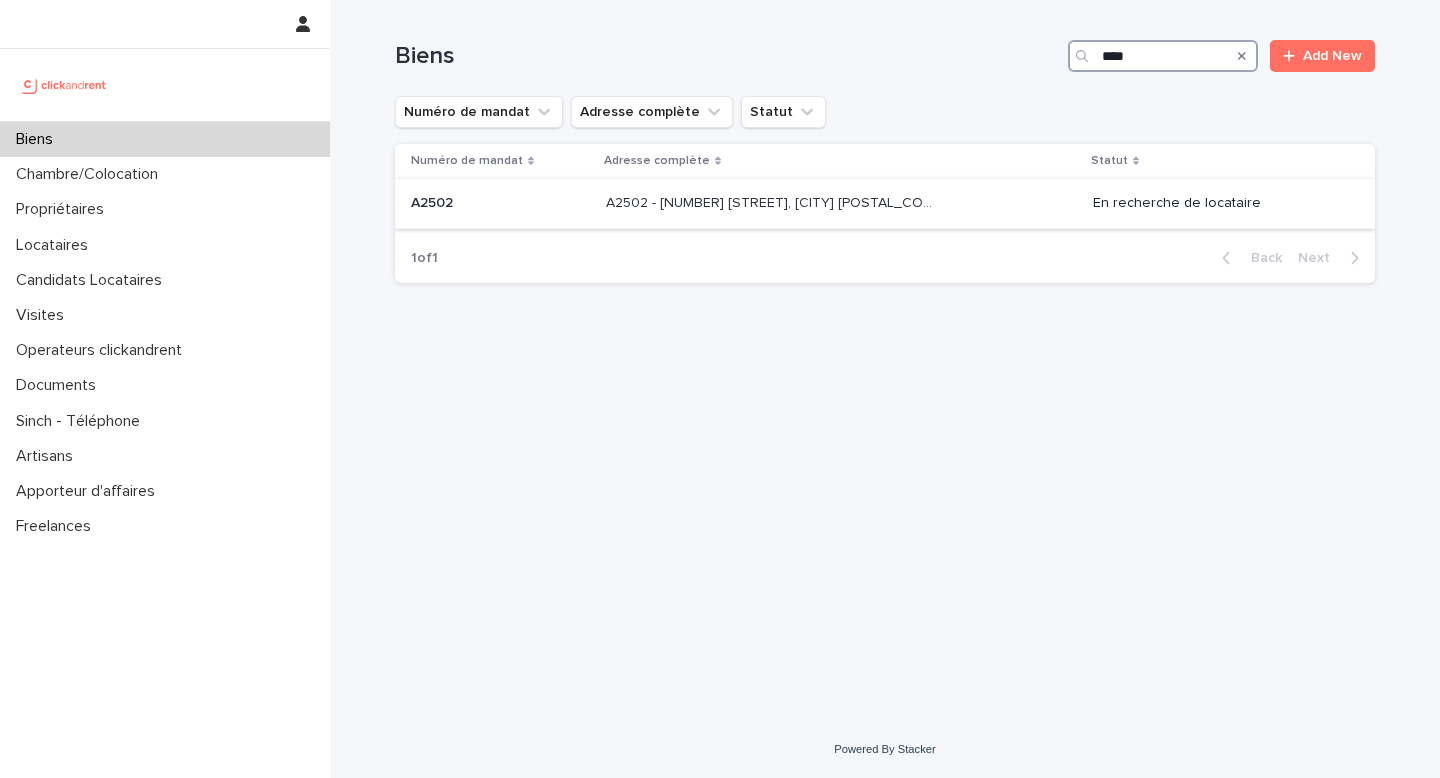 type on "****" 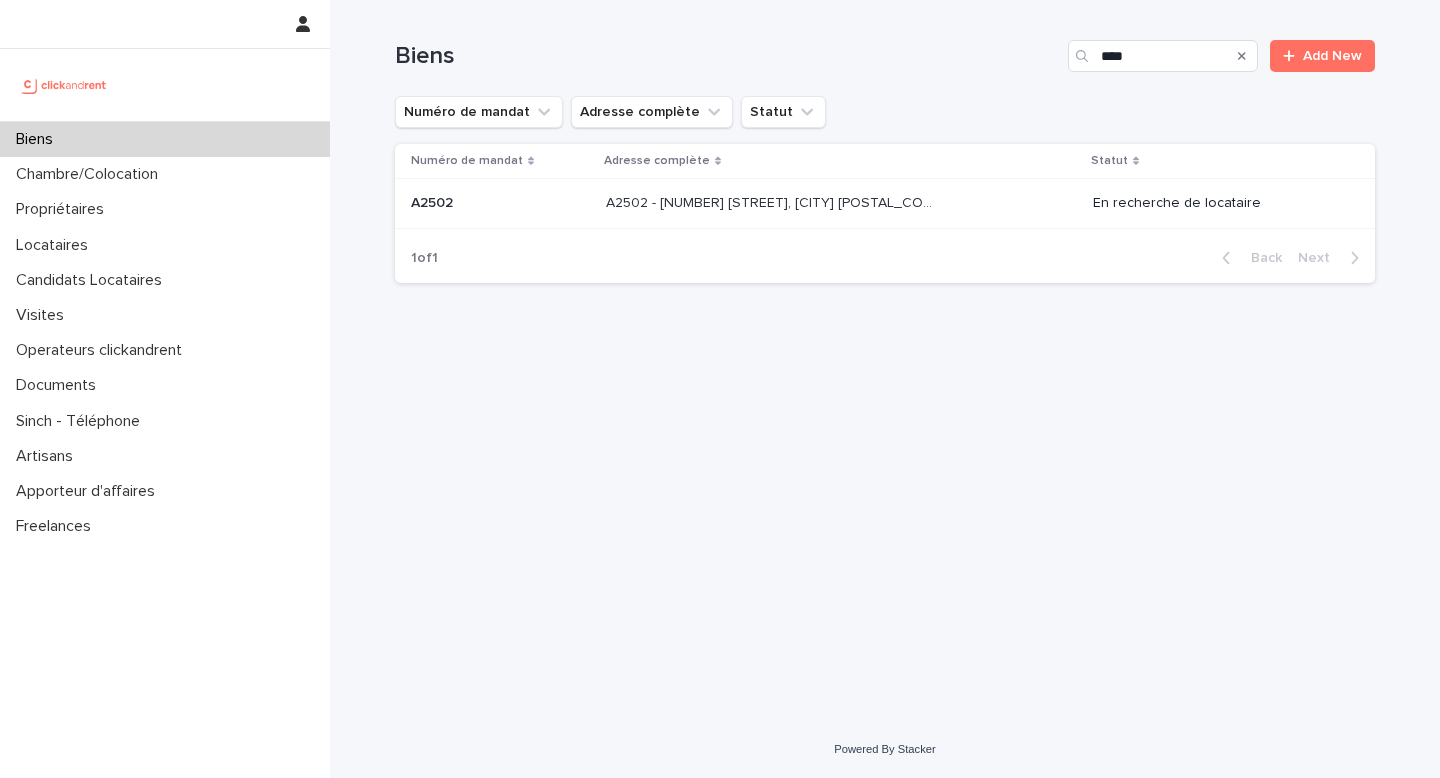 click at bounding box center (772, 203) 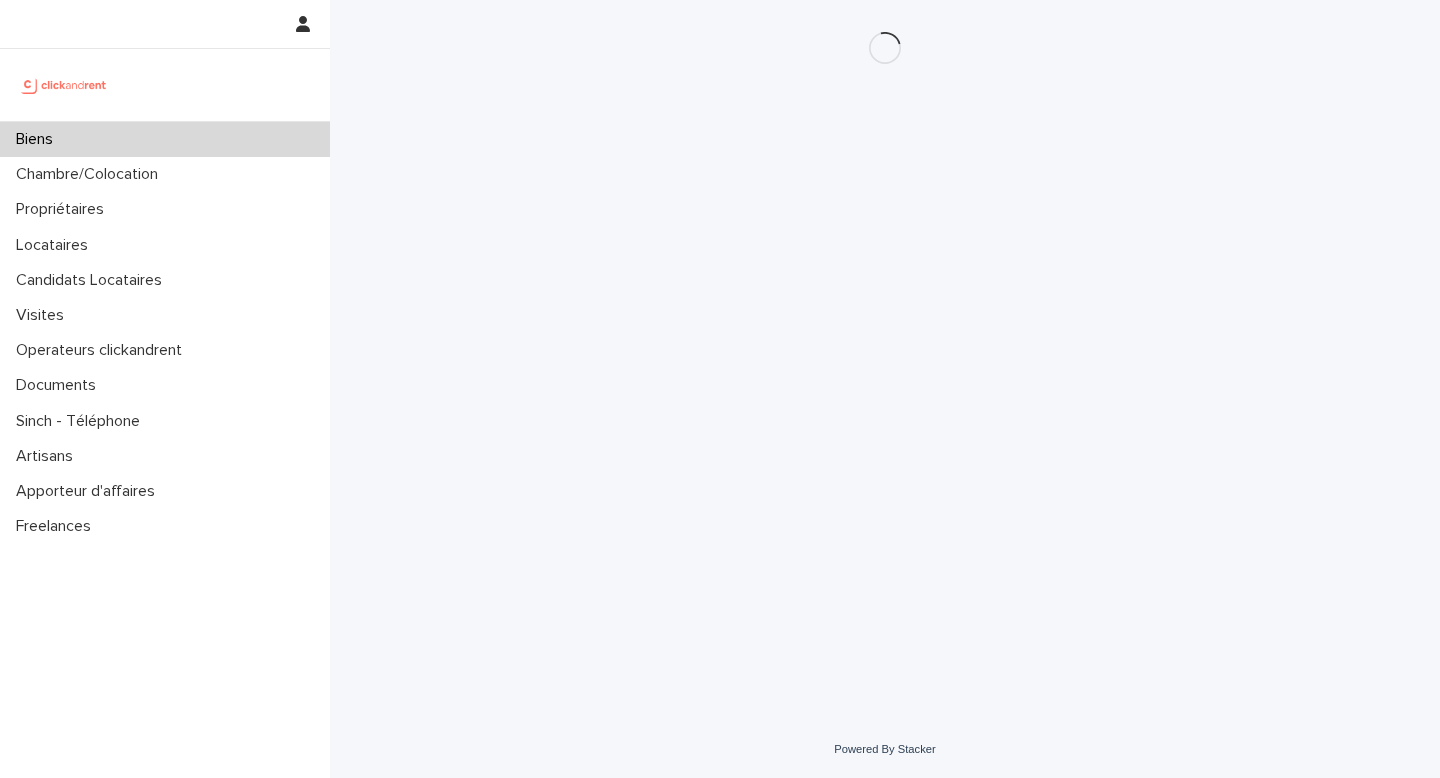 click on "Loading... Saving… Loading... Saving…" at bounding box center (885, 335) 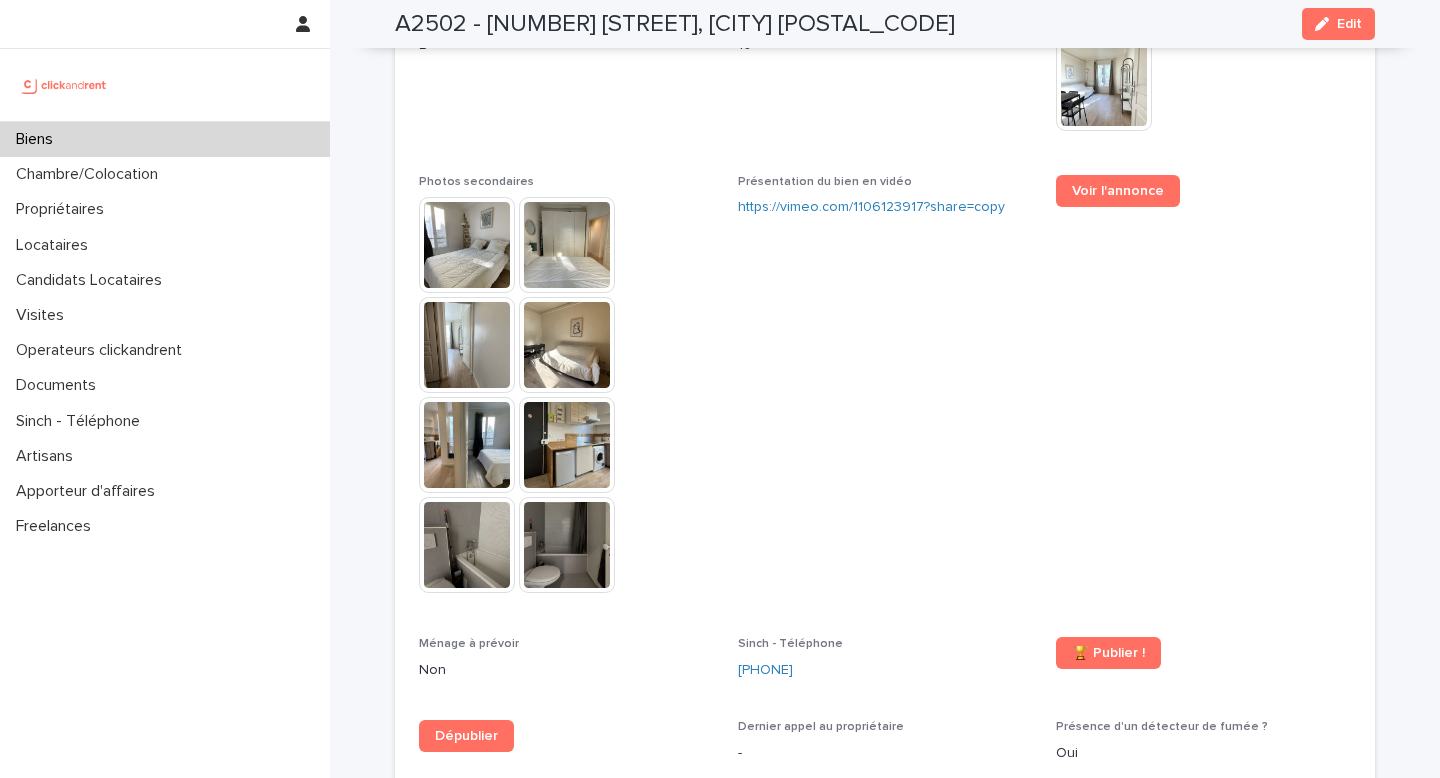 scroll, scrollTop: 4807, scrollLeft: 0, axis: vertical 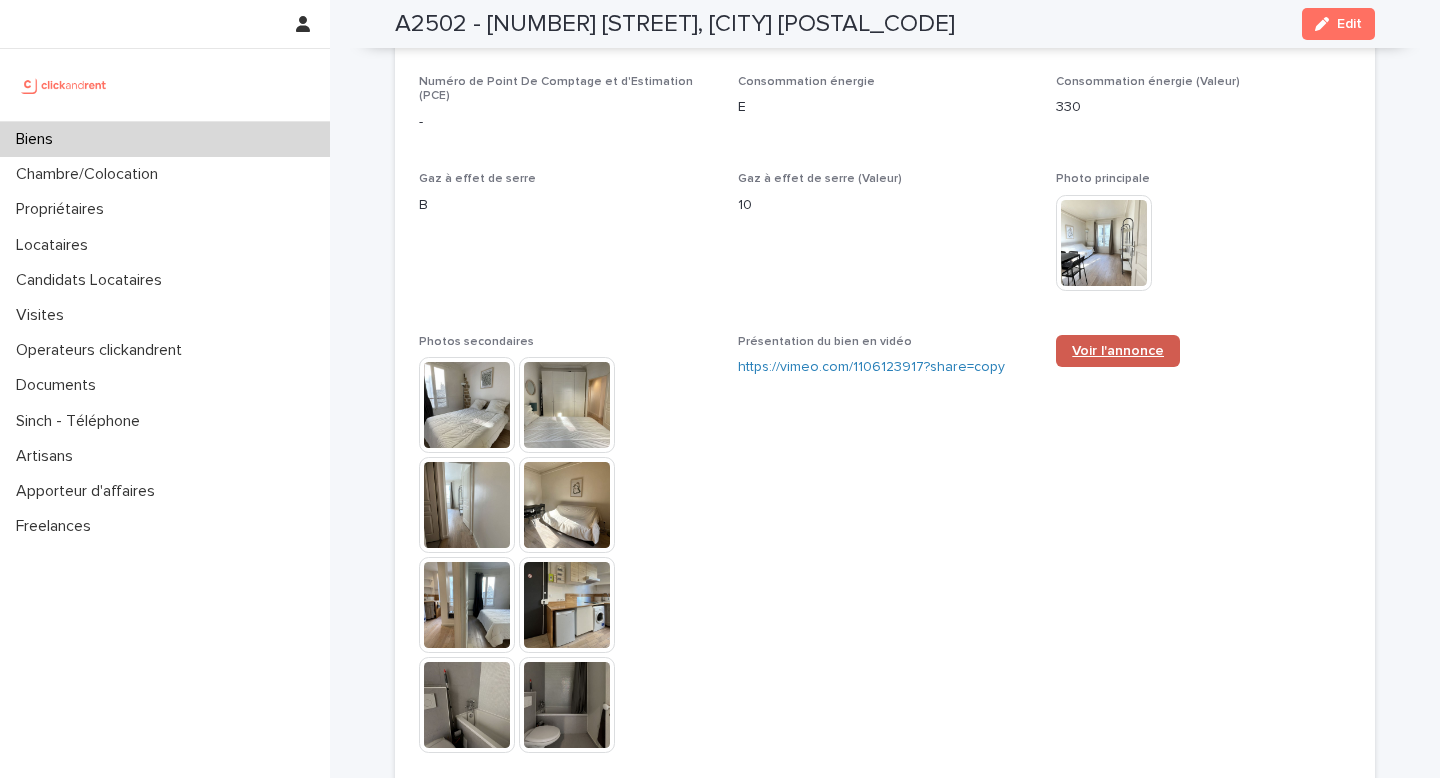 click on "Voir l'annonce" at bounding box center (1118, 351) 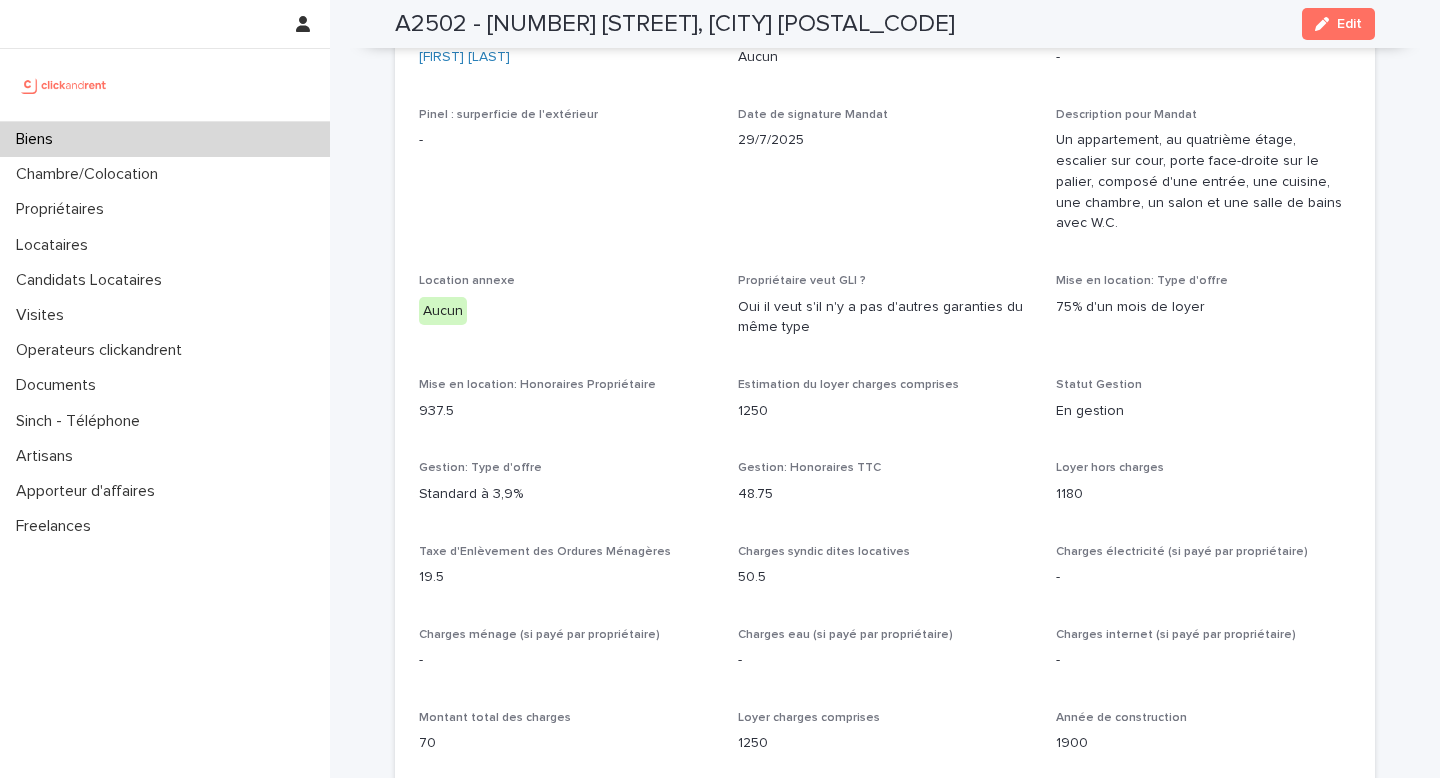 scroll, scrollTop: 582, scrollLeft: 0, axis: vertical 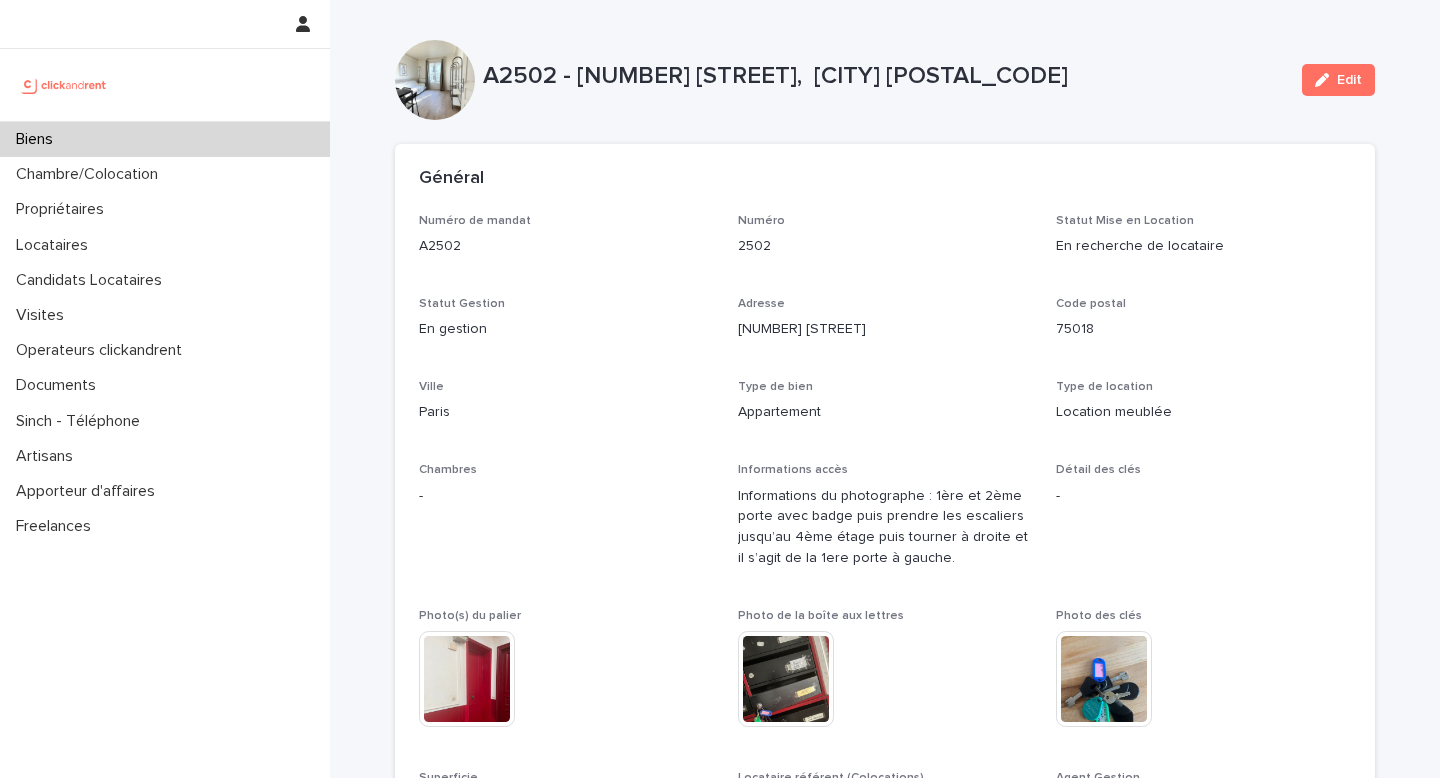 click on "Biens" at bounding box center [165, 139] 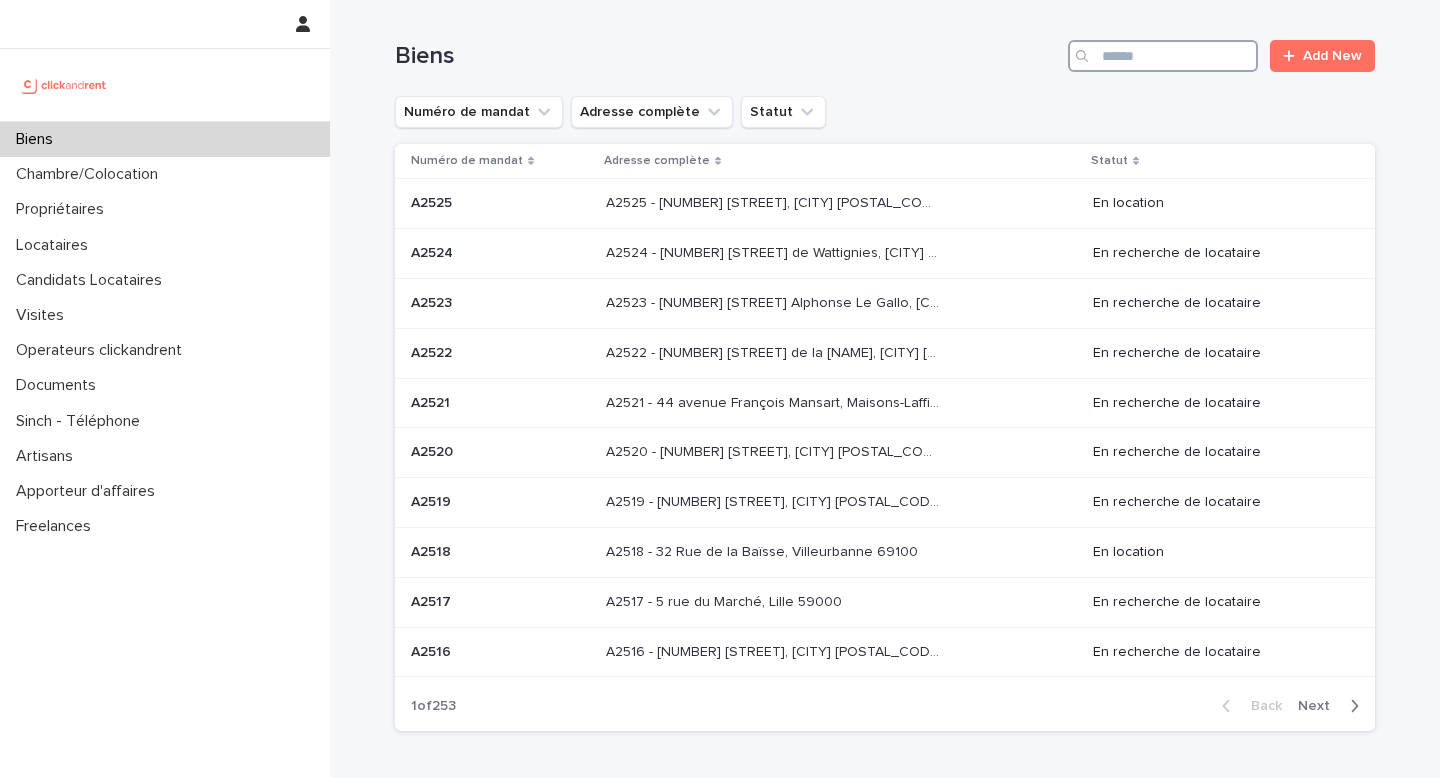 click at bounding box center [1163, 56] 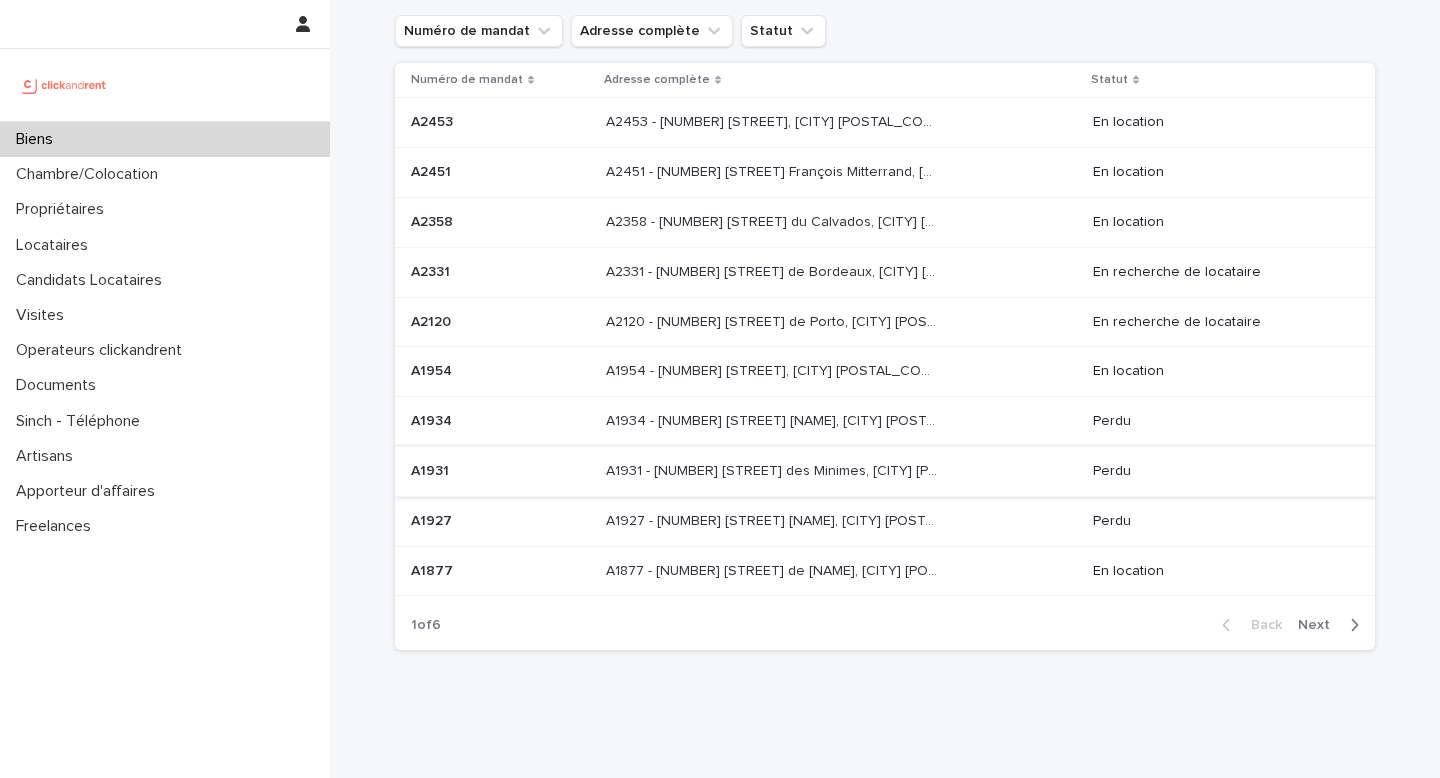 scroll, scrollTop: 0, scrollLeft: 0, axis: both 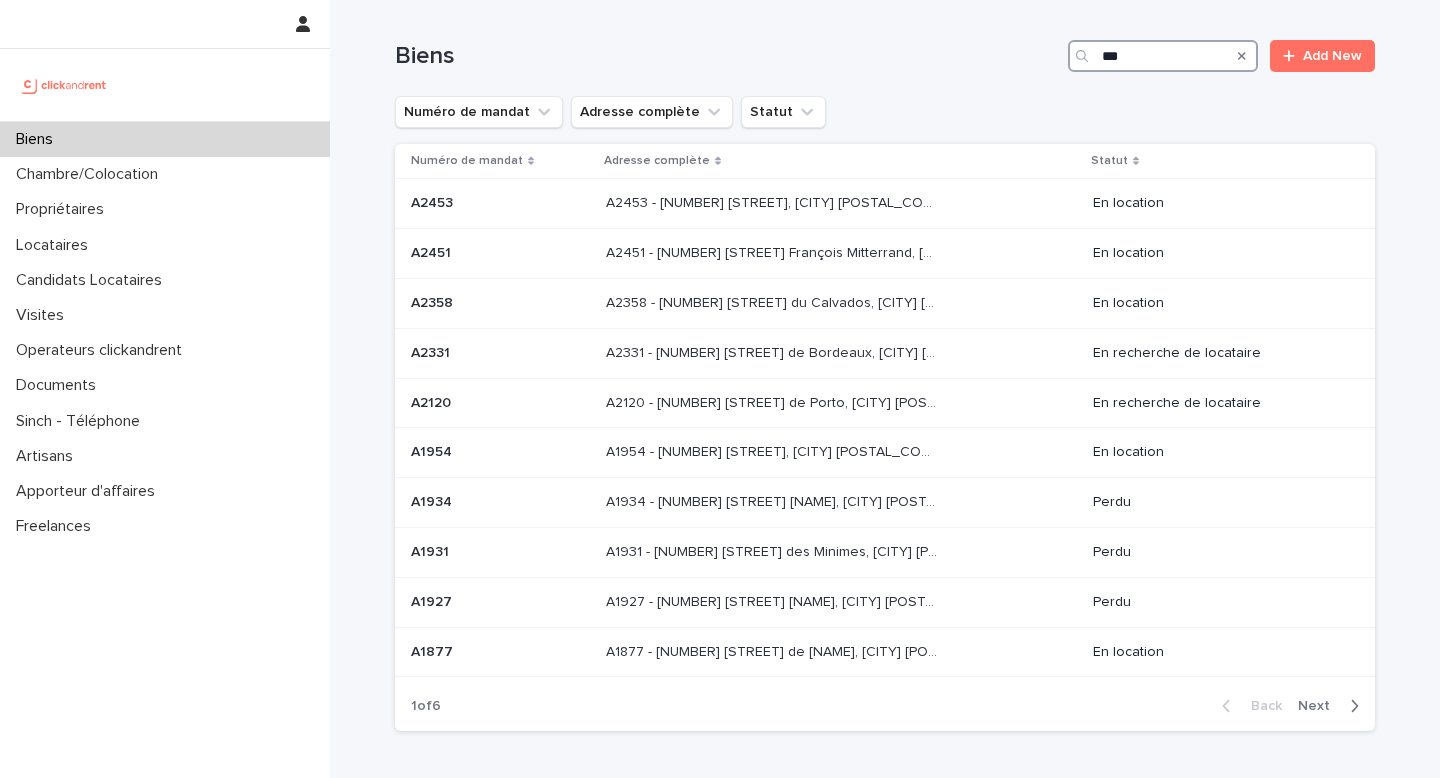 click on "***" at bounding box center (1163, 56) 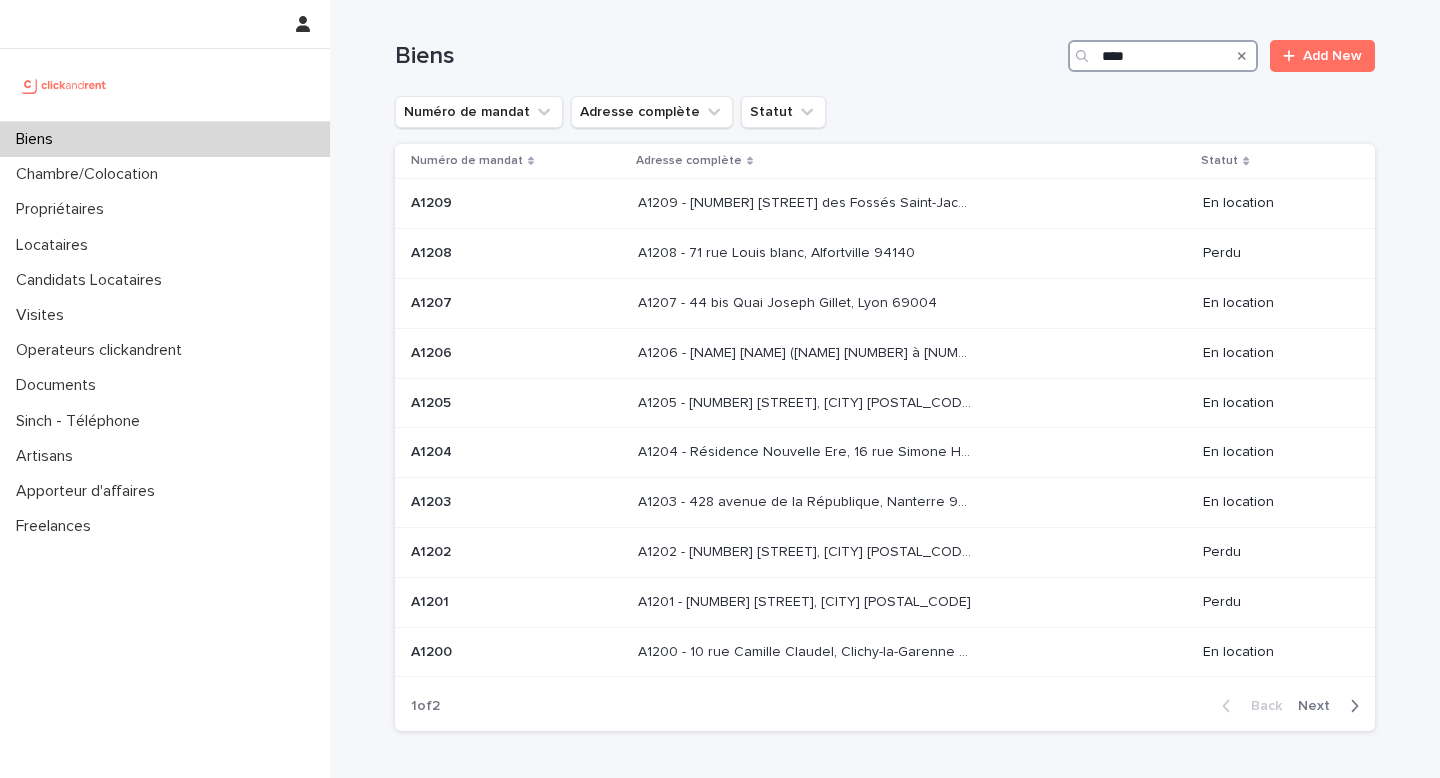 type on "****" 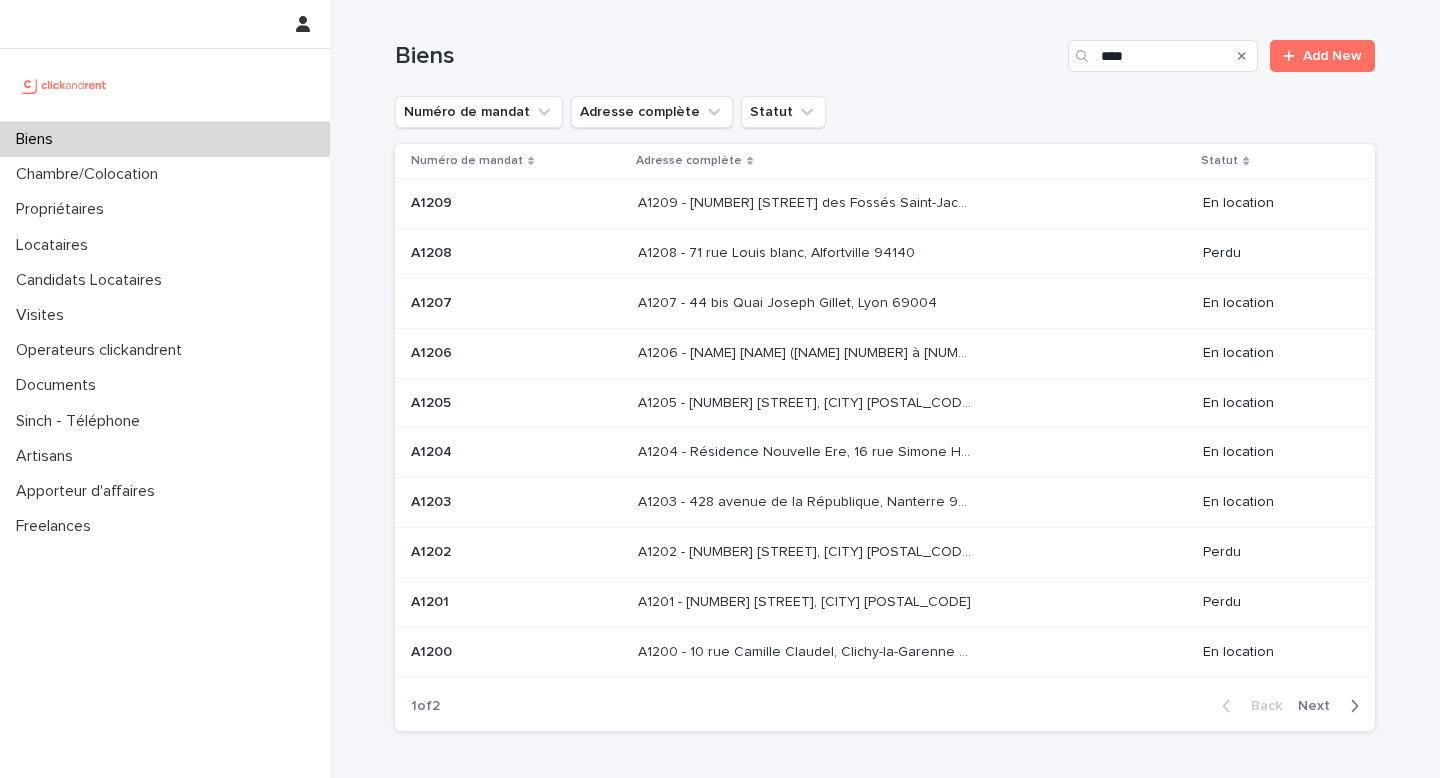 click on "Next" at bounding box center (1320, 706) 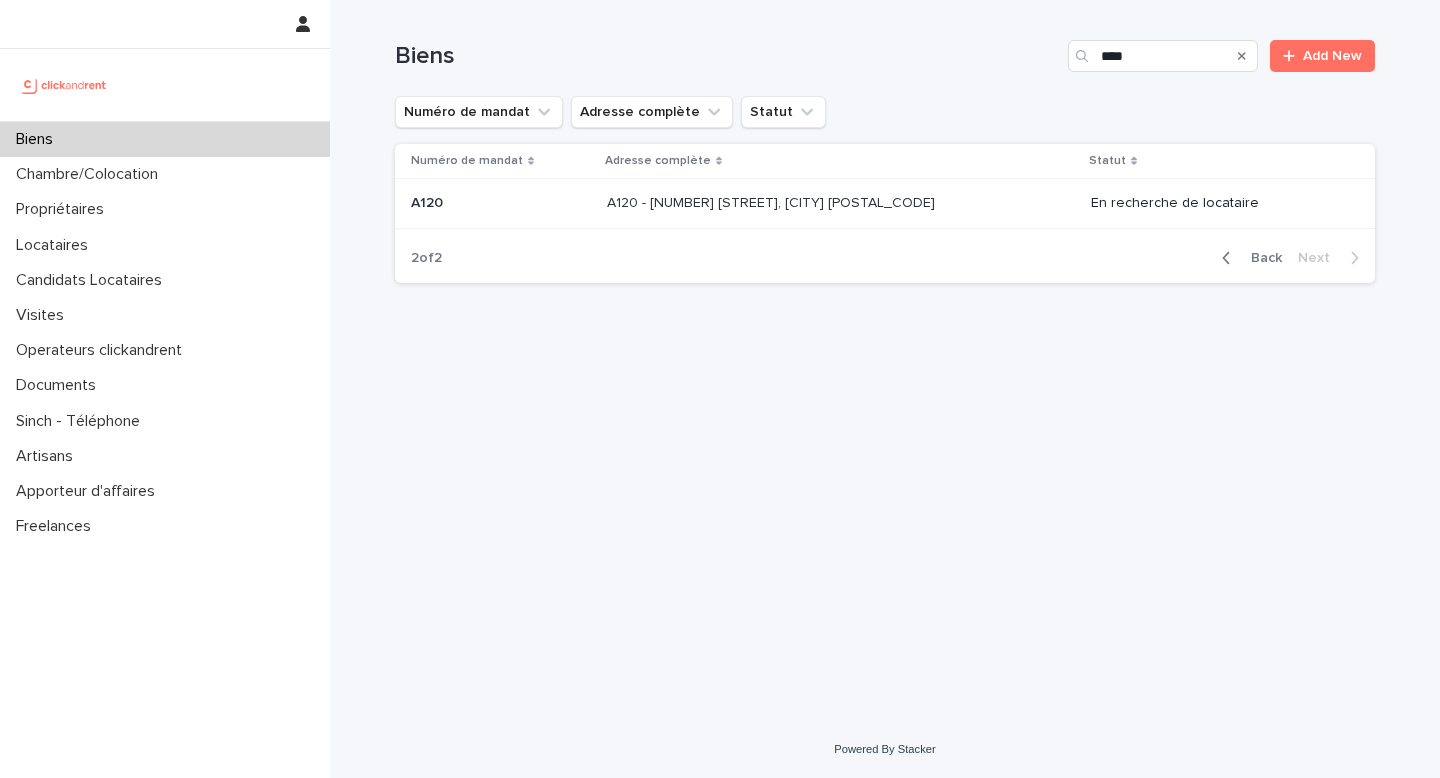 click on "A120 - 6 rue Saint-Mathieu,  Paris 75018 A120 - 6 rue Saint-Mathieu,  Paris 75018" at bounding box center (840, 203) 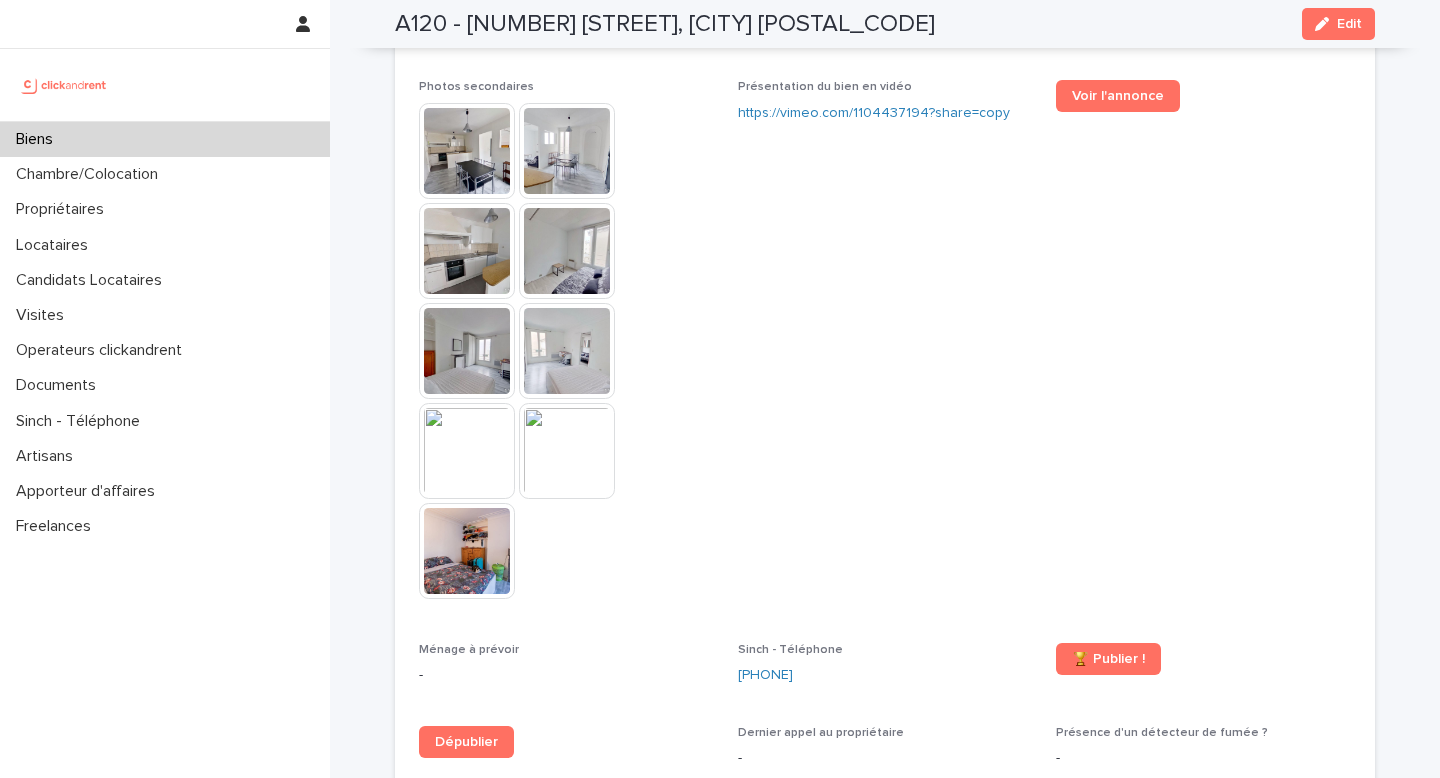 scroll, scrollTop: 4955, scrollLeft: 0, axis: vertical 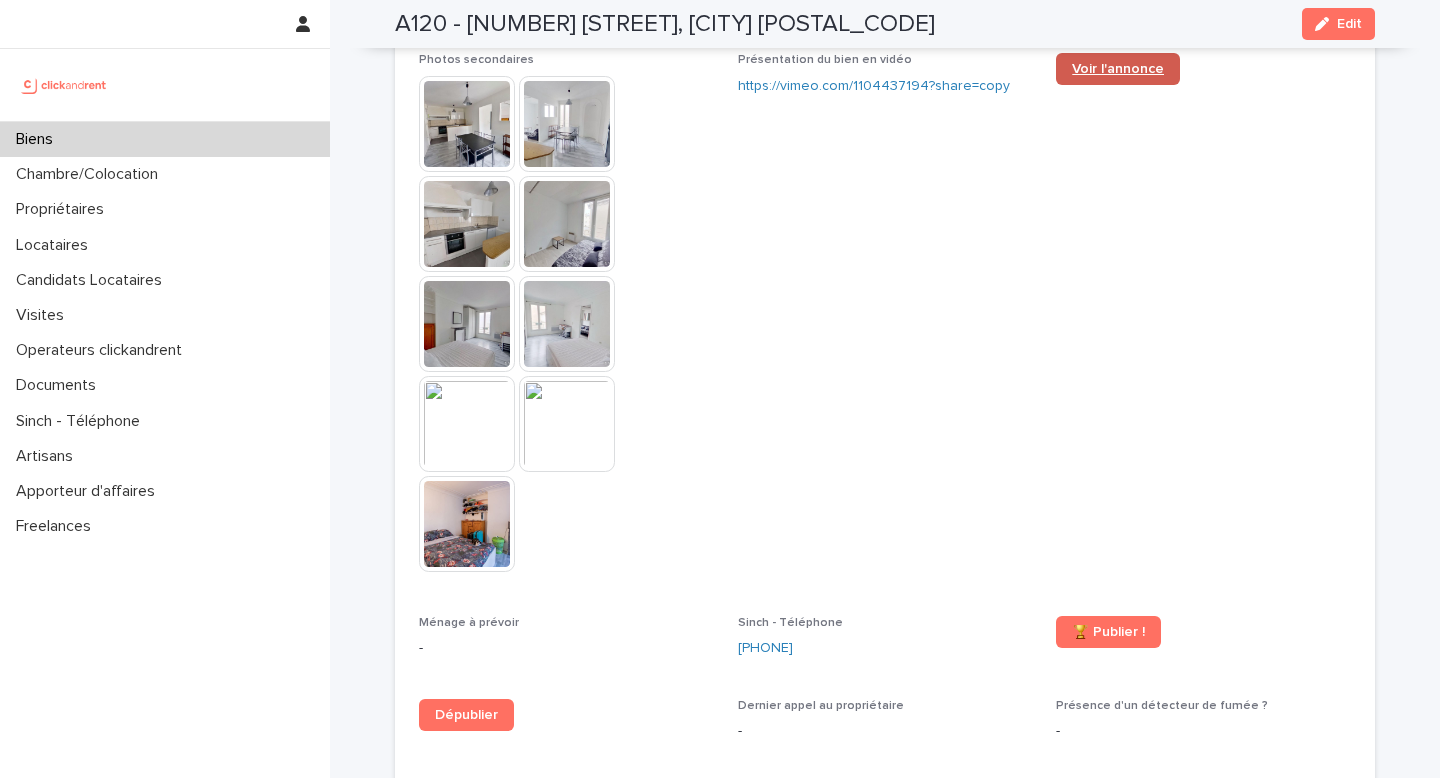 click on "Voir l'annonce" at bounding box center [1118, 69] 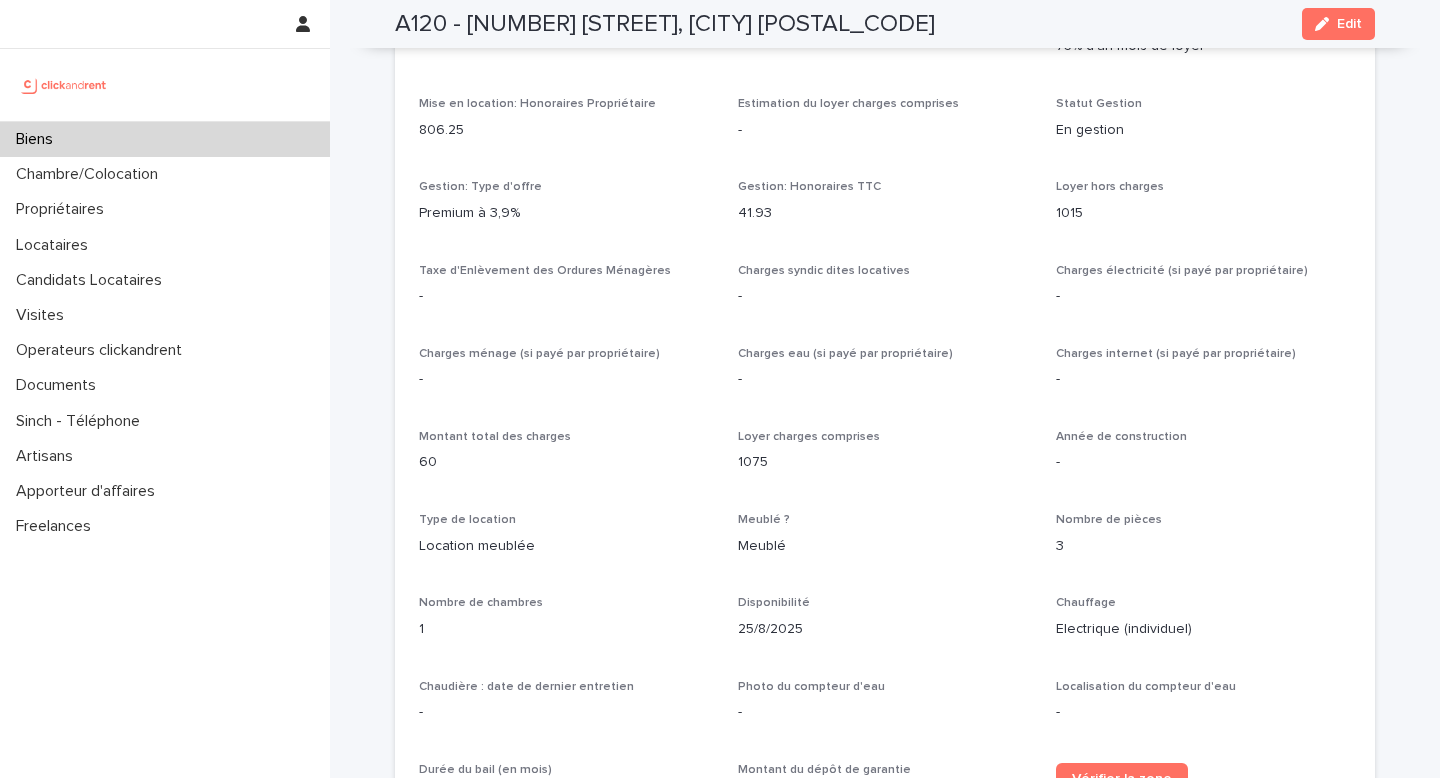 scroll, scrollTop: 1480, scrollLeft: 0, axis: vertical 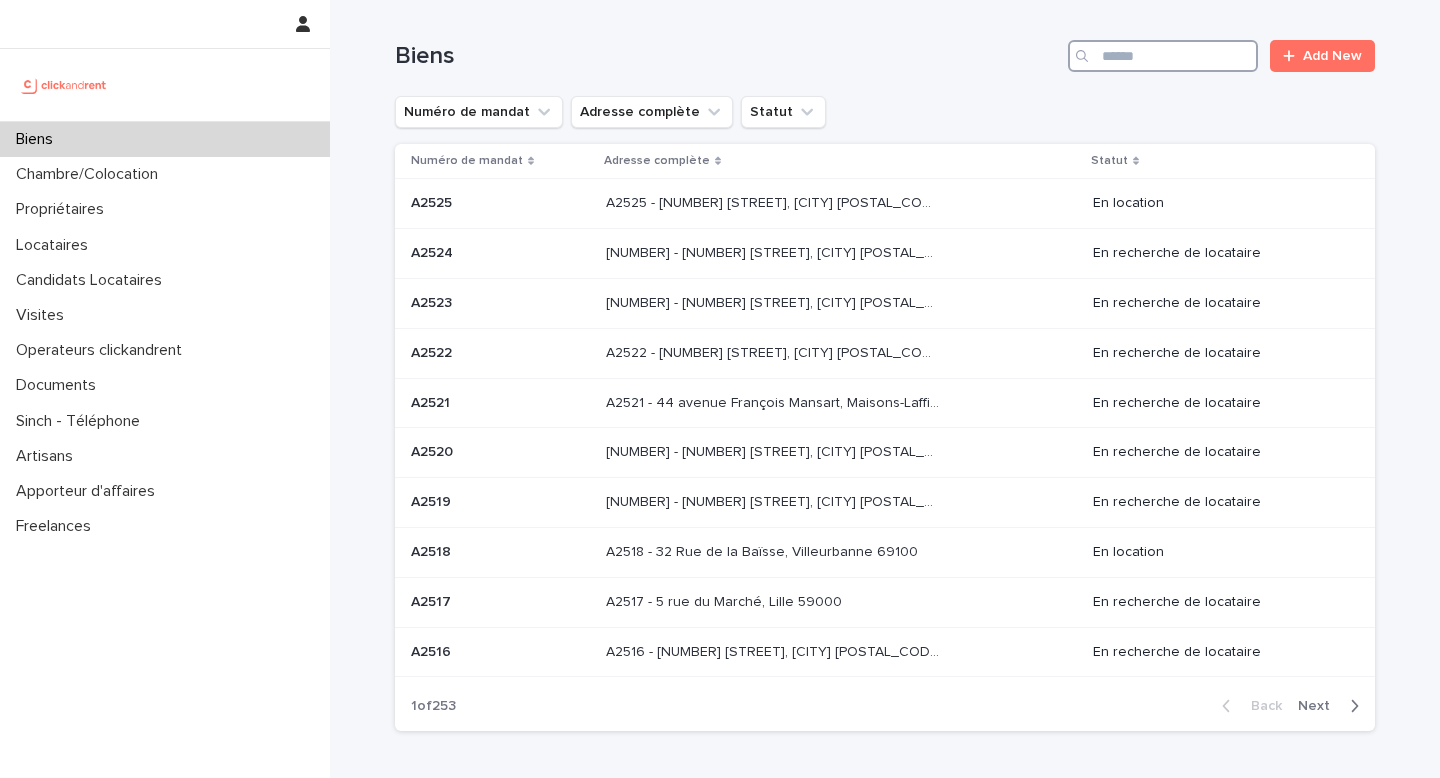 click at bounding box center (1163, 56) 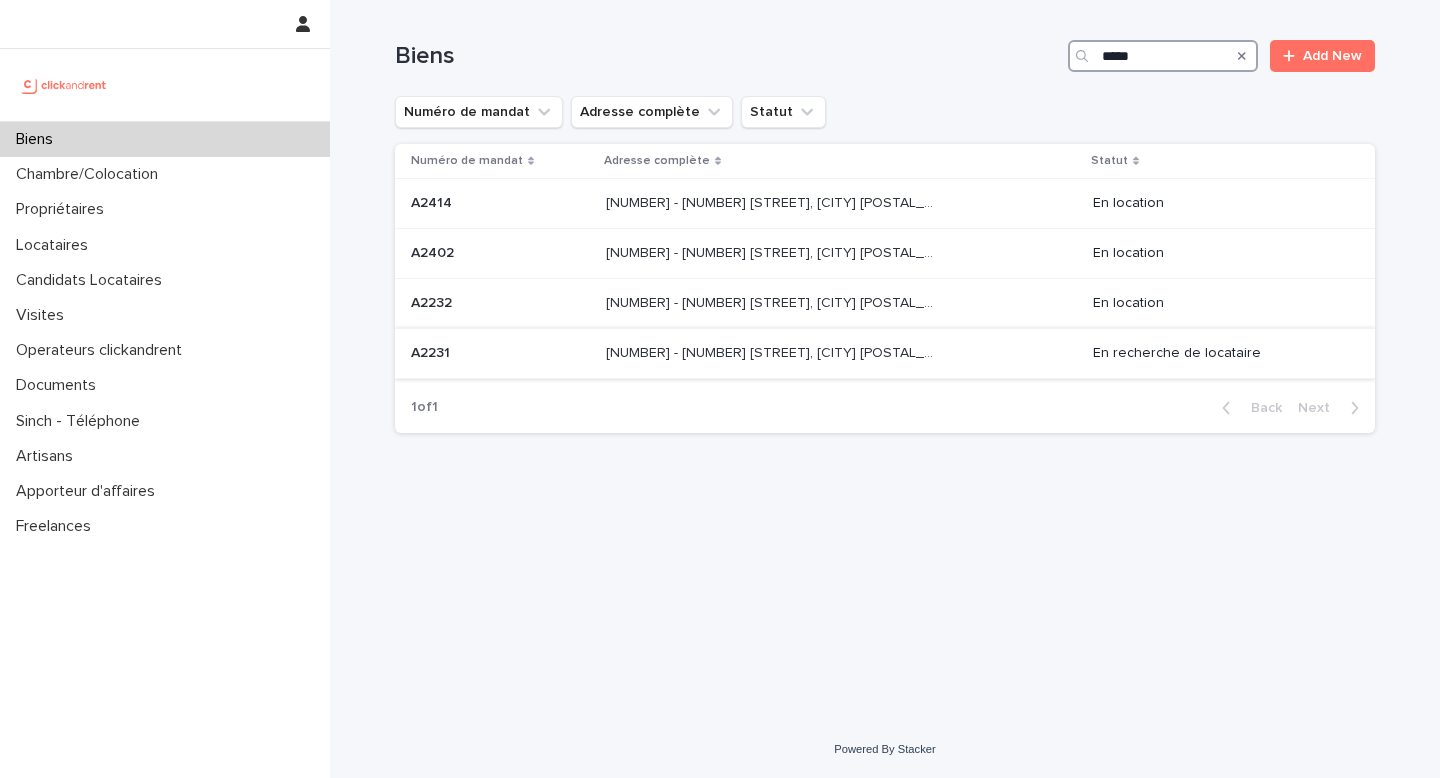type on "*****" 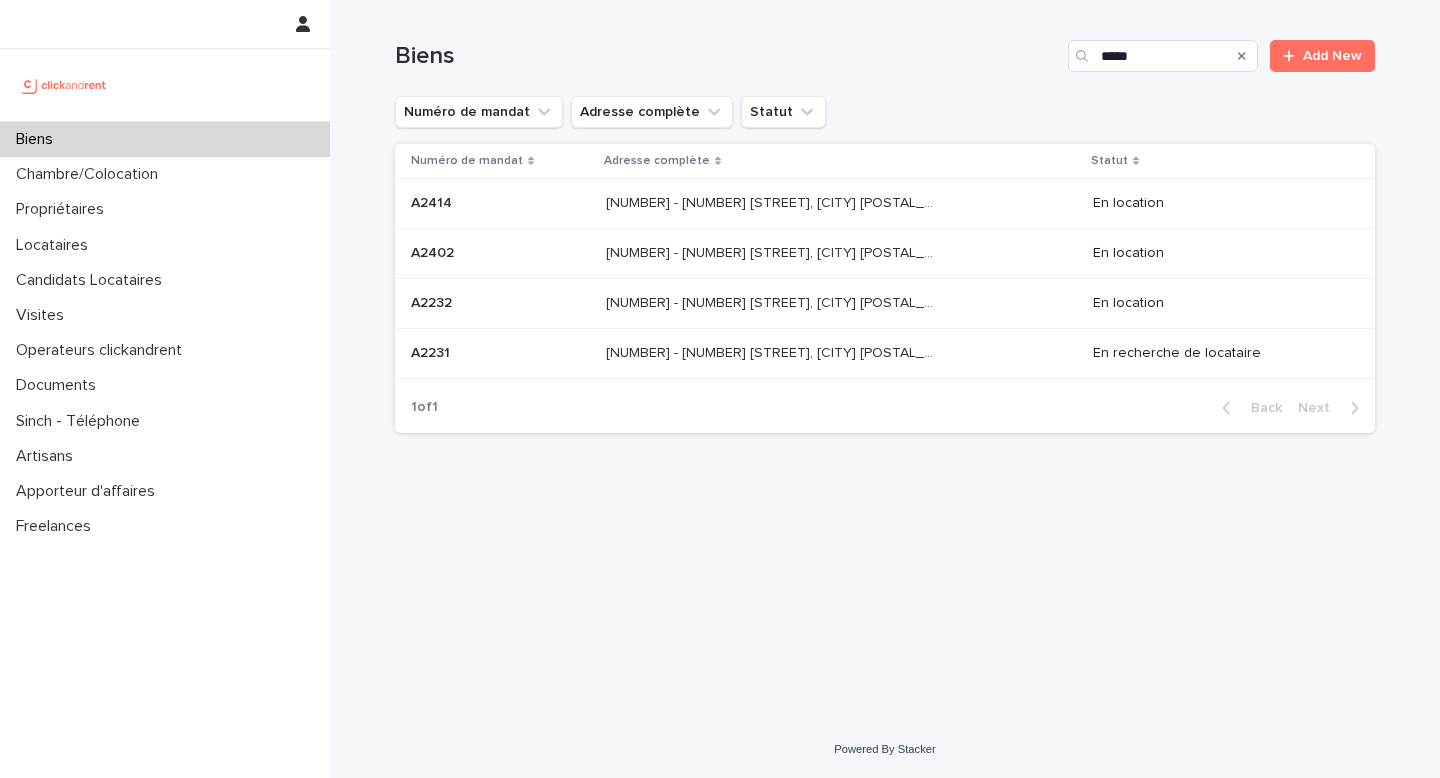 click on "[NUMBER] - [NUMBER] [STREET], [CITY] [POSTAL_CODE]" at bounding box center [774, 351] 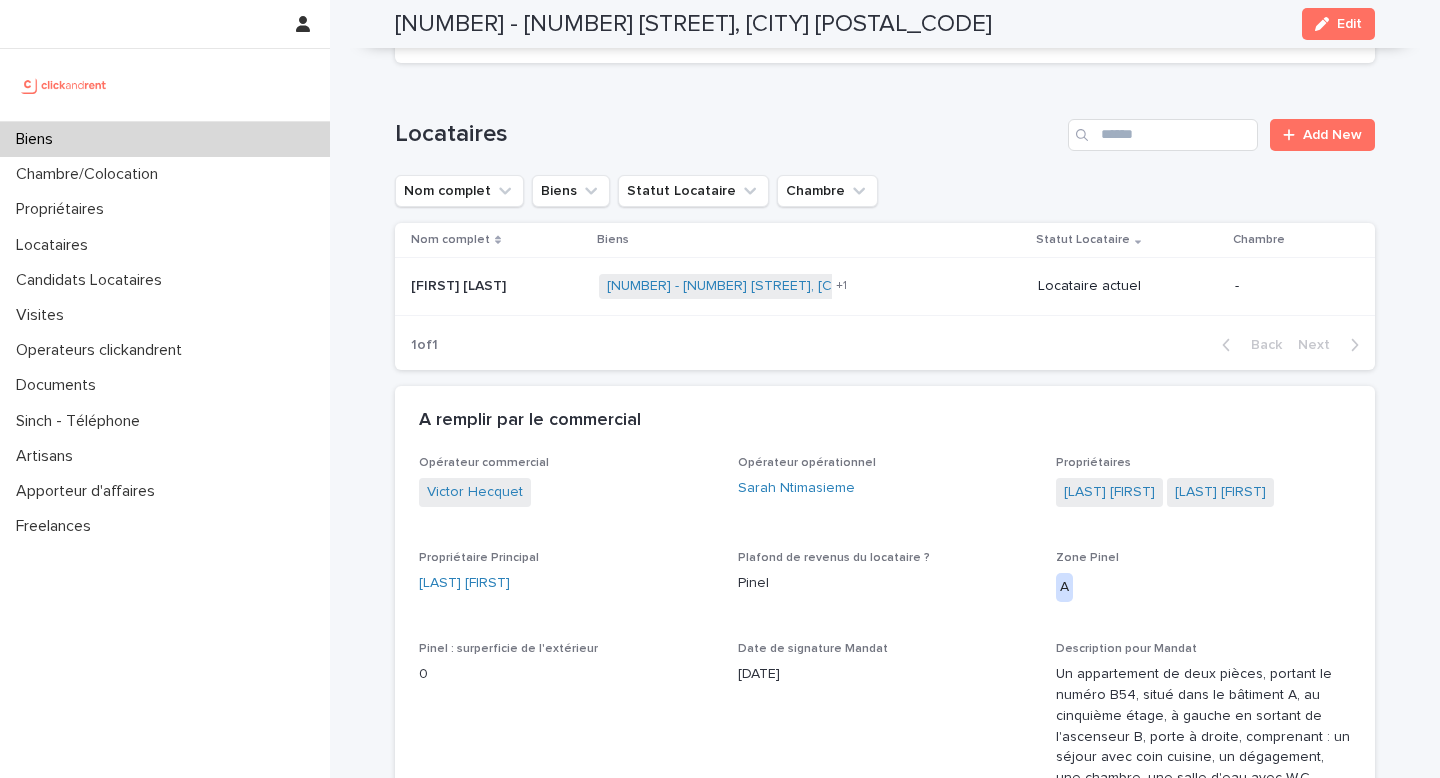 scroll, scrollTop: 651, scrollLeft: 0, axis: vertical 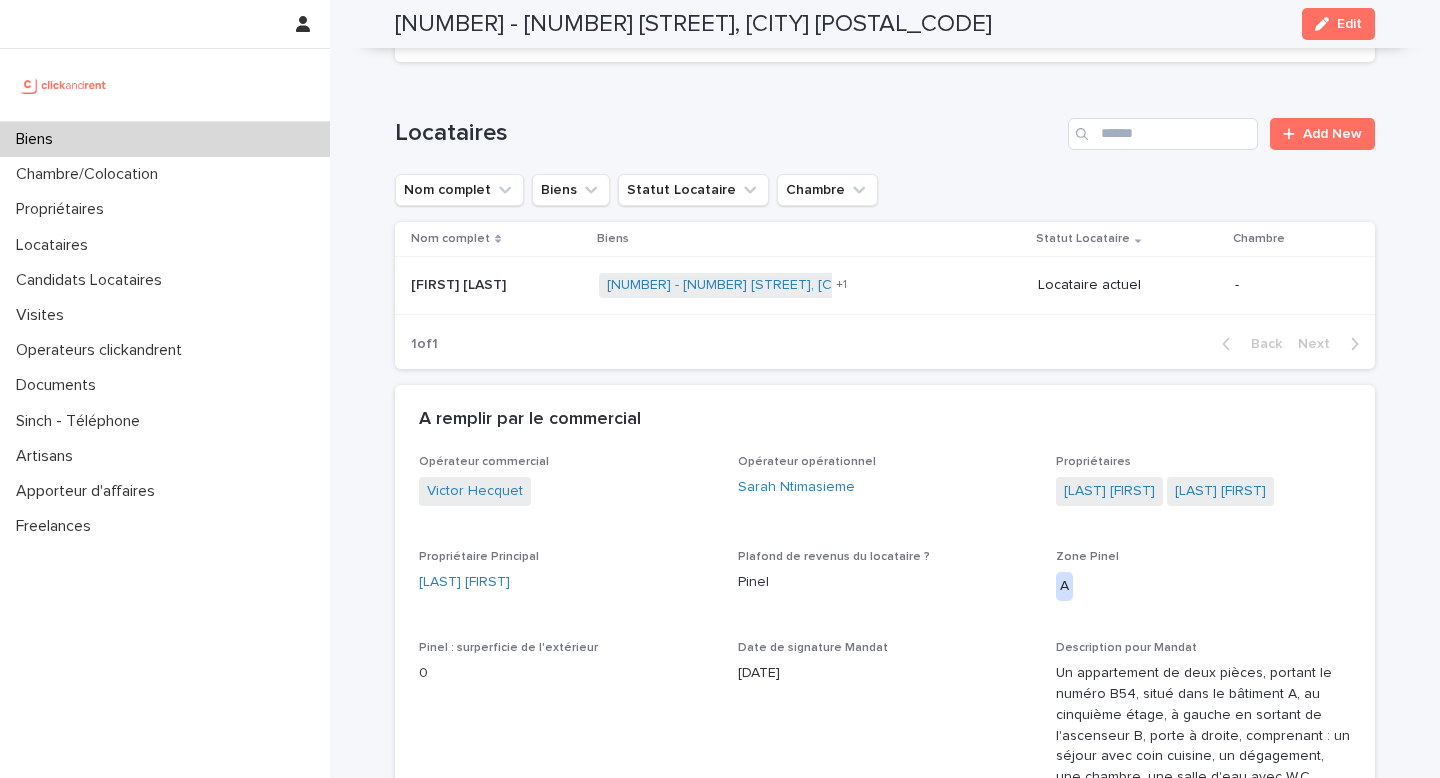 click on "Biens" at bounding box center (165, 139) 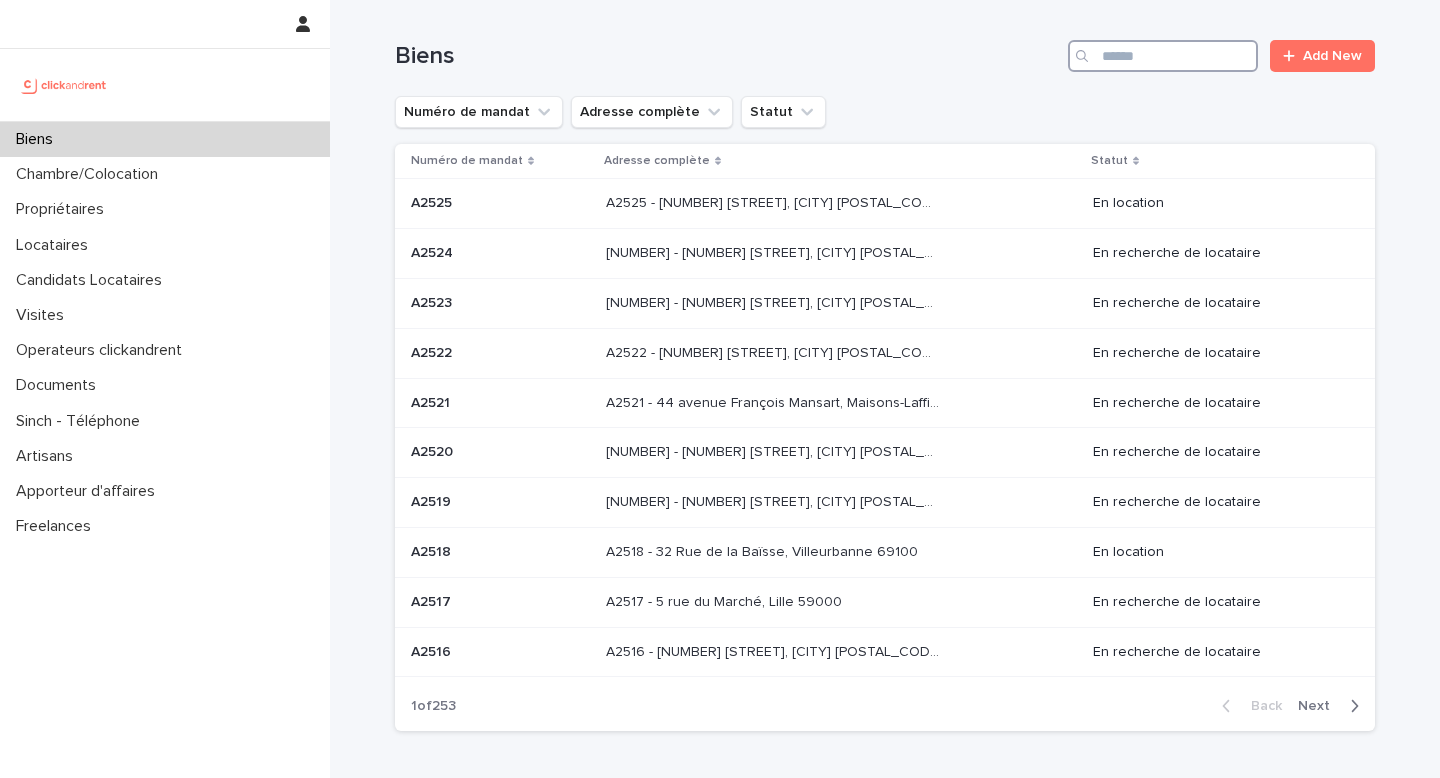 click at bounding box center [1163, 56] 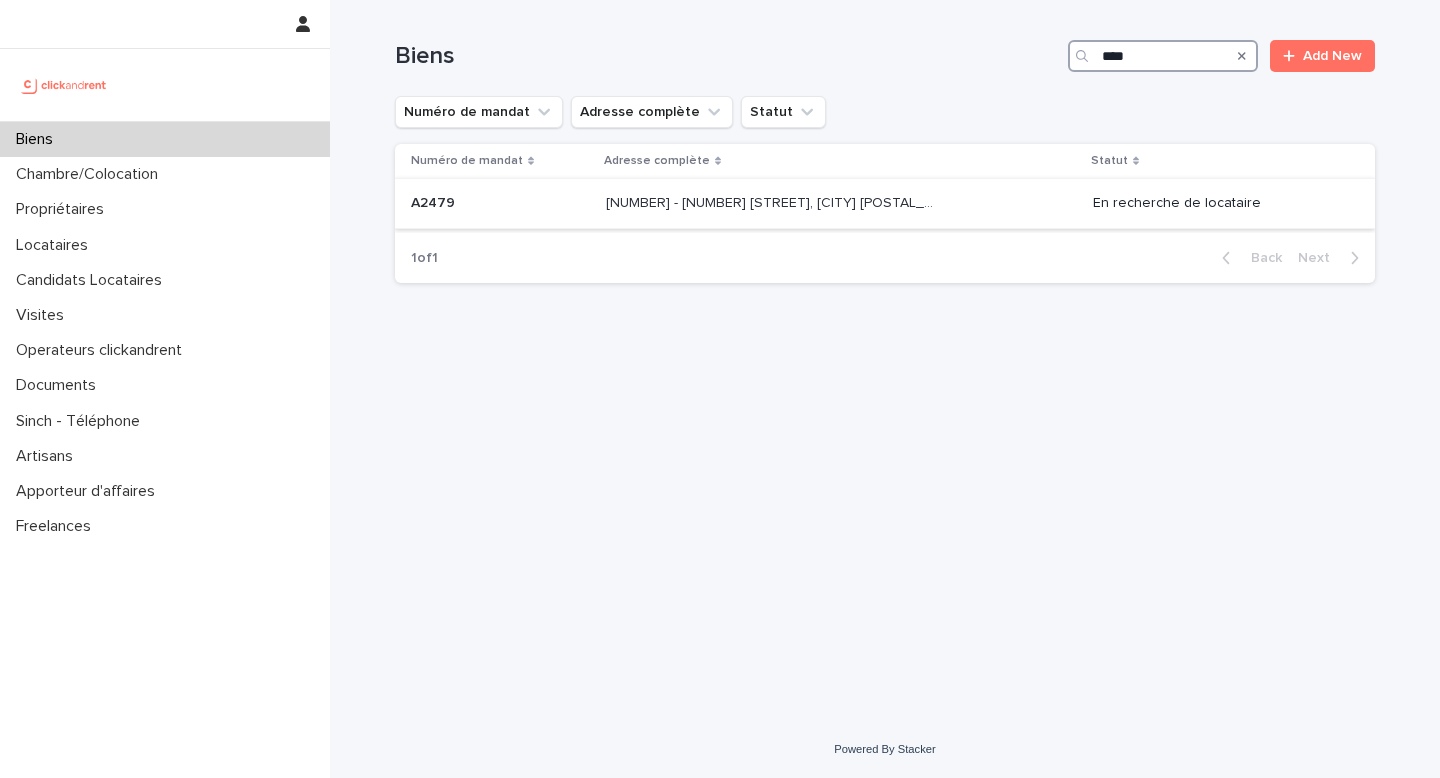 type on "****" 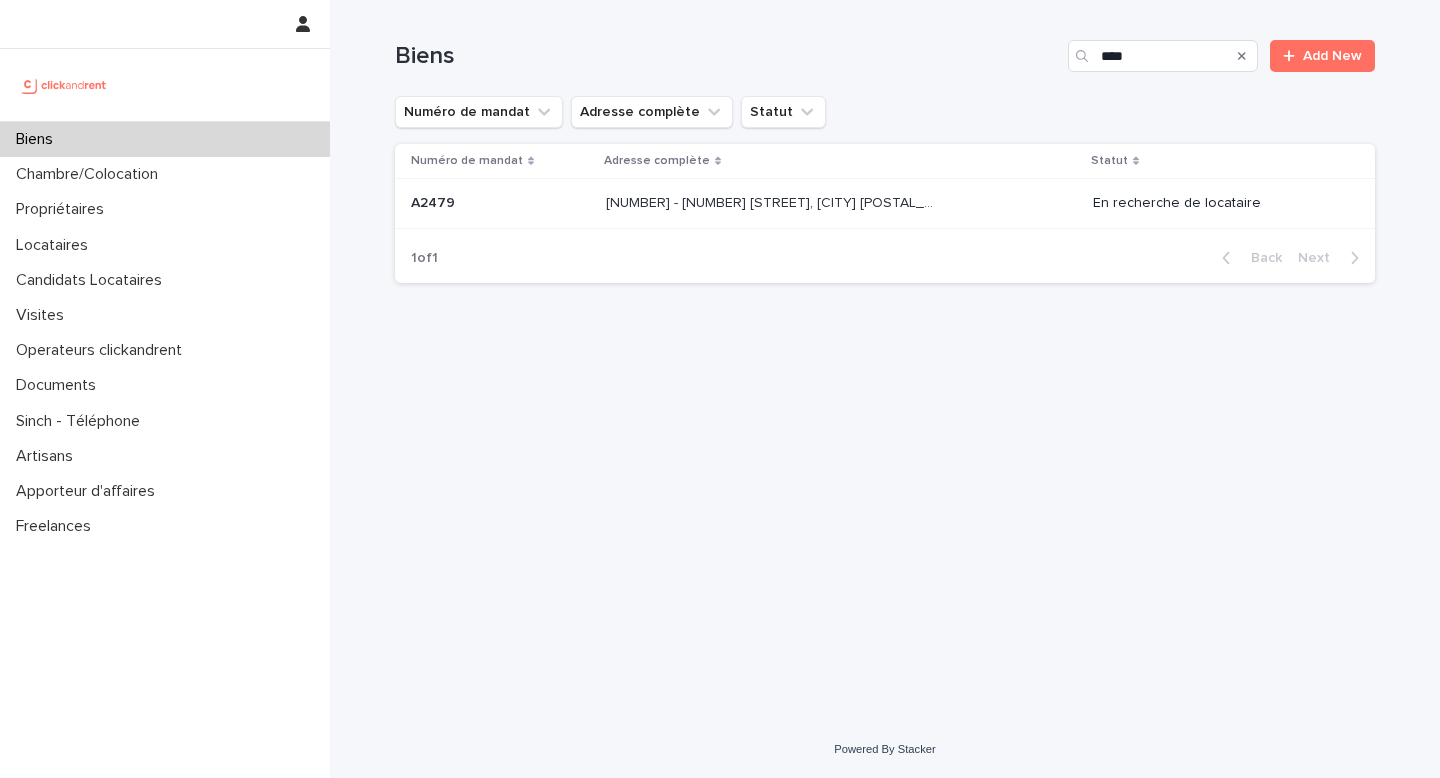 click on "[NUMBER] - [NUMBER] [STREET], [CITY] [POSTAL_CODE] [NUMBER] - [NUMBER] [STREET], [CITY] [POSTAL_CODE]" at bounding box center (841, 204) 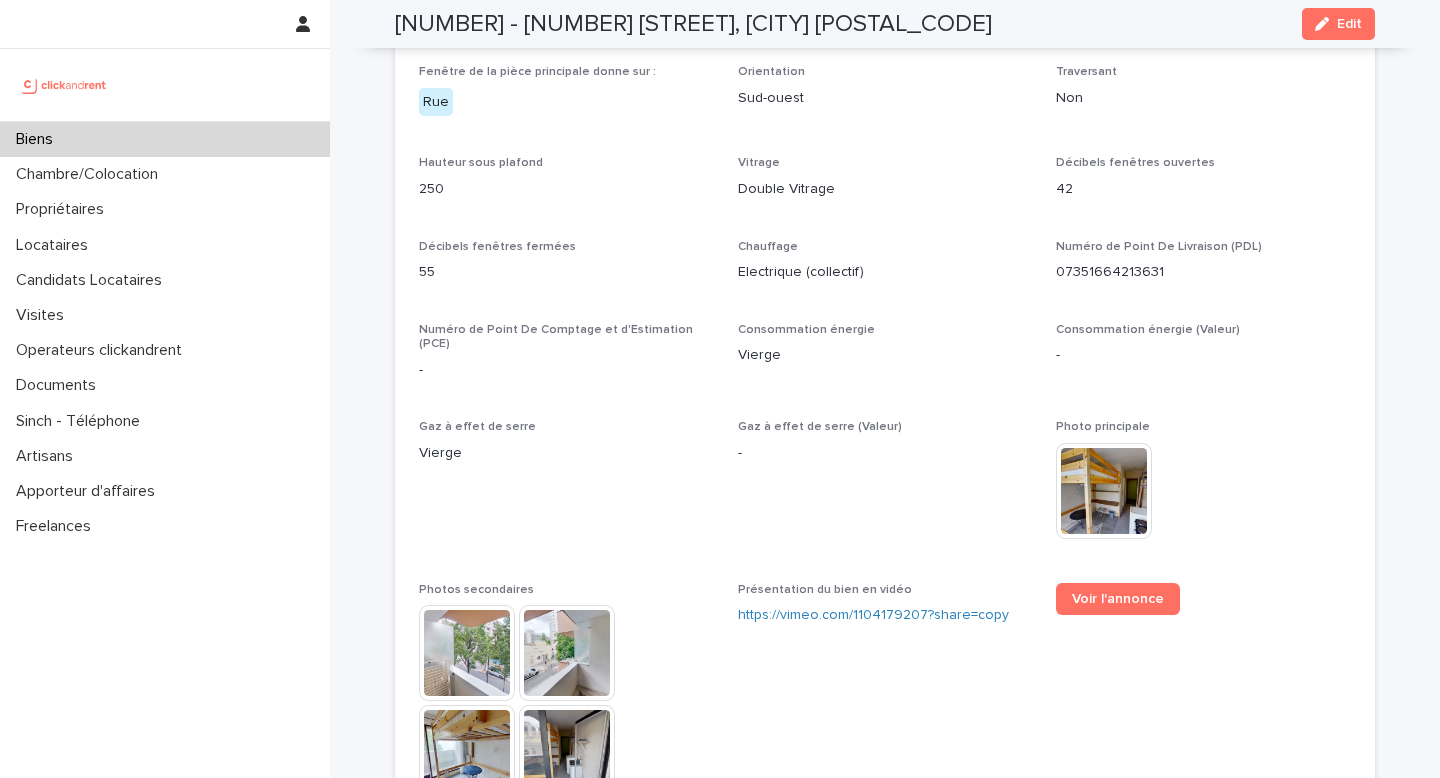 scroll, scrollTop: 5189, scrollLeft: 0, axis: vertical 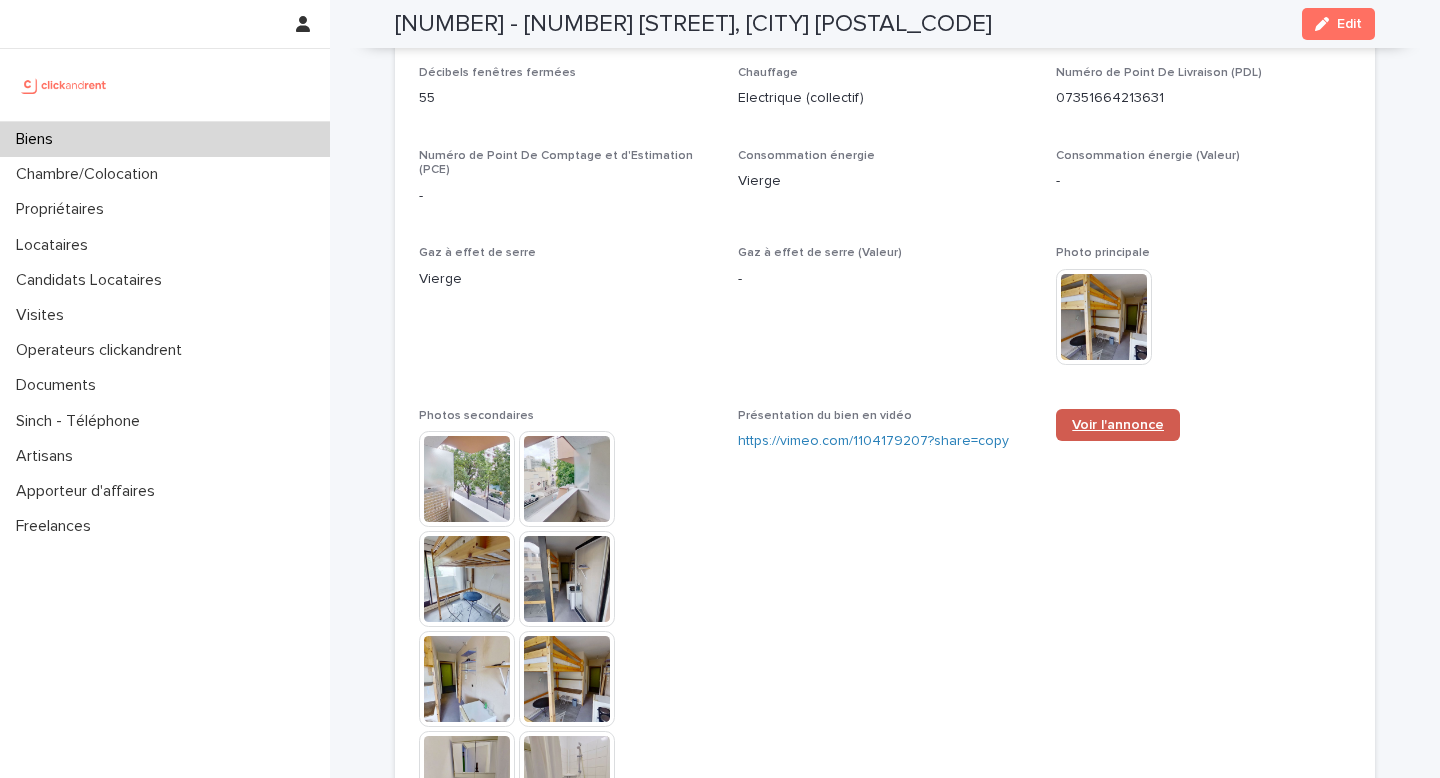 click on "Voir l'annonce" at bounding box center (1118, 425) 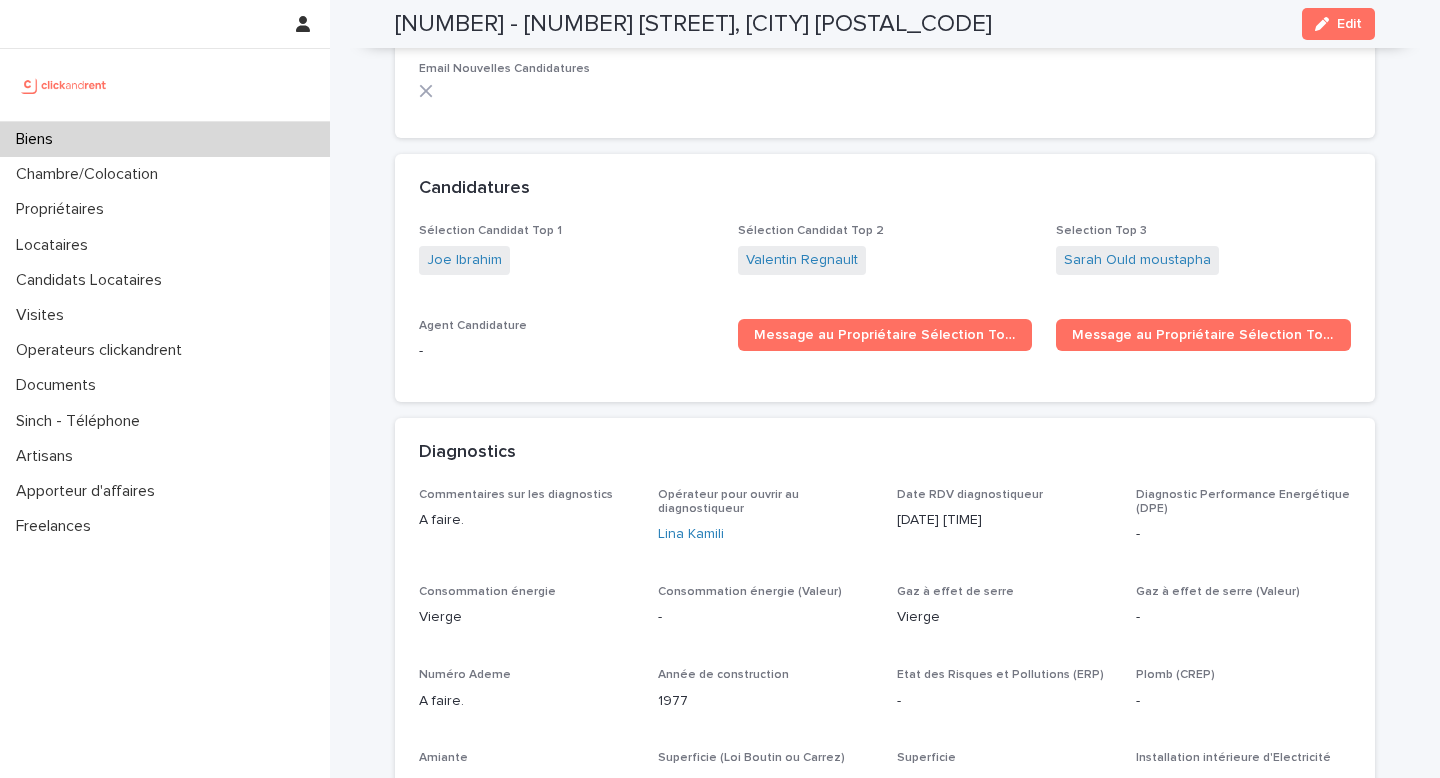 scroll, scrollTop: 6138, scrollLeft: 0, axis: vertical 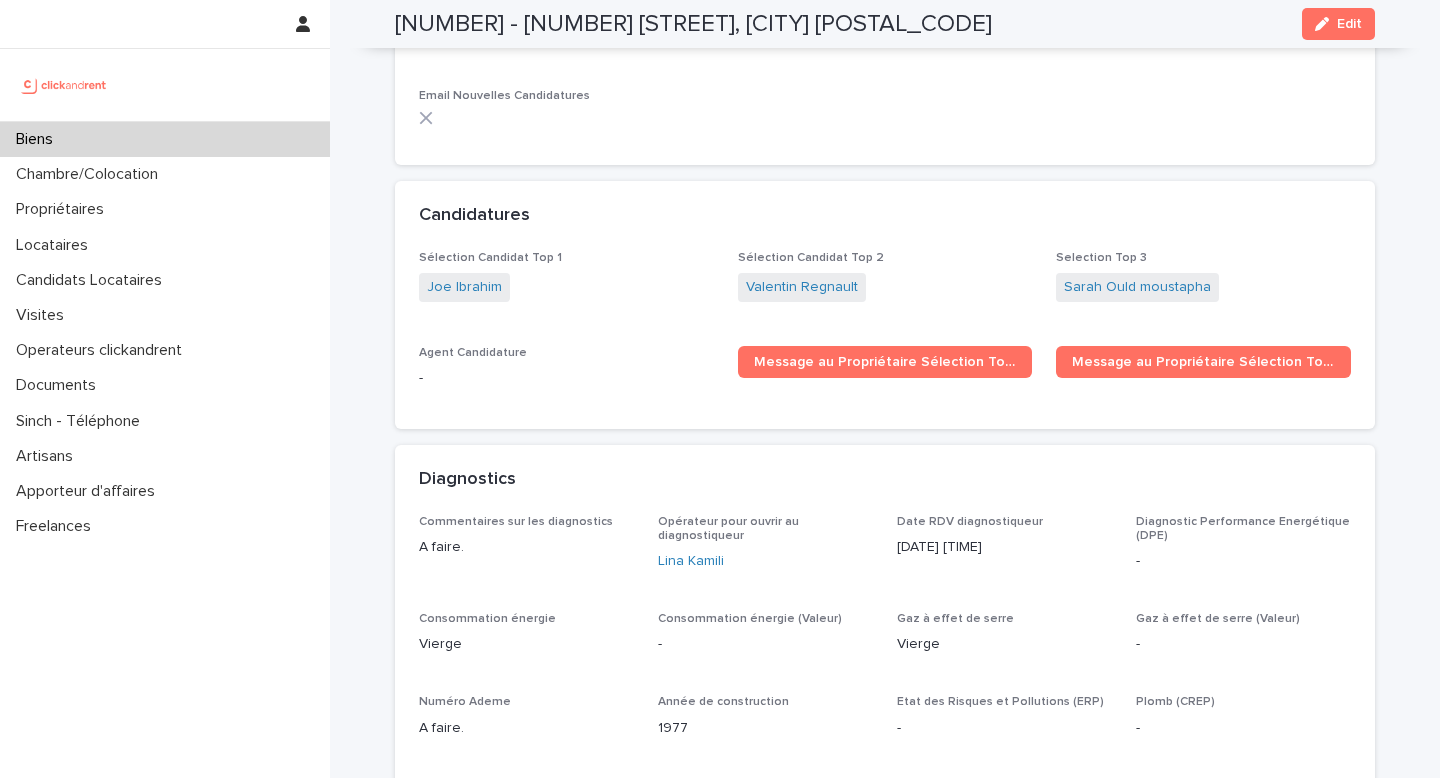 click on "Biens" at bounding box center (165, 139) 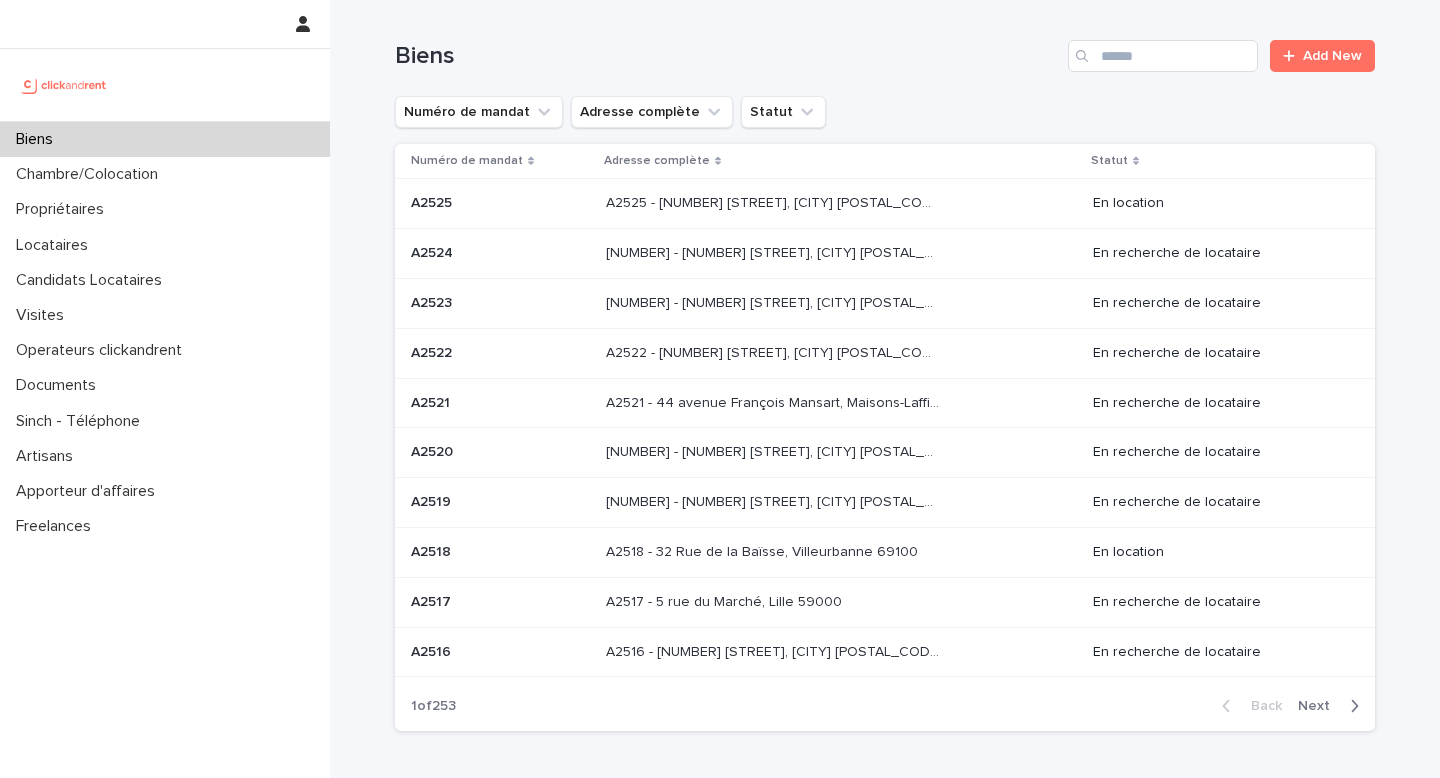 click on "Biens Add New" at bounding box center (885, 48) 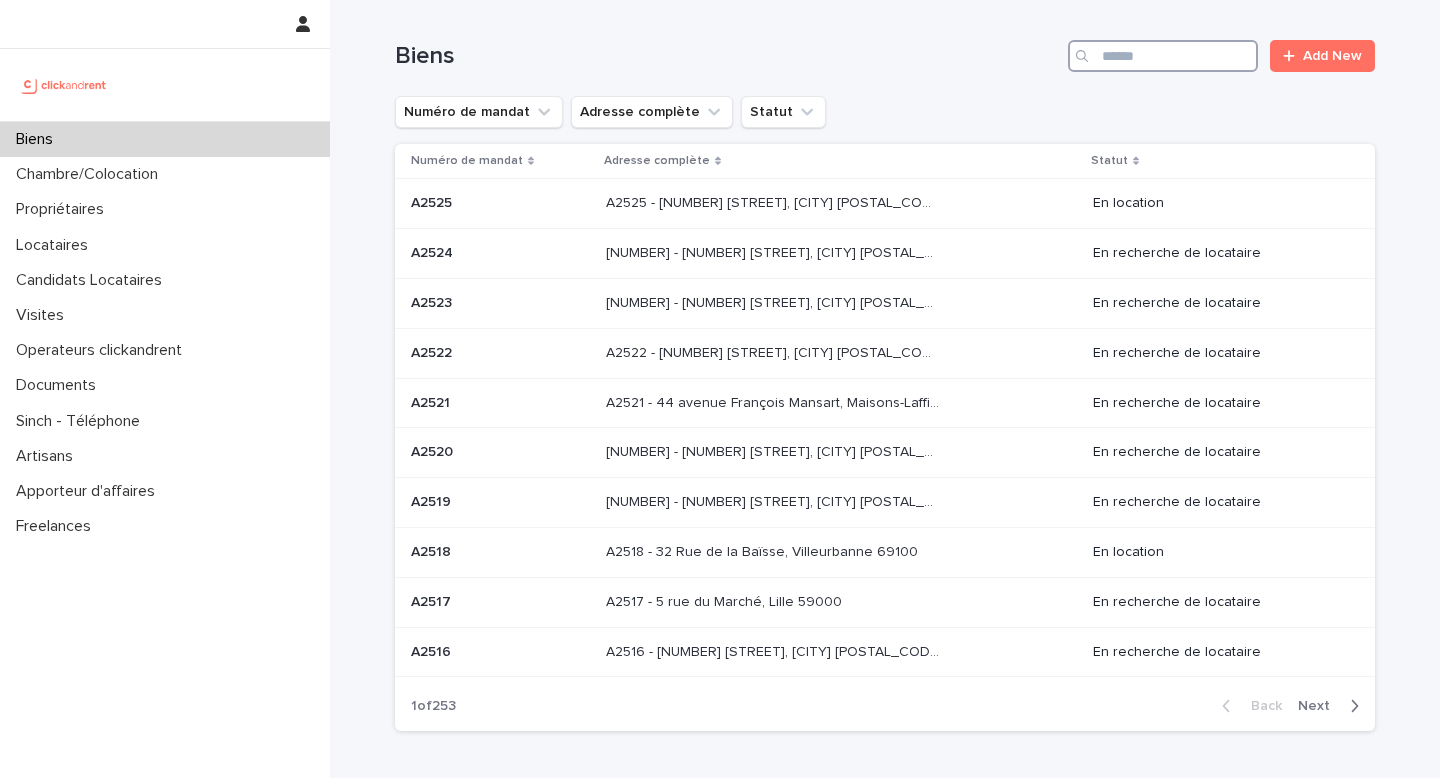click at bounding box center [1163, 56] 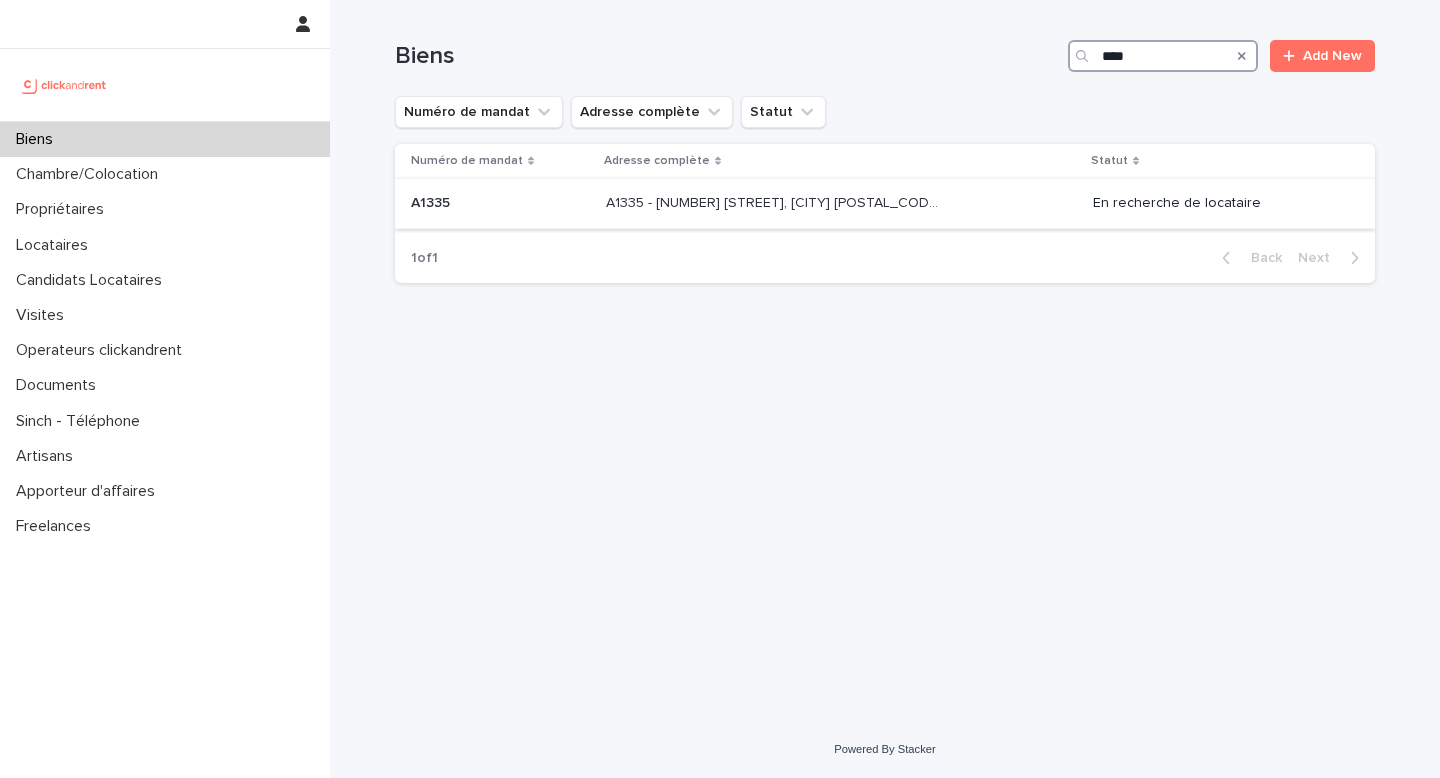 type on "****" 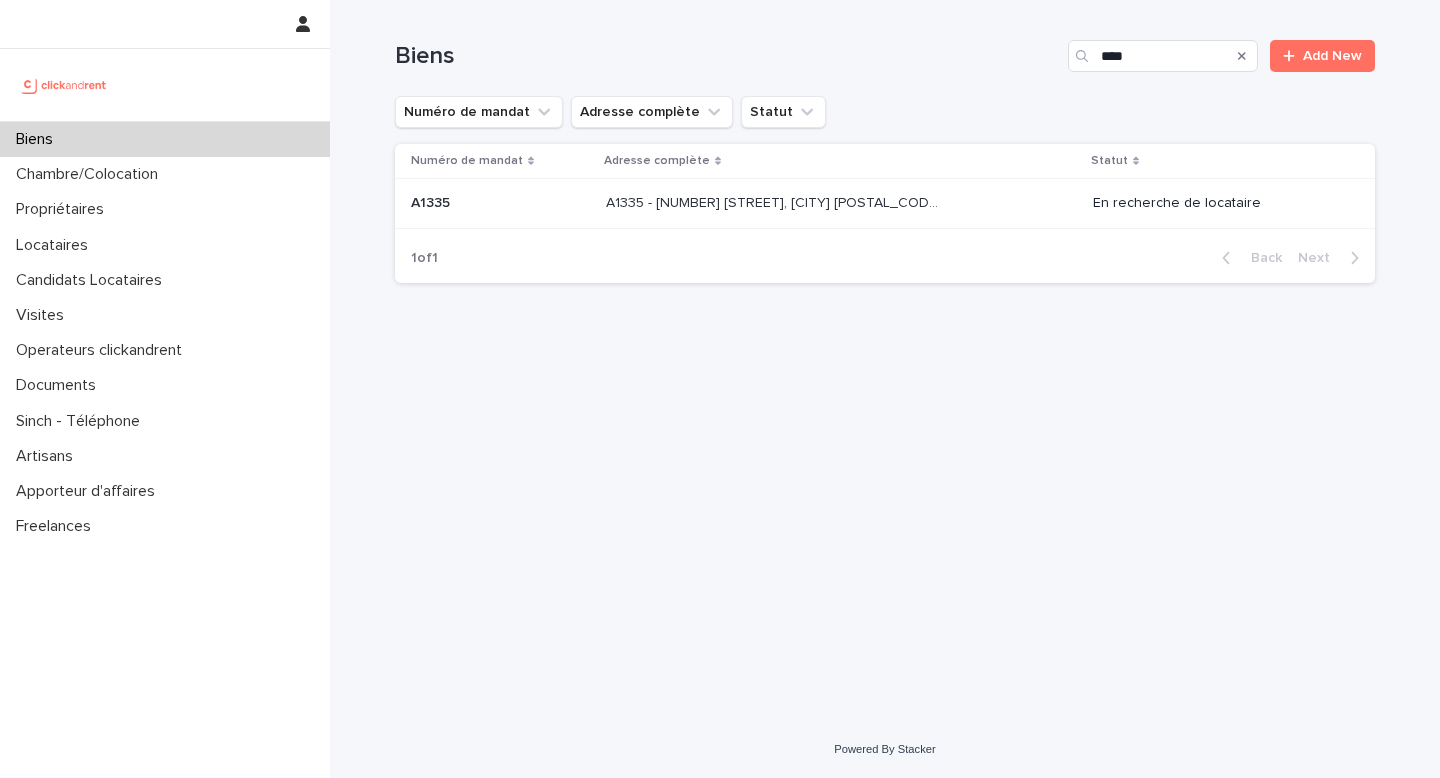 click on "[NUMBER] - [NUMBER] [STREET], [CITY] [POSTAL_CODE] [NUMBER] - [NUMBER] [STREET], [CITY] [POSTAL_CODE]" at bounding box center [841, 203] 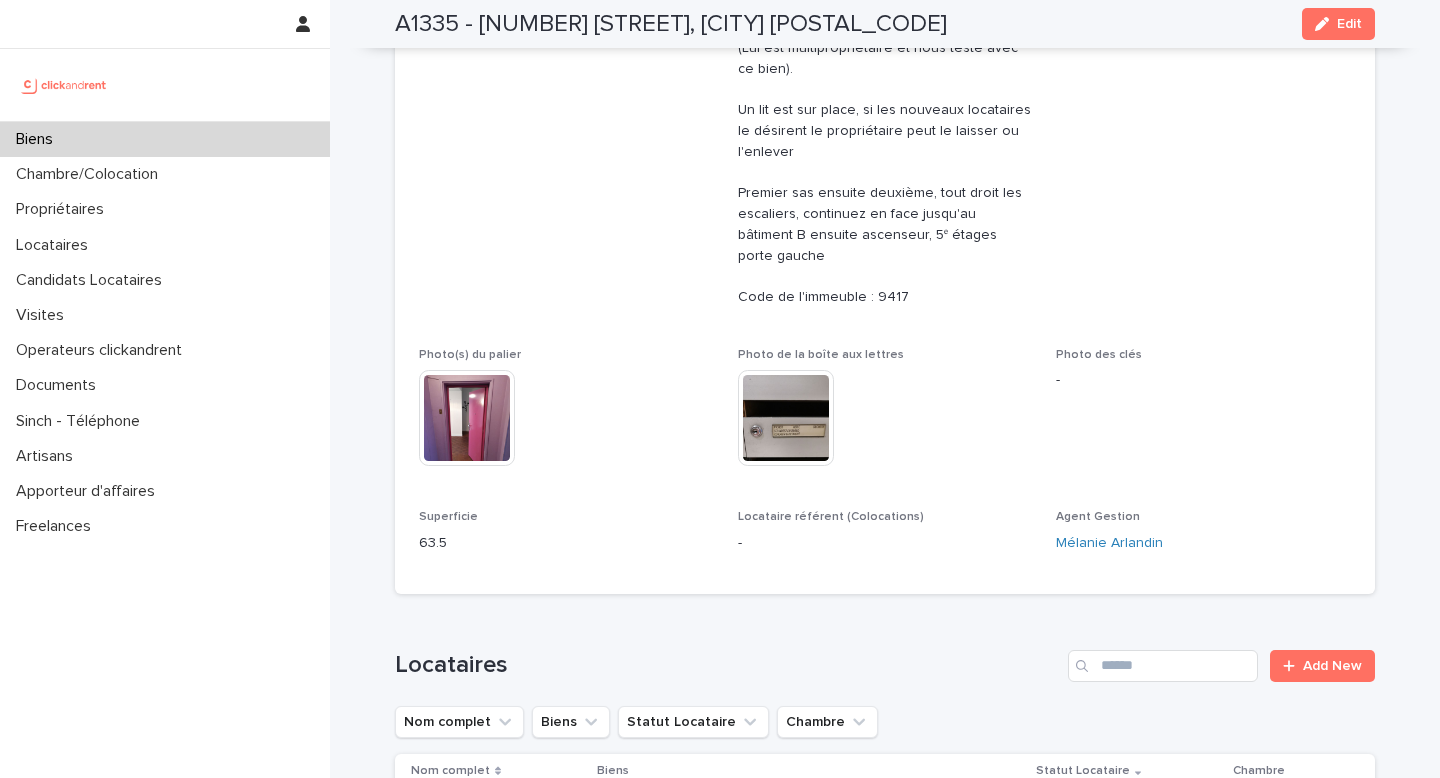 scroll, scrollTop: 533, scrollLeft: 0, axis: vertical 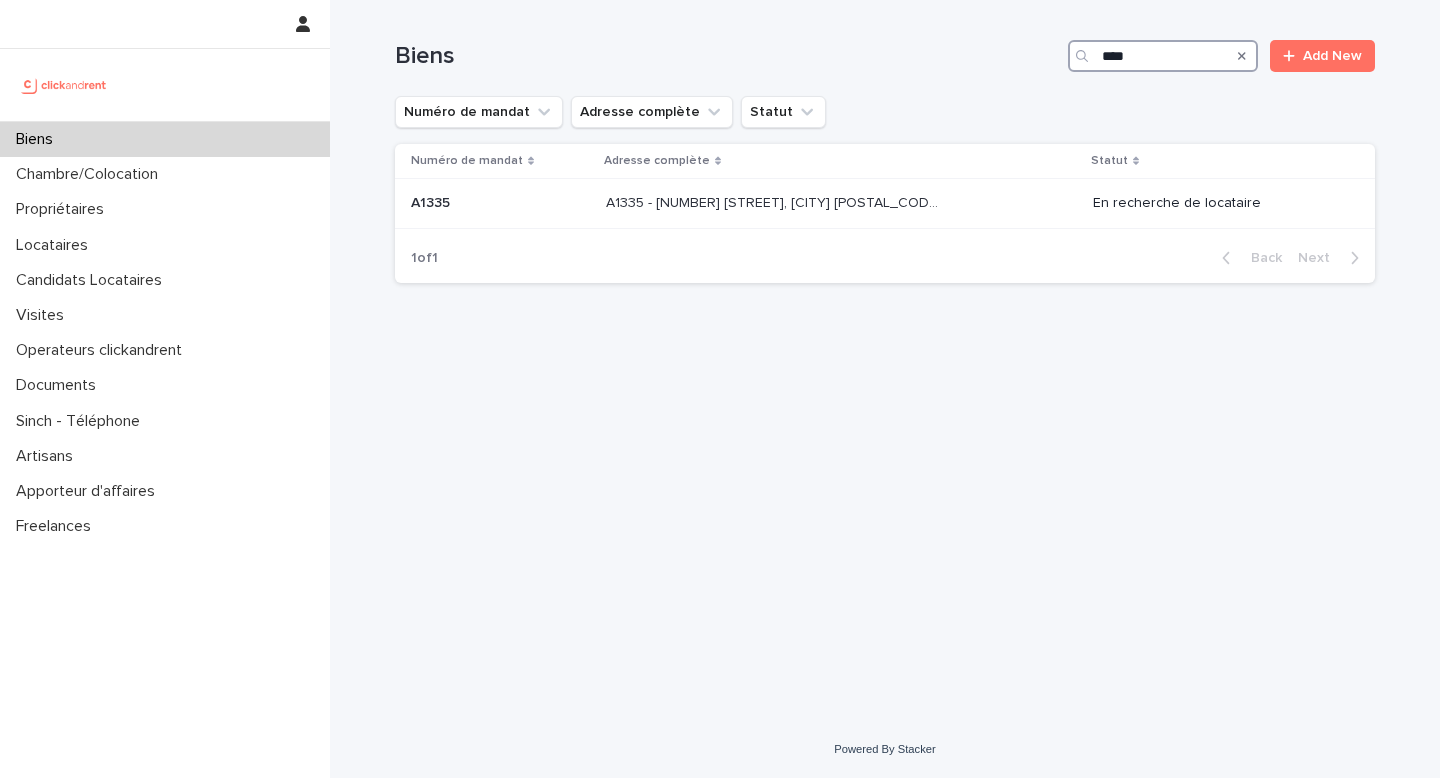 click on "****" at bounding box center [1163, 56] 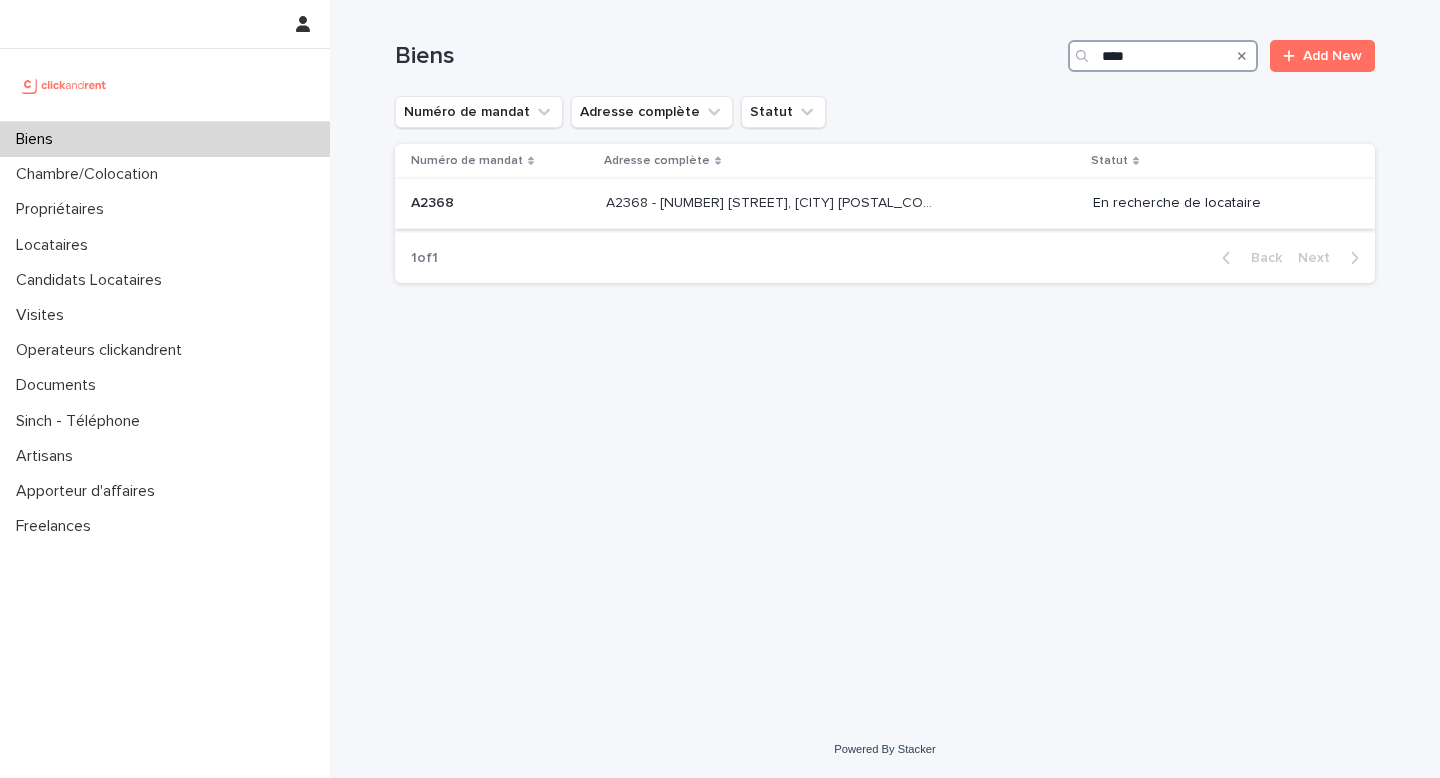 type on "****" 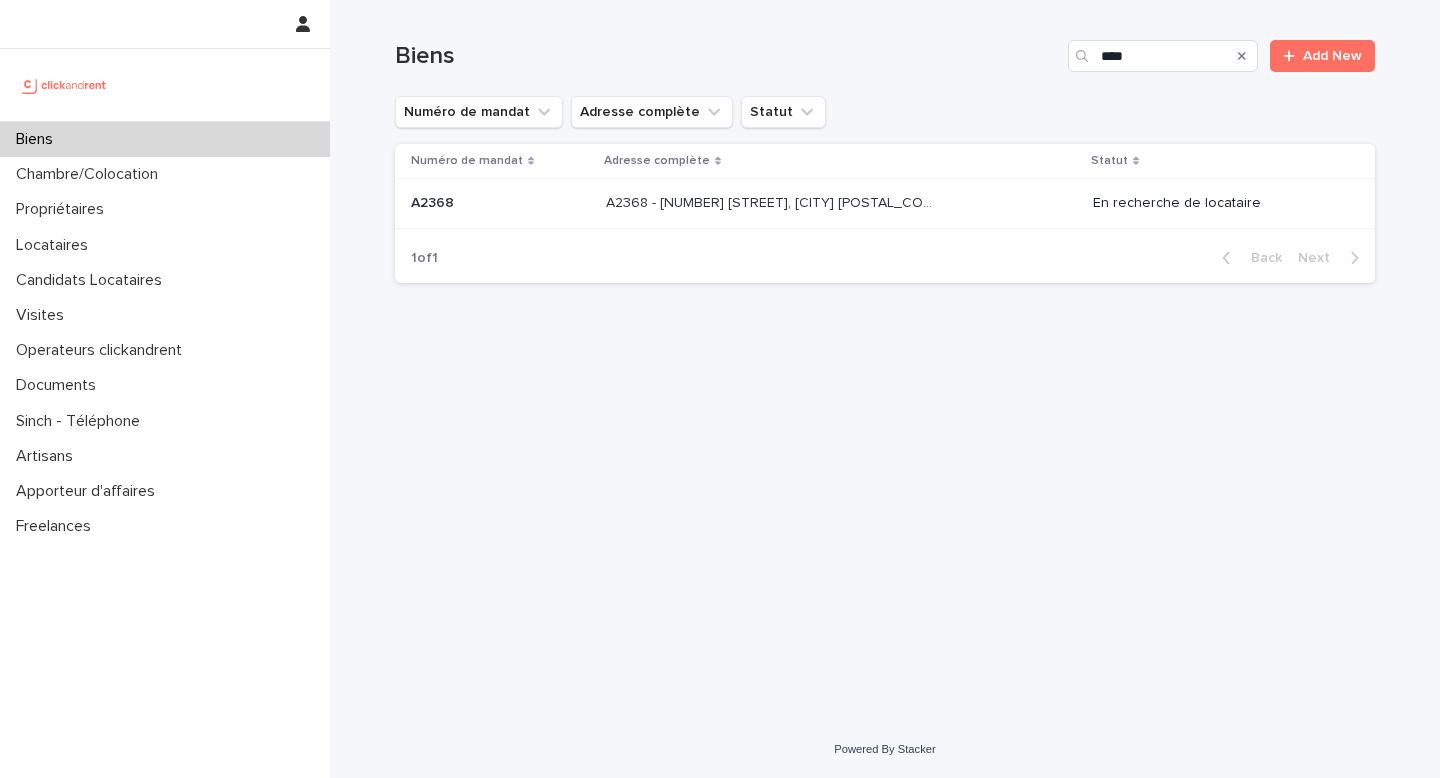 click on "A2368 - [NUMBER] [STREET],  [CITY] [POSTAL_CODE] A2368 - [NUMBER] [STREET],  [CITY] [POSTAL_CODE]" at bounding box center [841, 204] 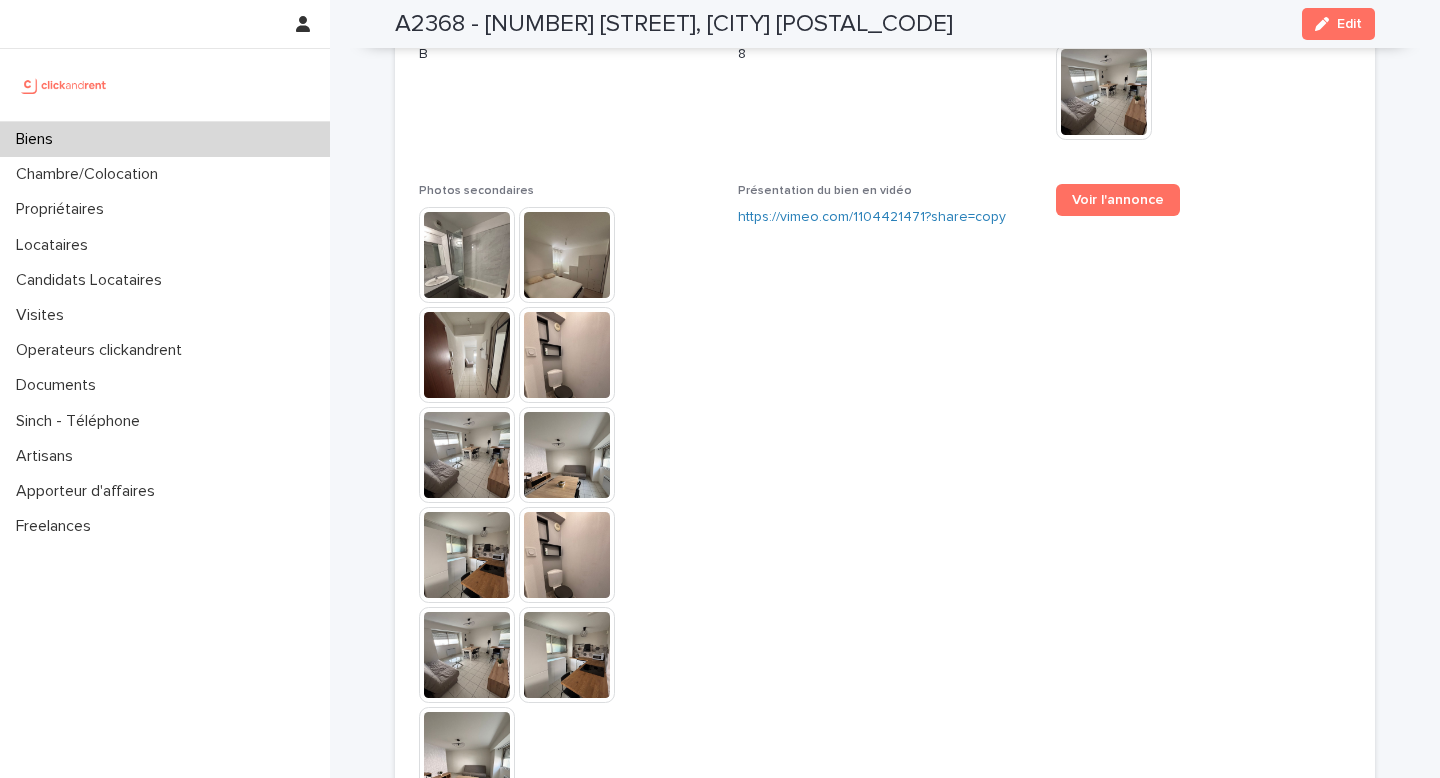 scroll, scrollTop: 5073, scrollLeft: 0, axis: vertical 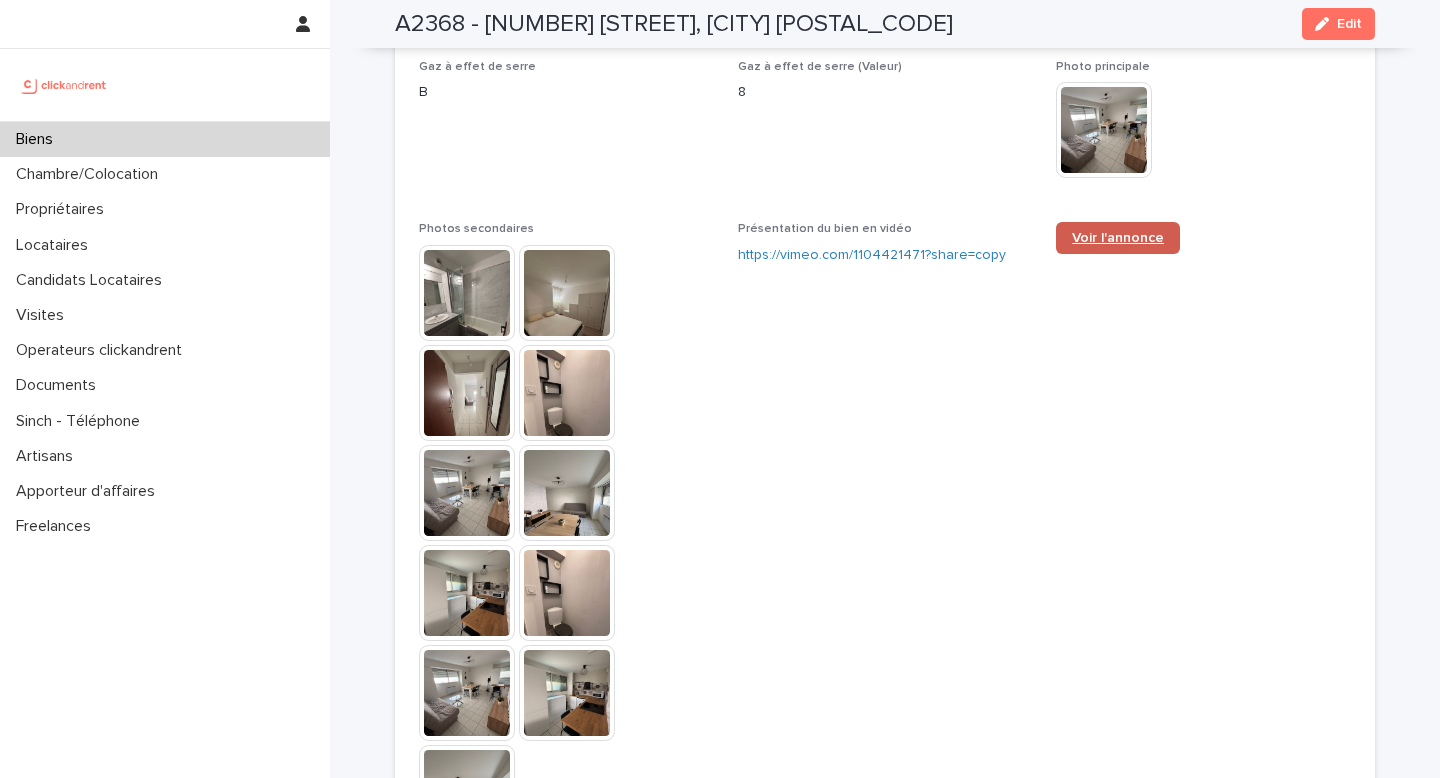 click on "Voir l'annonce" at bounding box center [1118, 238] 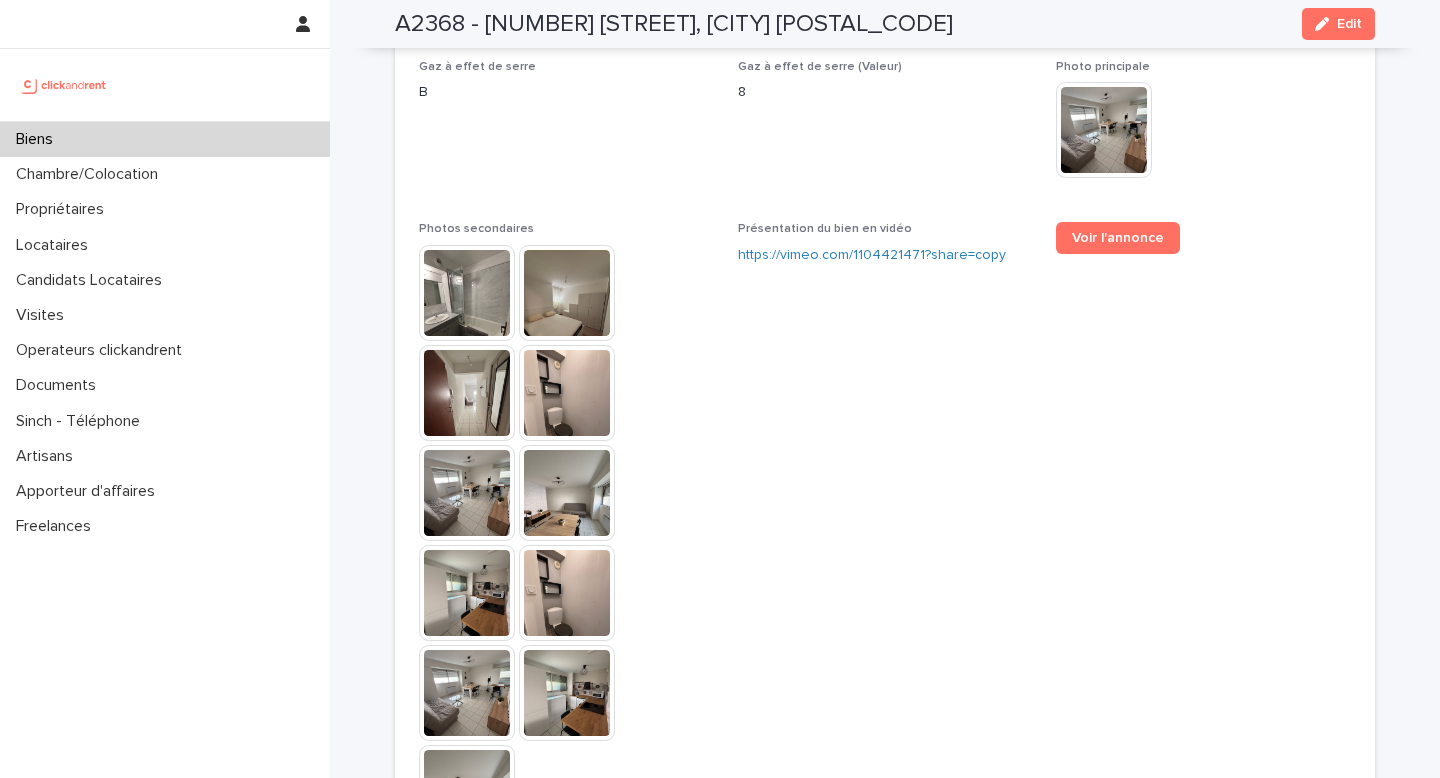 click at bounding box center [64, 85] 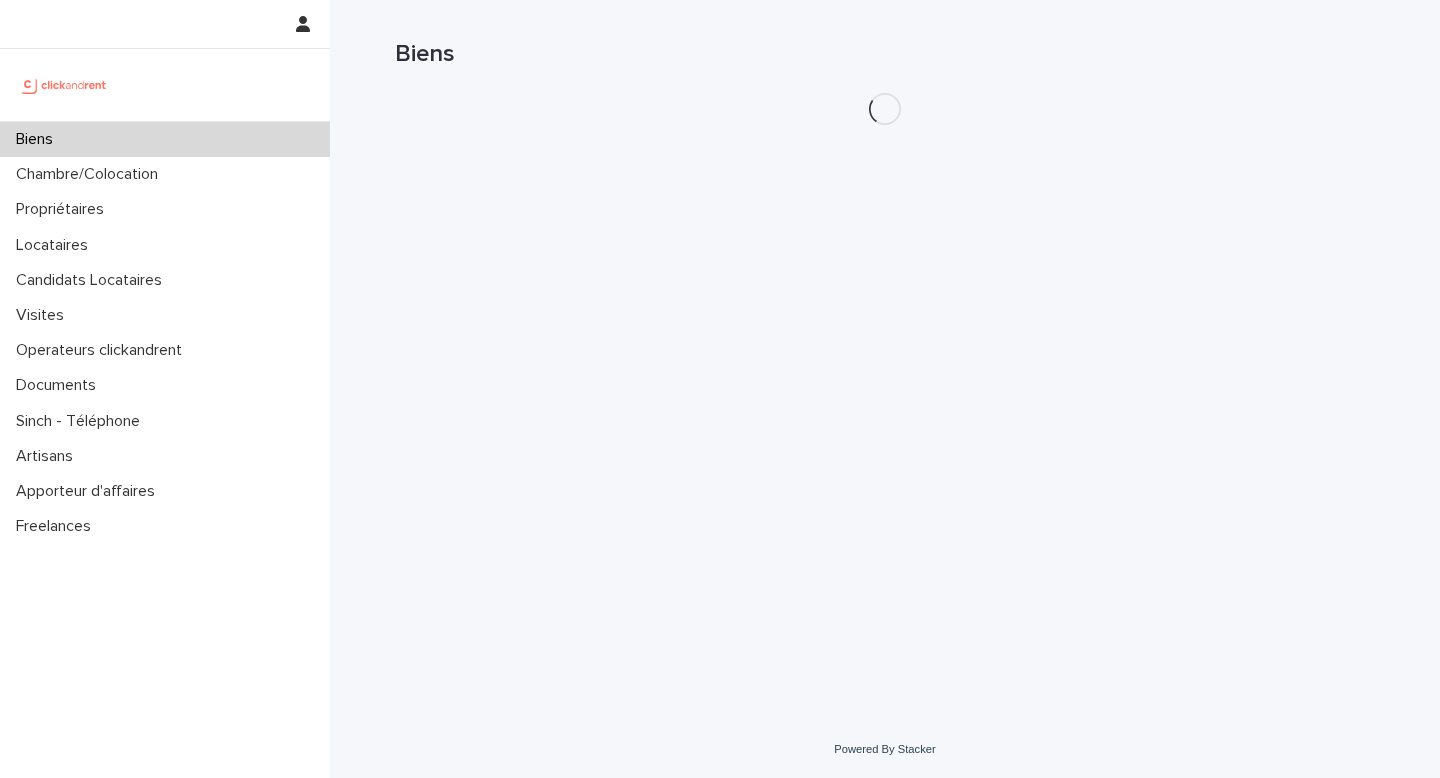 scroll, scrollTop: 0, scrollLeft: 0, axis: both 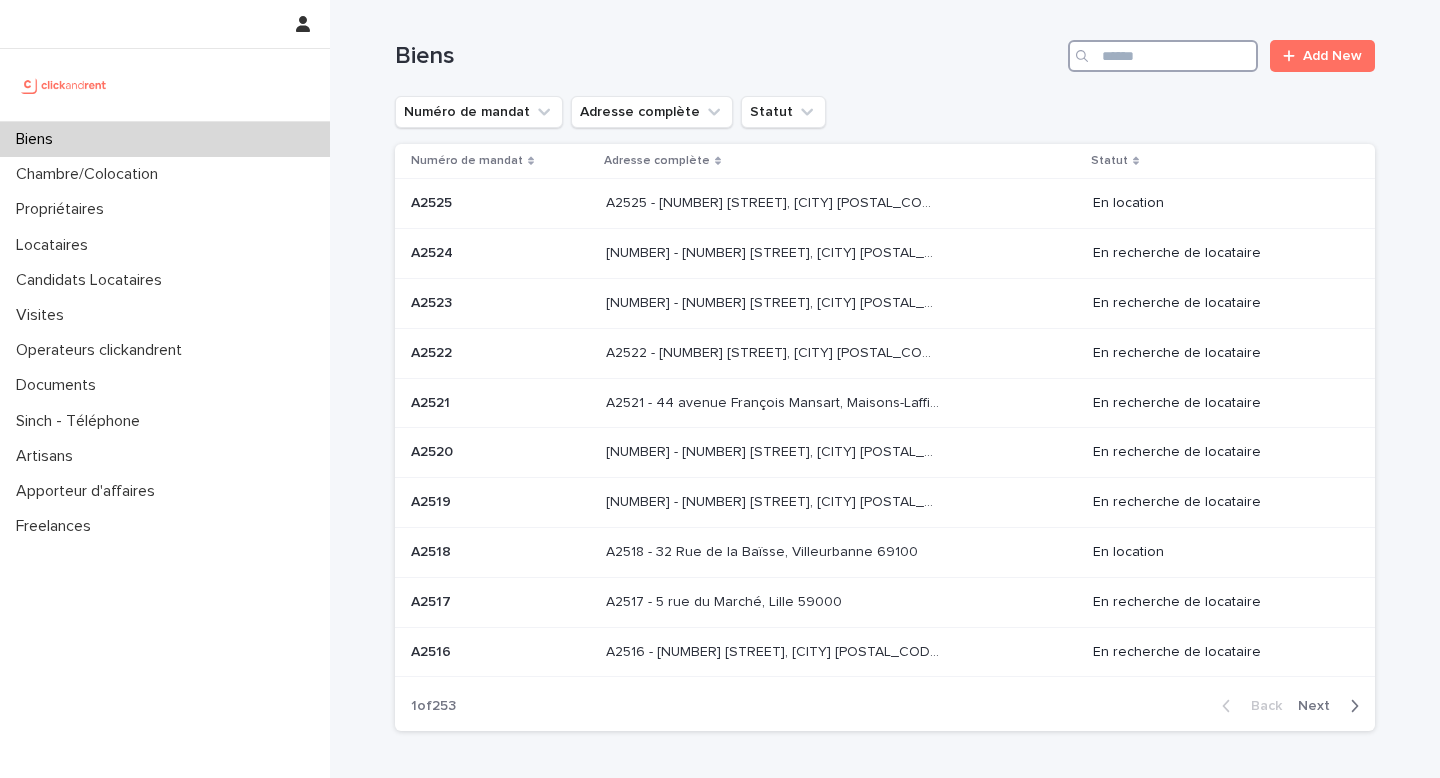 click at bounding box center [1163, 56] 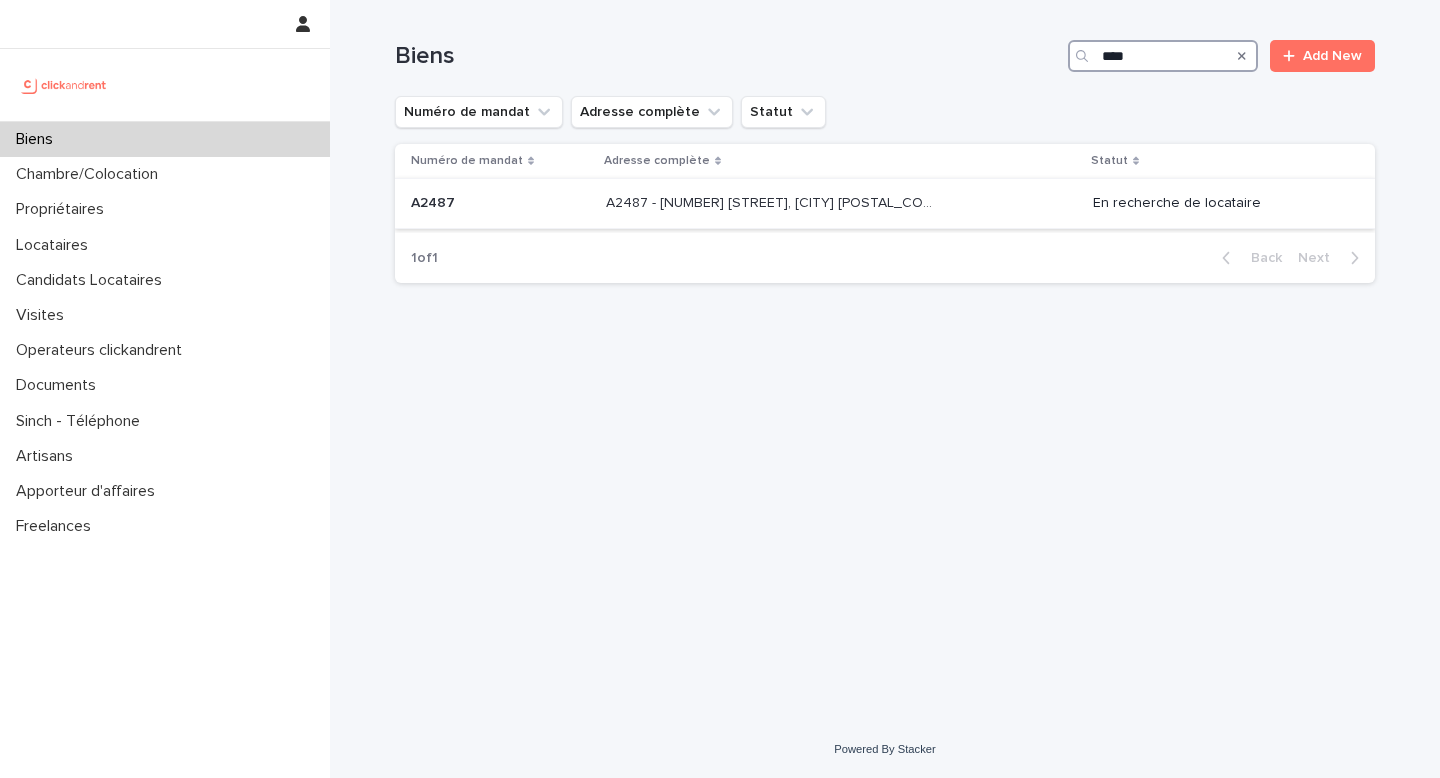 type on "****" 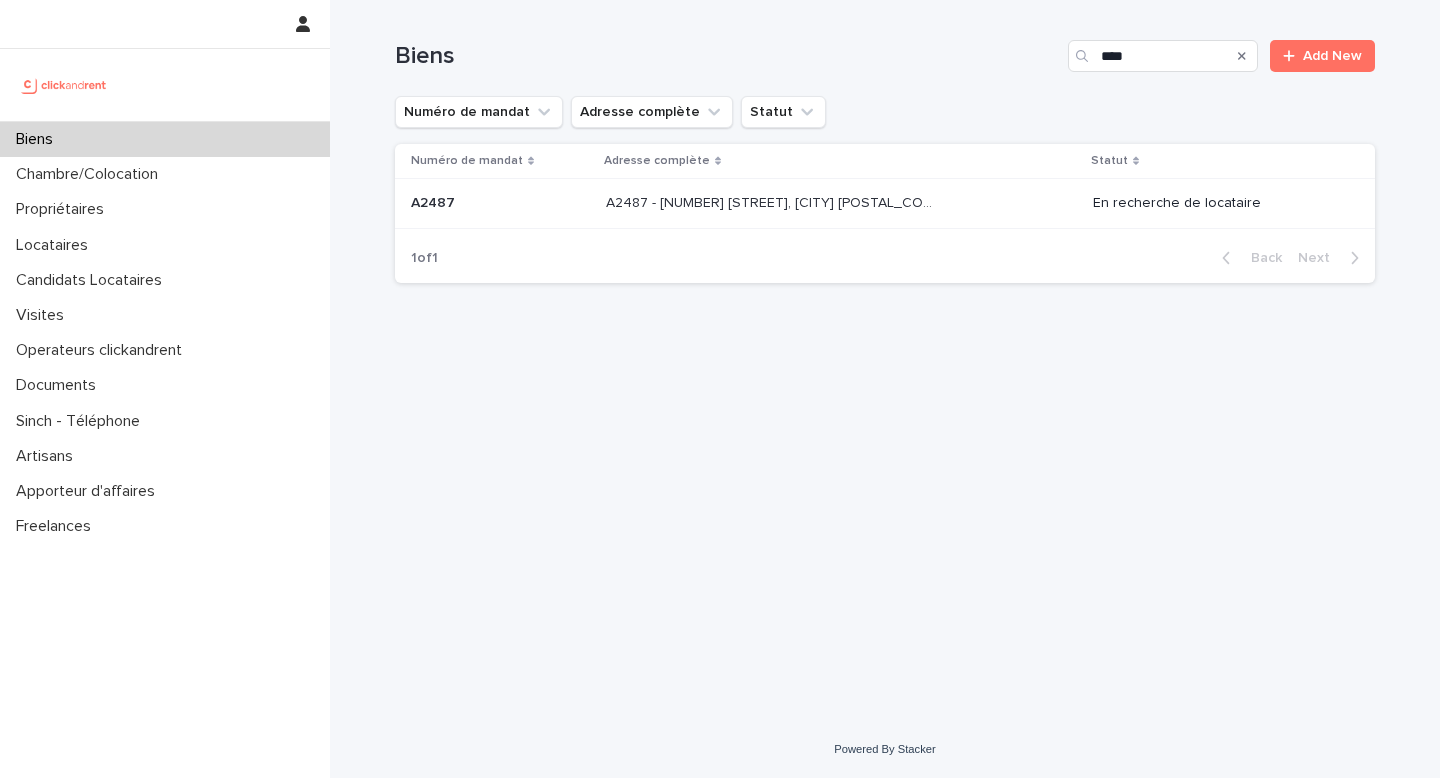 click on "A2487 - [NUMBER] [STREET],  [CITY] [POSTAL_CODE] A2487 - [NUMBER] [STREET],  [CITY] [POSTAL_CODE]" at bounding box center [841, 203] 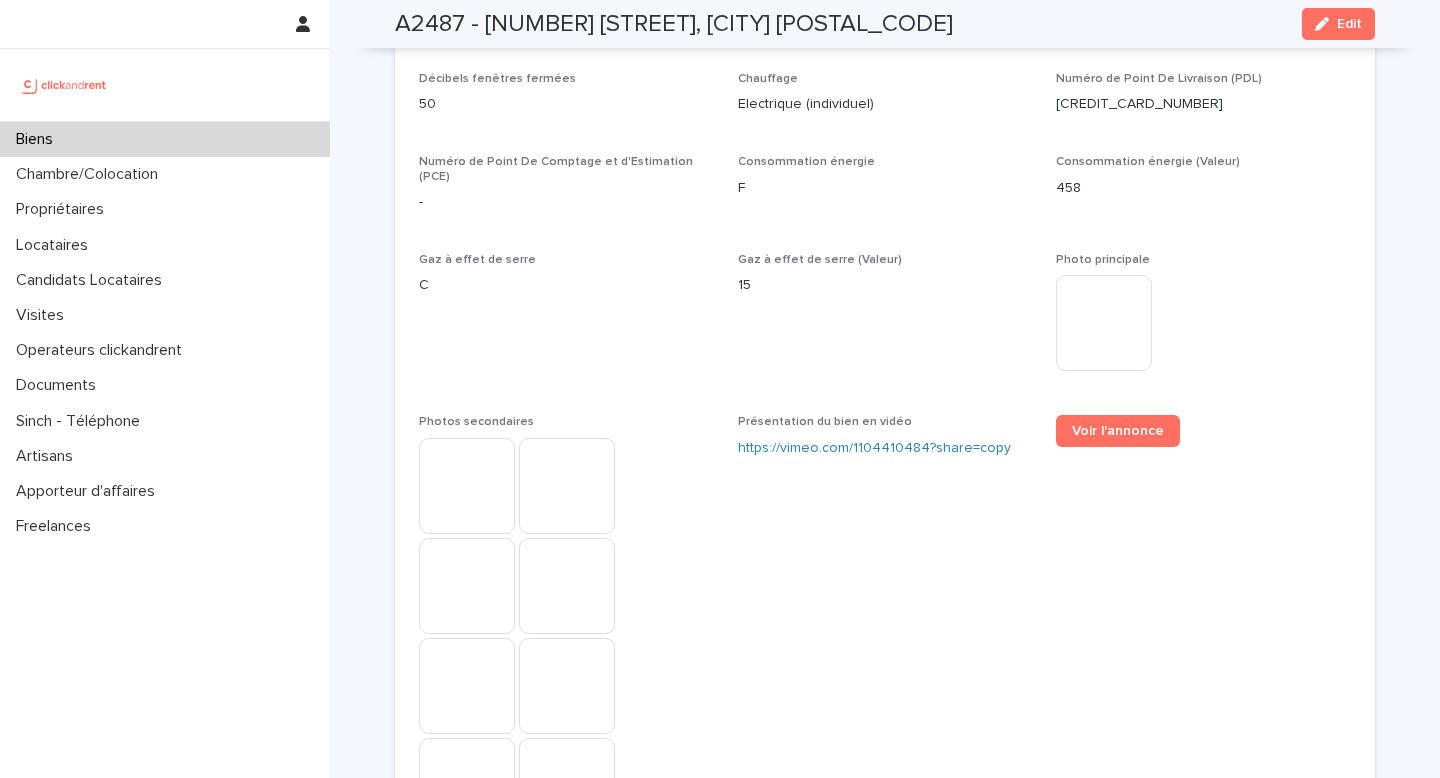 scroll, scrollTop: 4909, scrollLeft: 0, axis: vertical 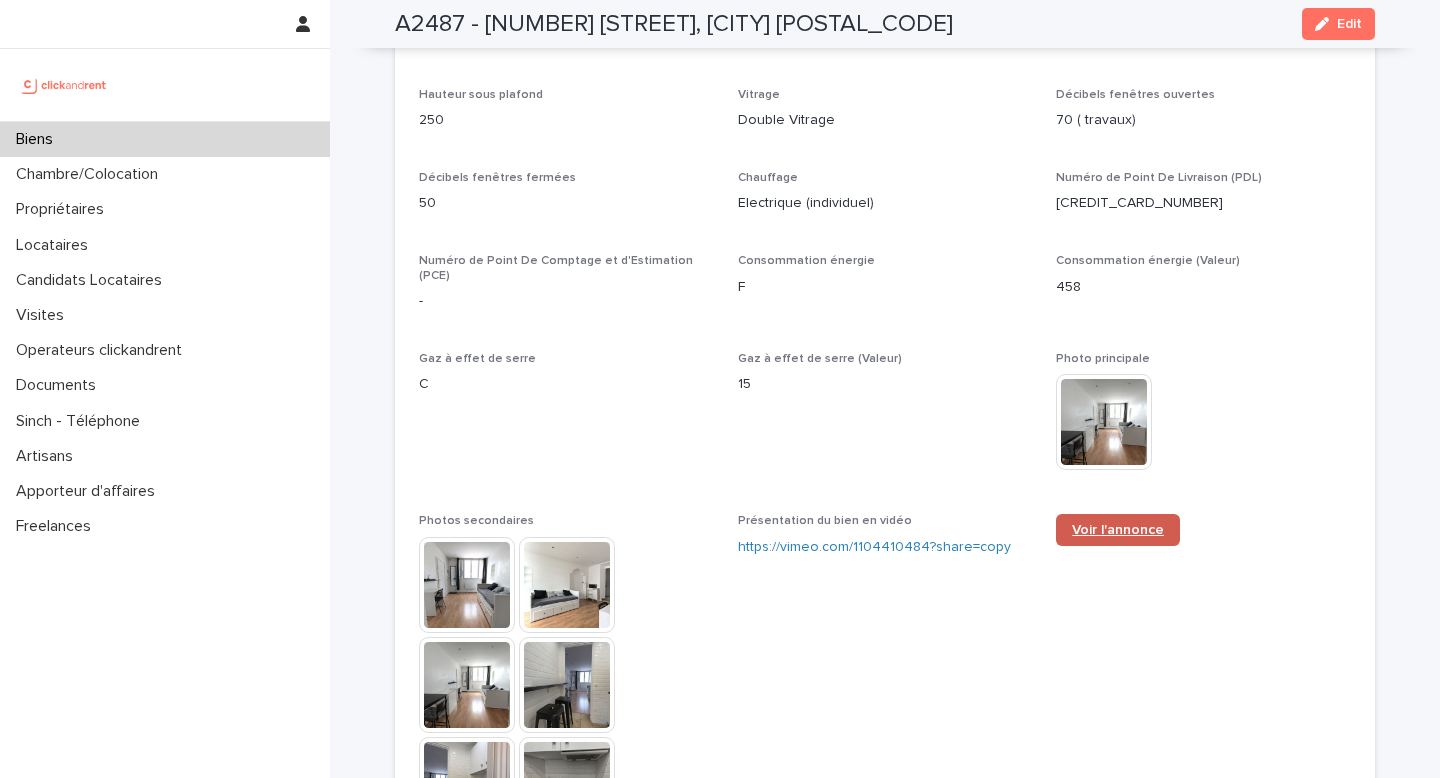 click on "Voir l'annonce" at bounding box center (1118, 530) 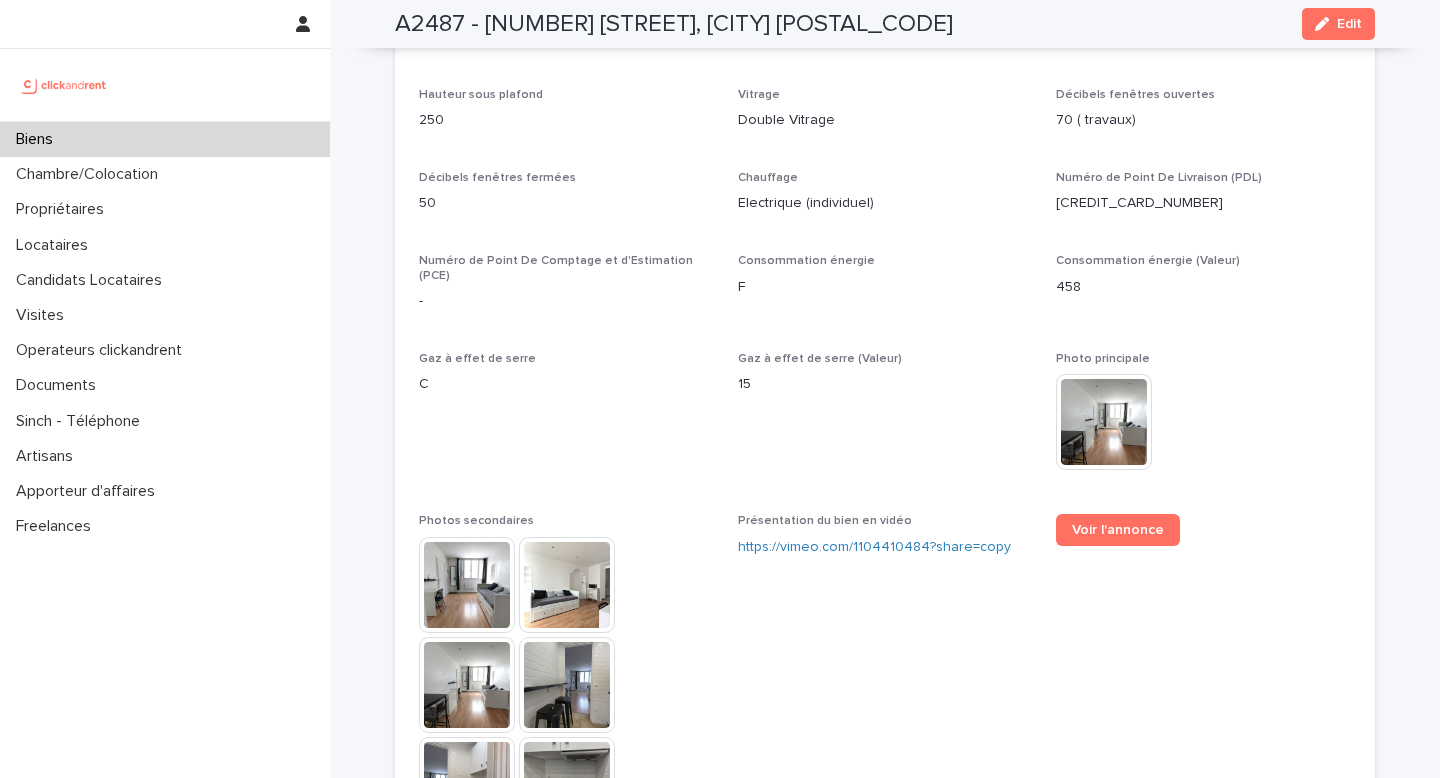 click on "Biens" at bounding box center (165, 139) 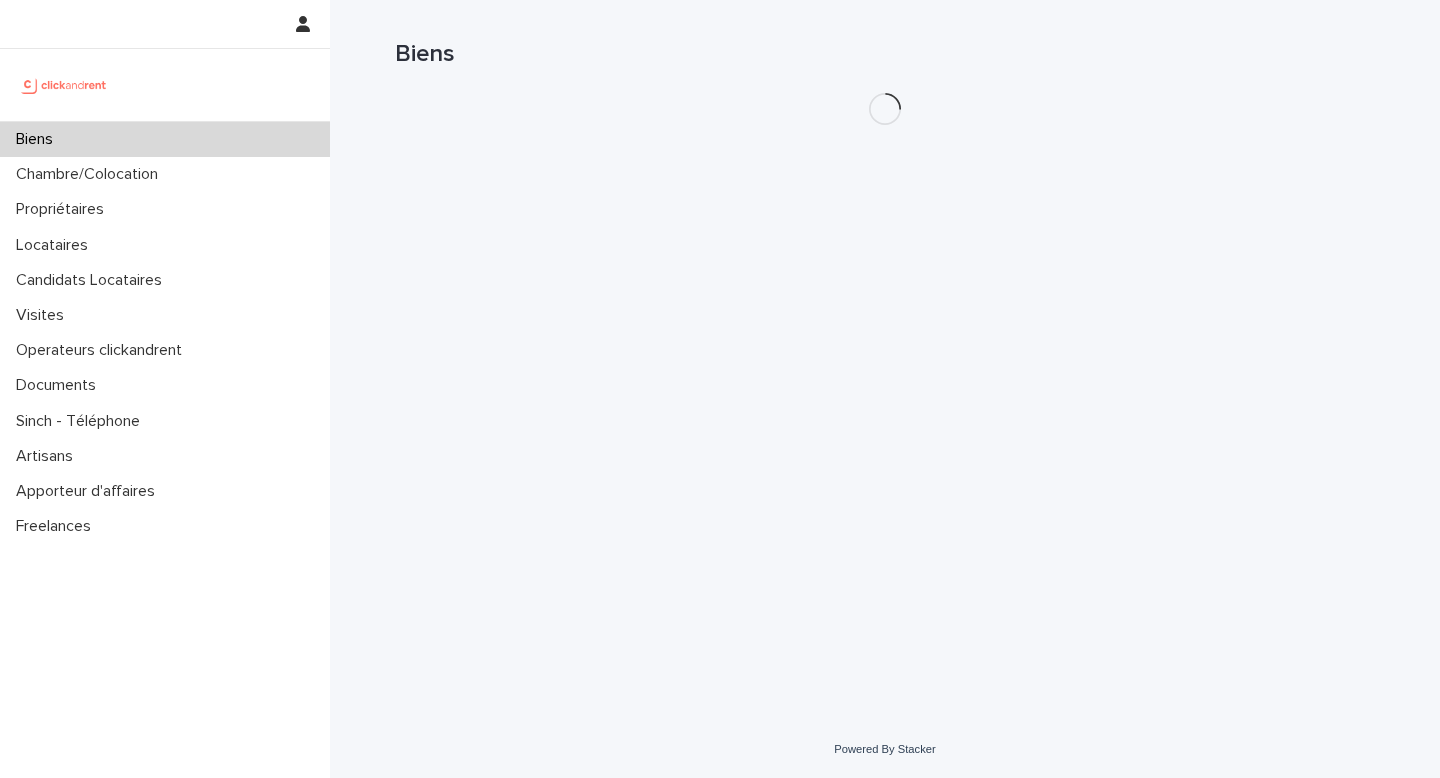 scroll, scrollTop: 0, scrollLeft: 0, axis: both 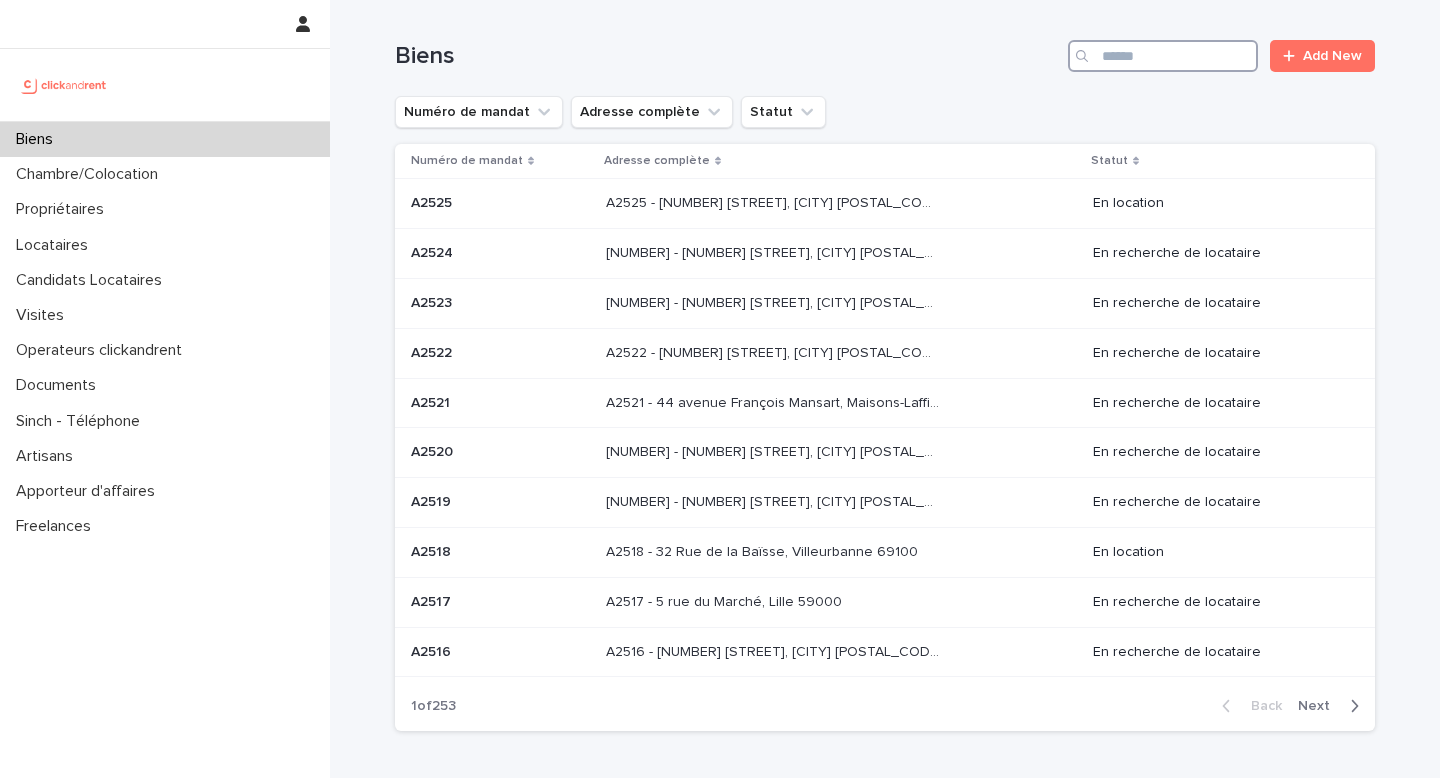 click at bounding box center [1163, 56] 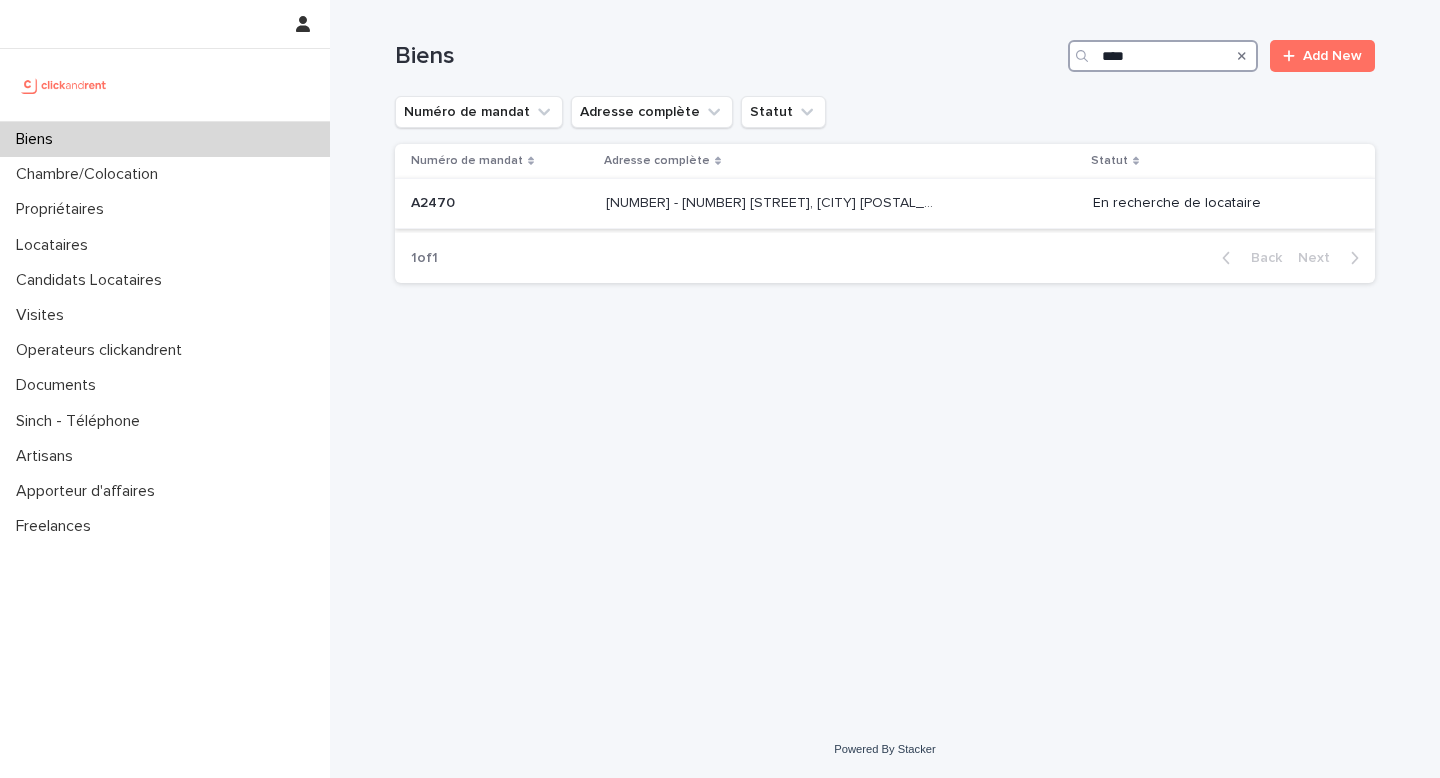 type on "****" 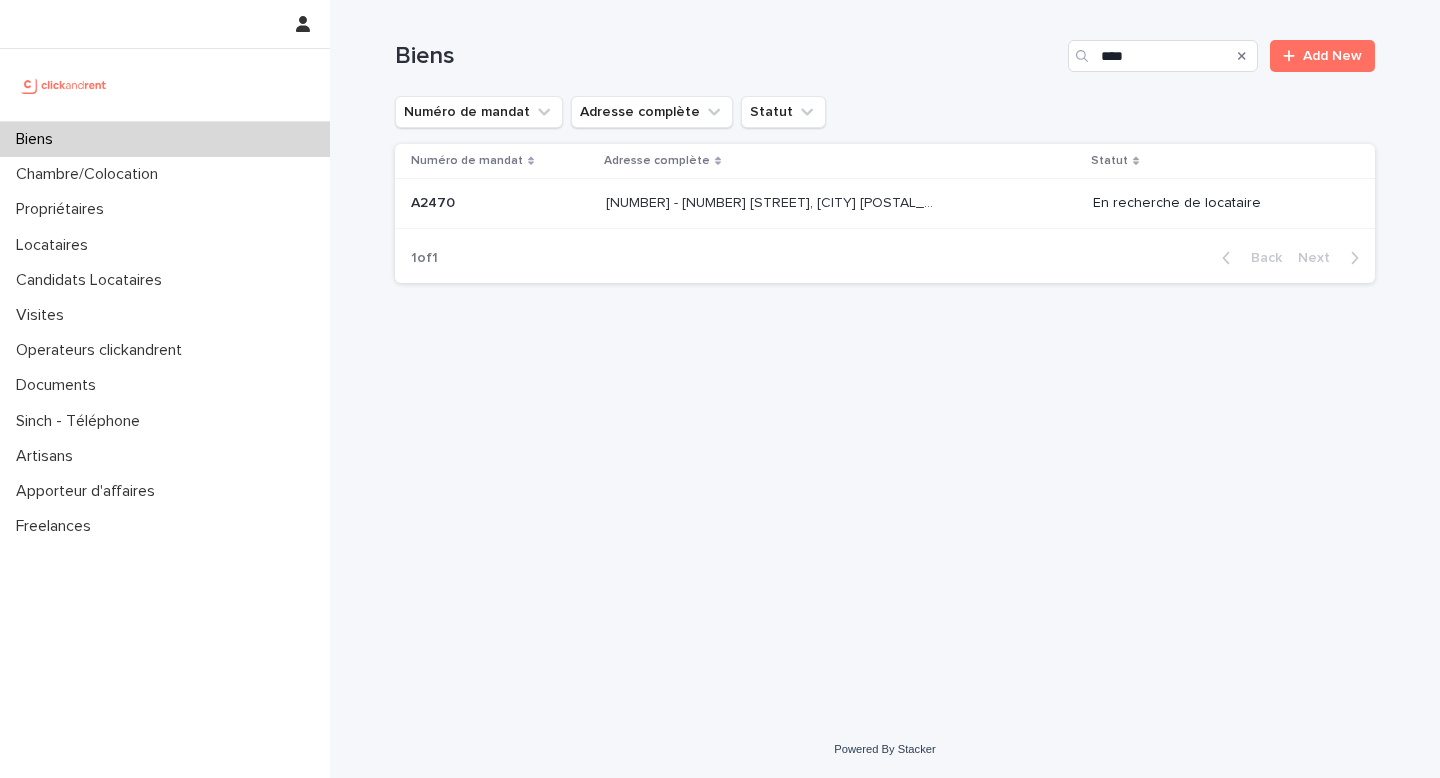 click on "A2470 - [NUMBER] [STREET],  [CITY] [POSTAL_CODE] A2470 - [NUMBER] [STREET],  [CITY] [POSTAL_CODE]" at bounding box center [841, 203] 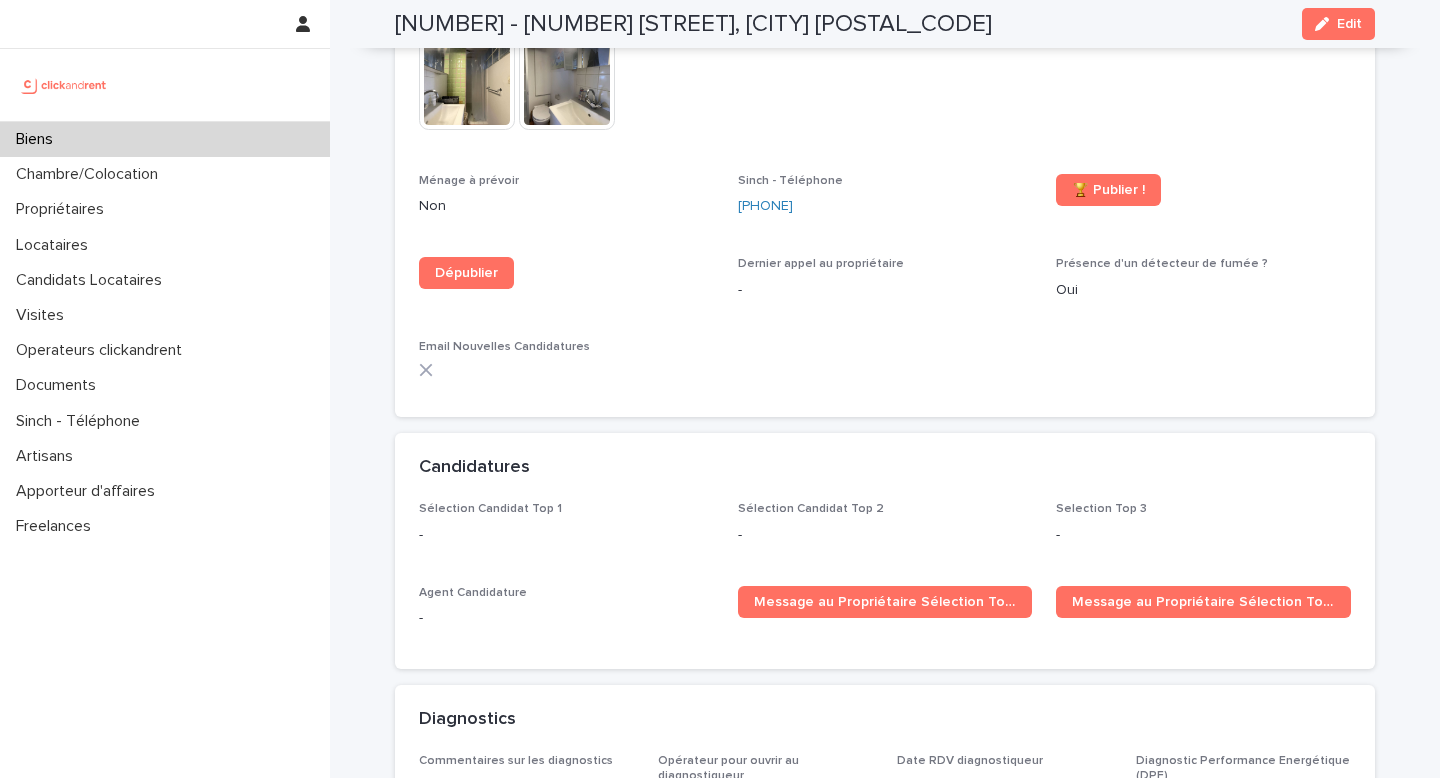 scroll, scrollTop: 5682, scrollLeft: 0, axis: vertical 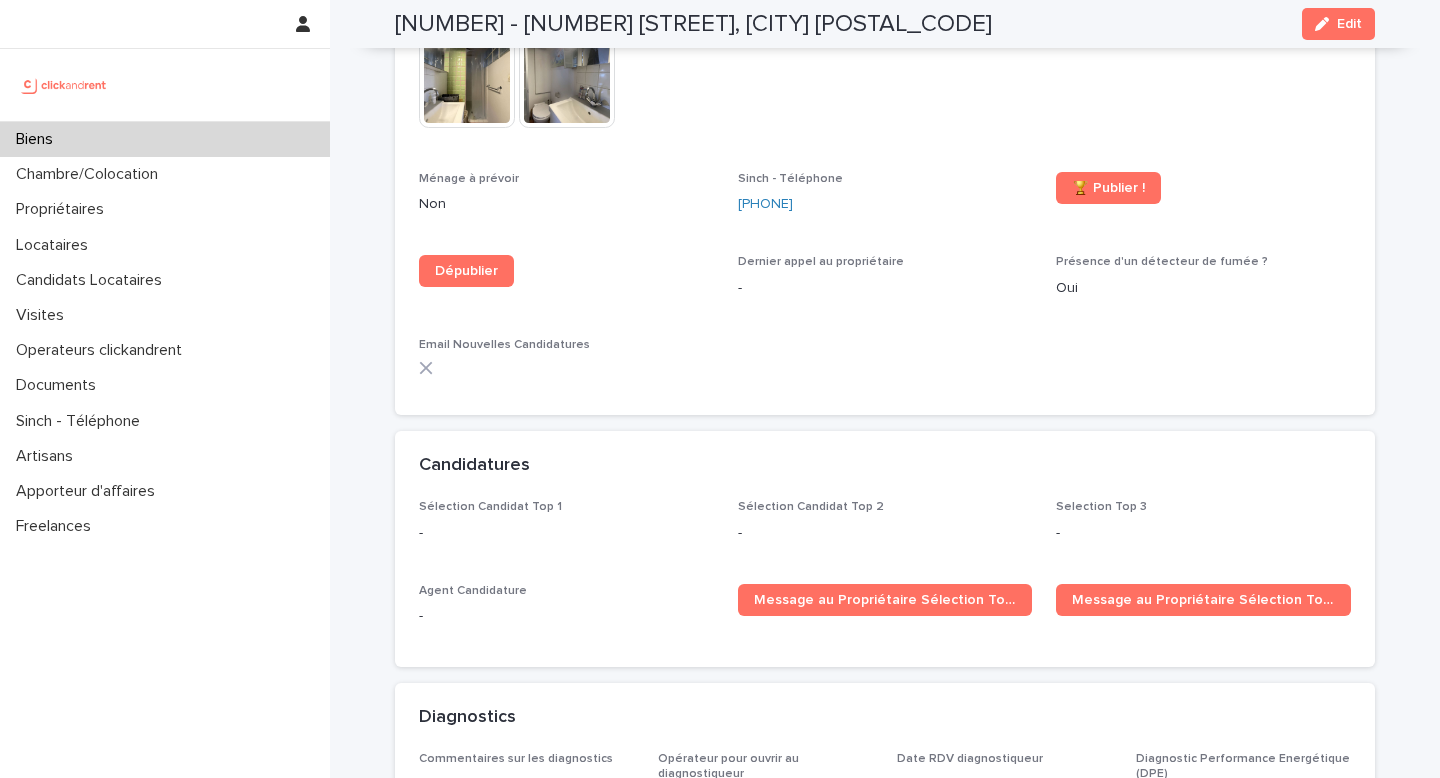 click on "Biens" at bounding box center [165, 139] 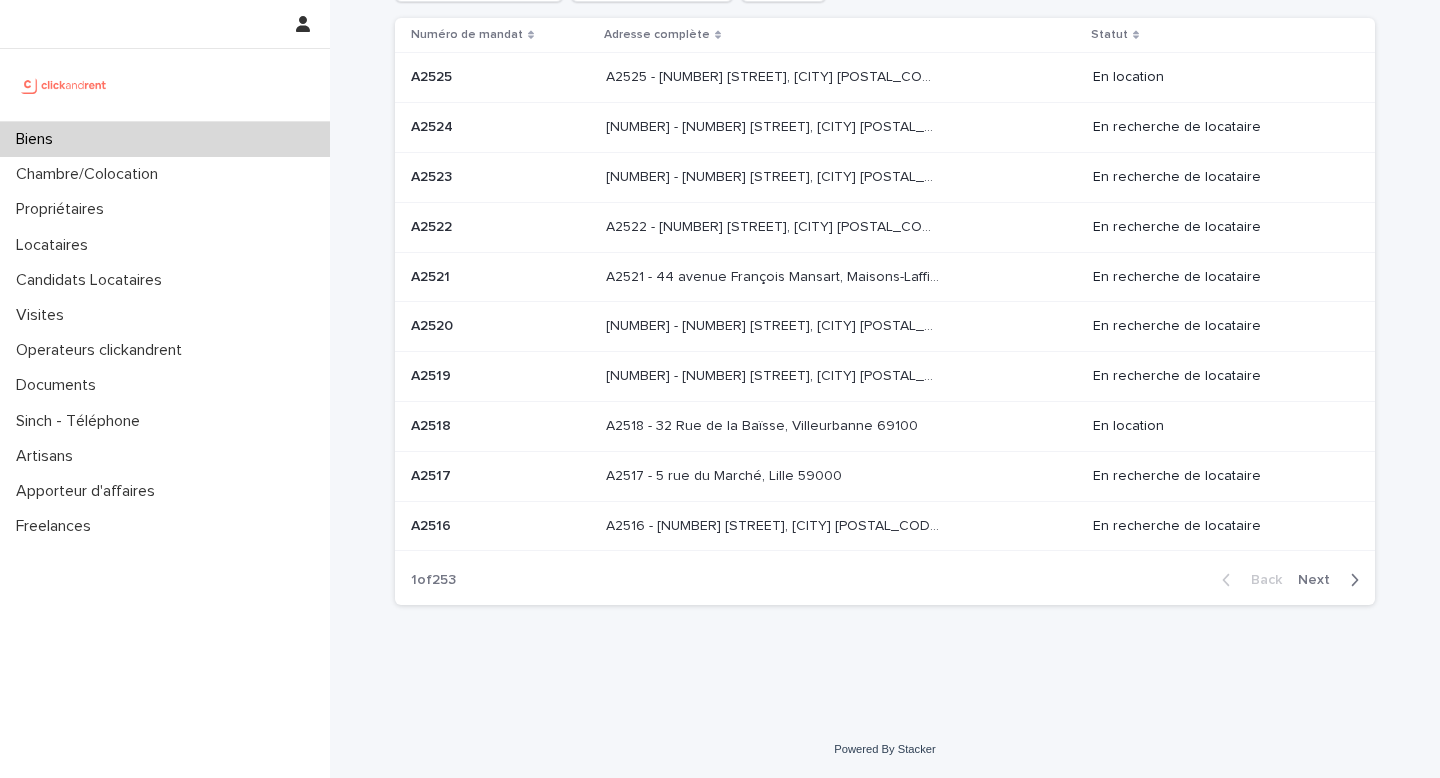 scroll, scrollTop: 0, scrollLeft: 0, axis: both 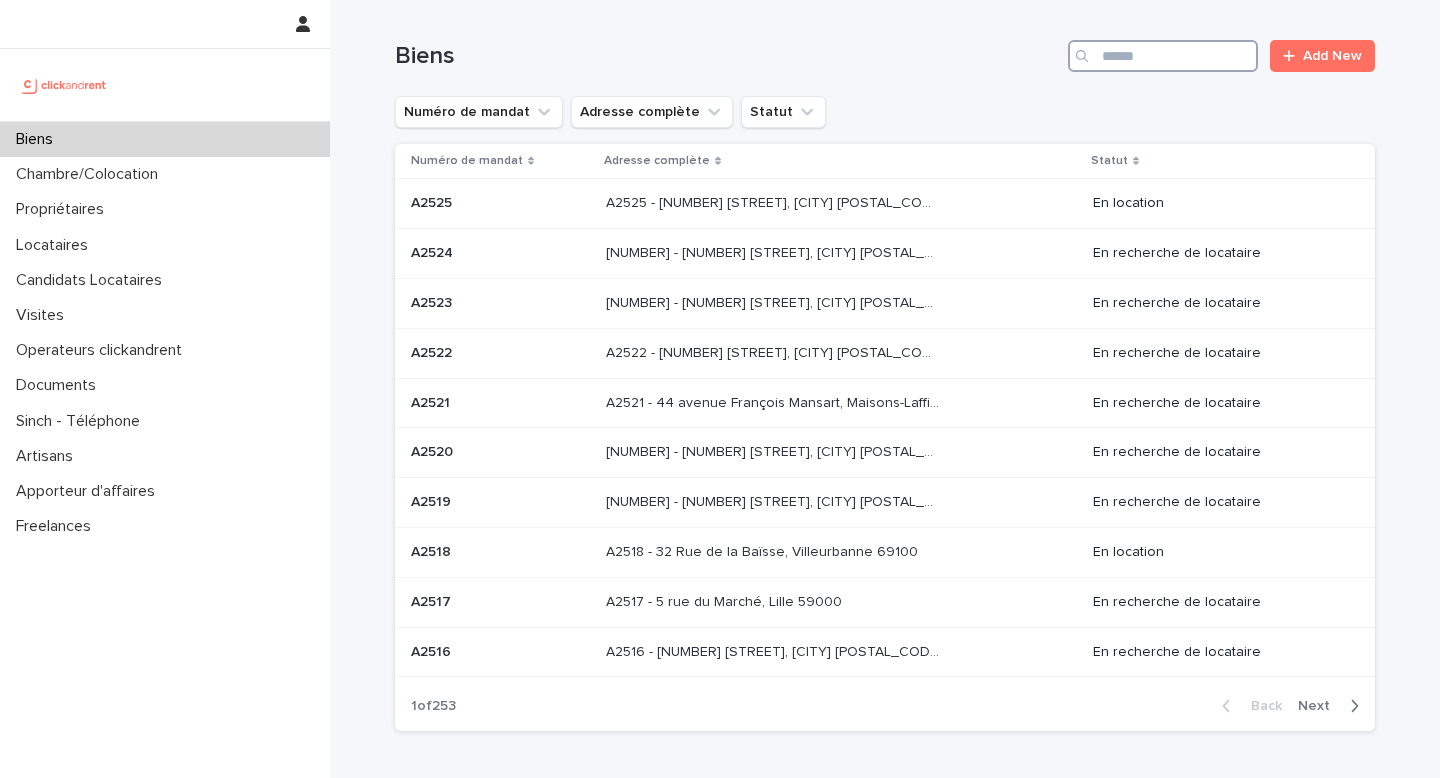 click at bounding box center (1163, 56) 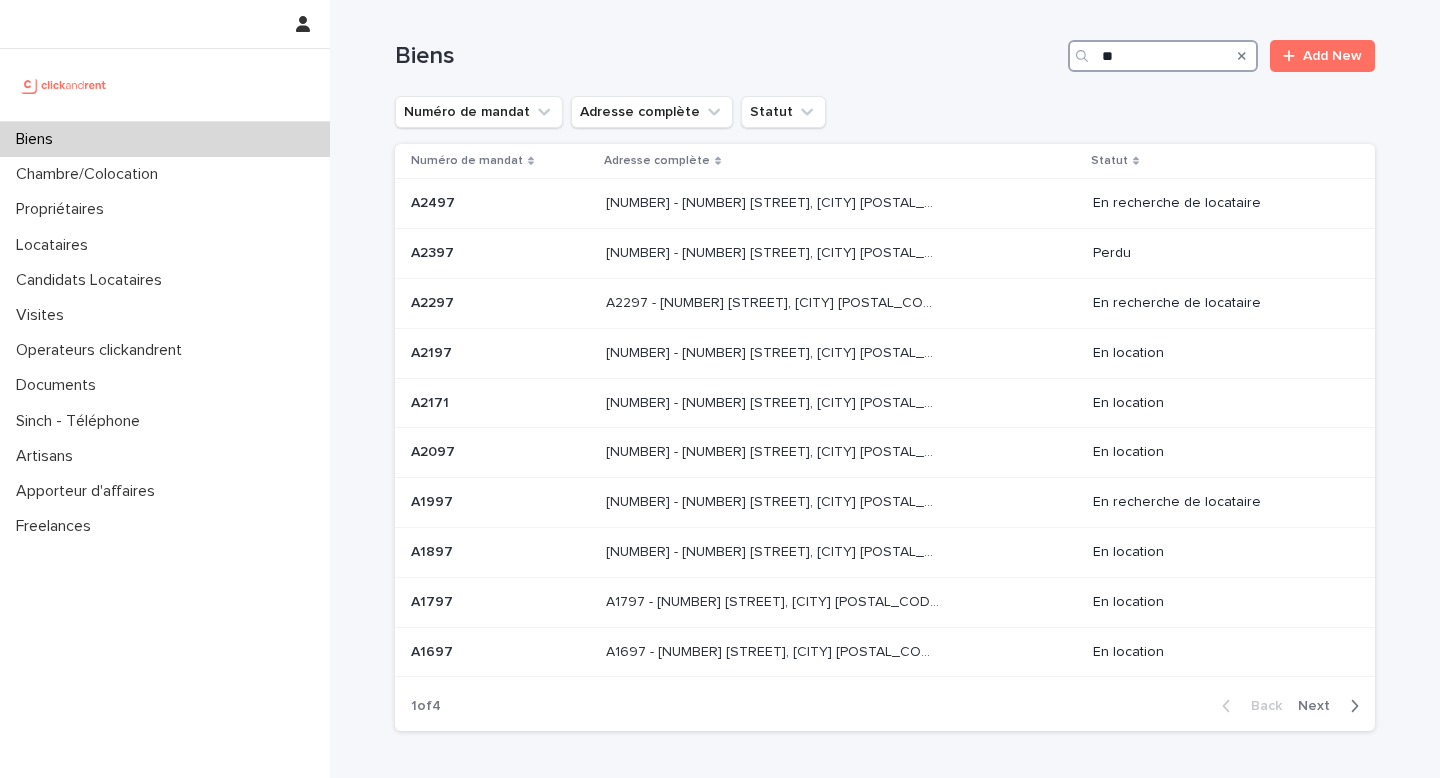 type on "*" 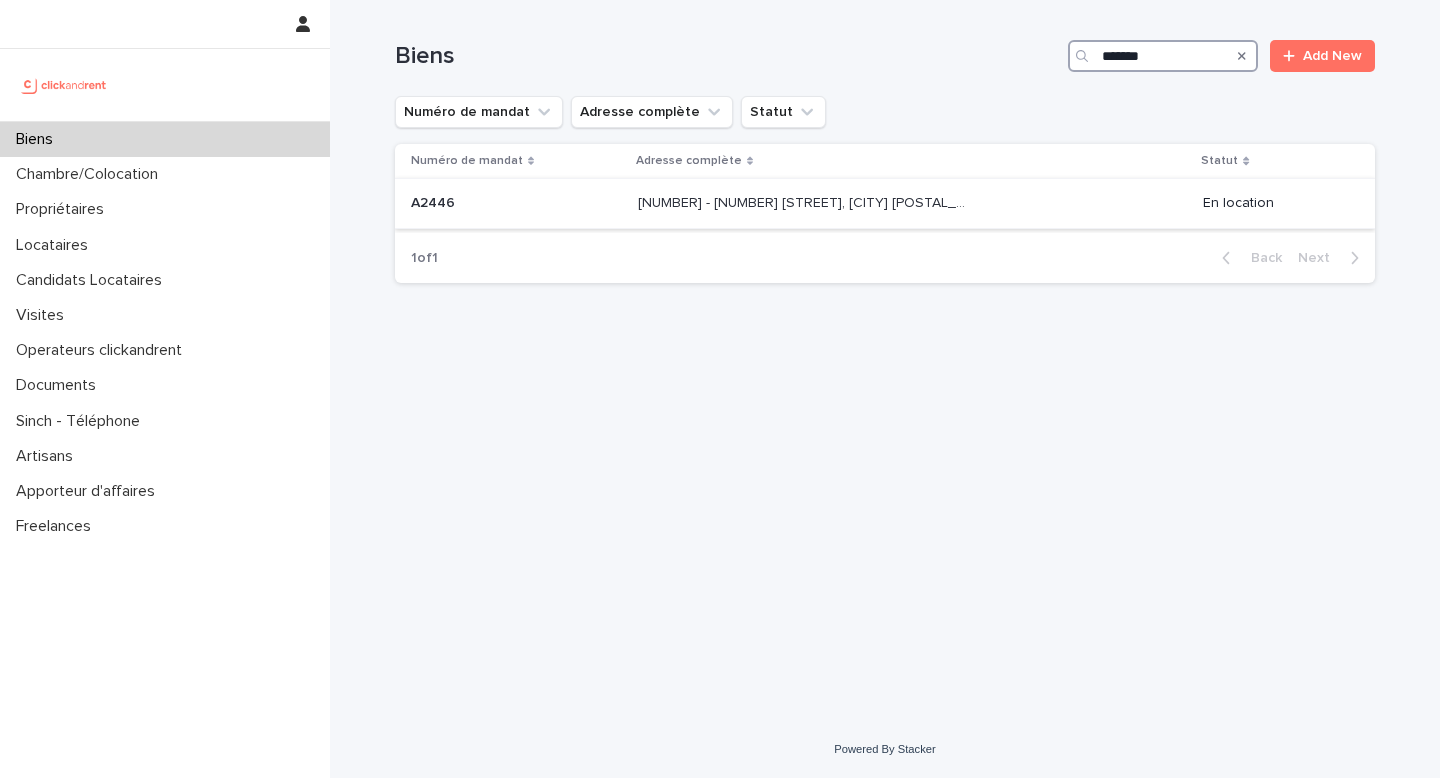 type on "*******" 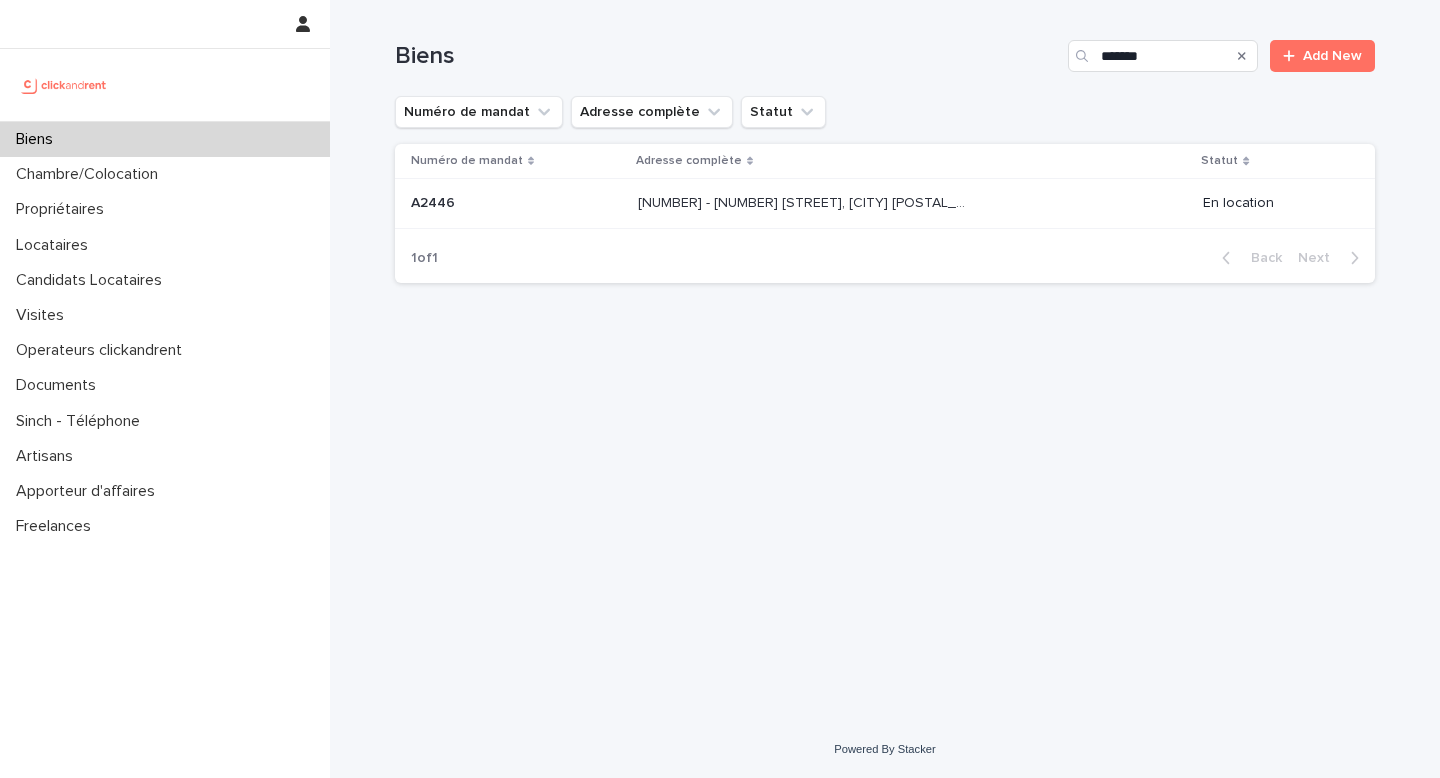 click on "[NUMBER] - [NUMBER] [STREET], [CITY] [POSTAL_CODE]" at bounding box center [806, 201] 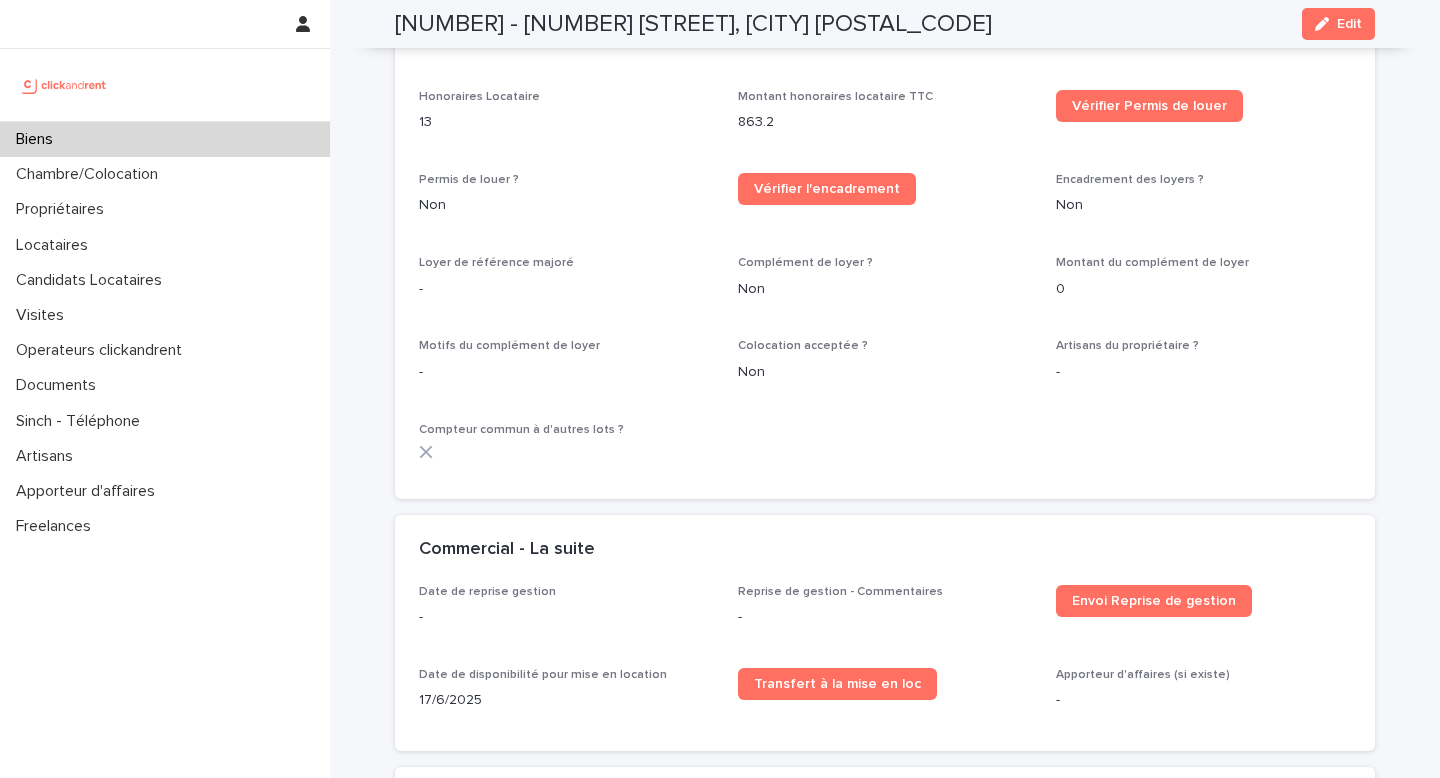 scroll, scrollTop: 2679, scrollLeft: 0, axis: vertical 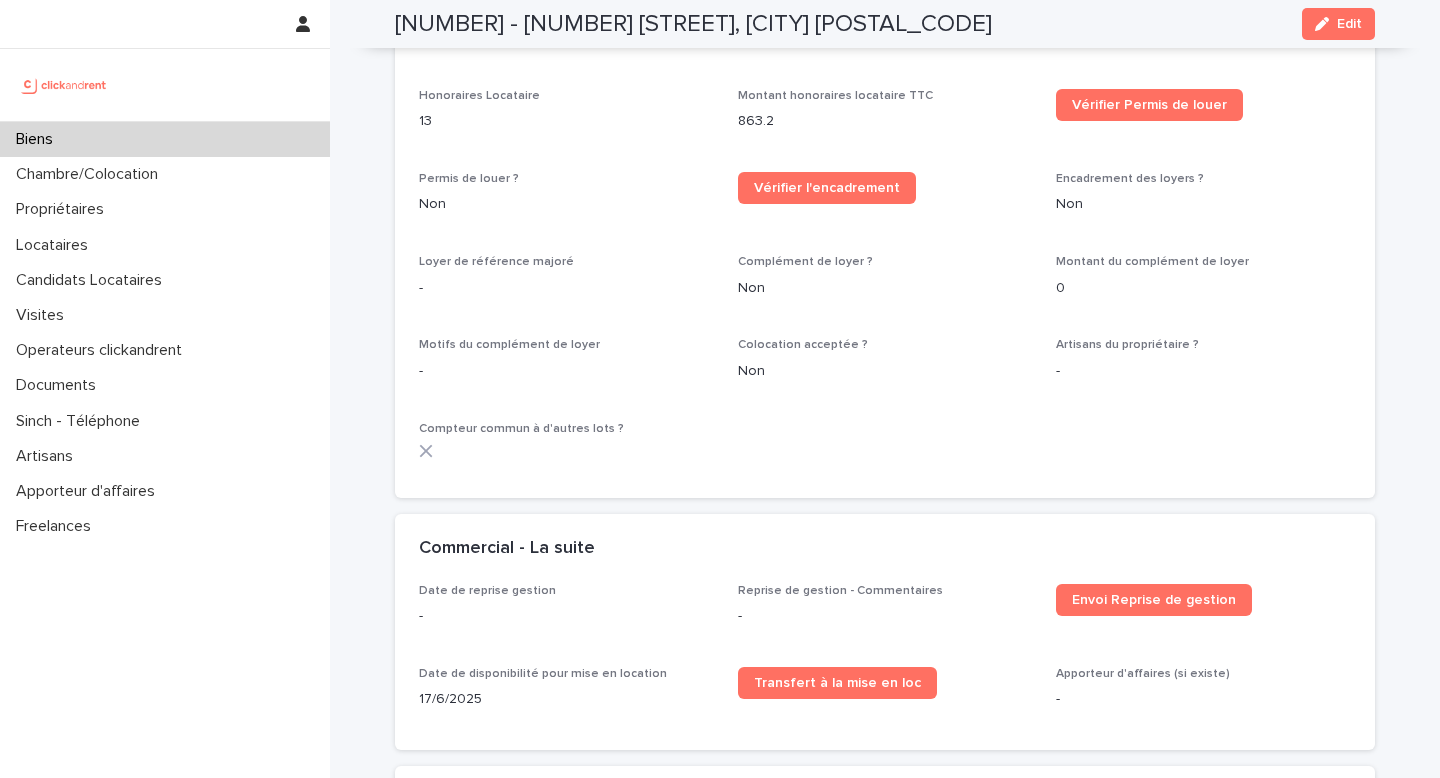 click on "Biens" at bounding box center (165, 139) 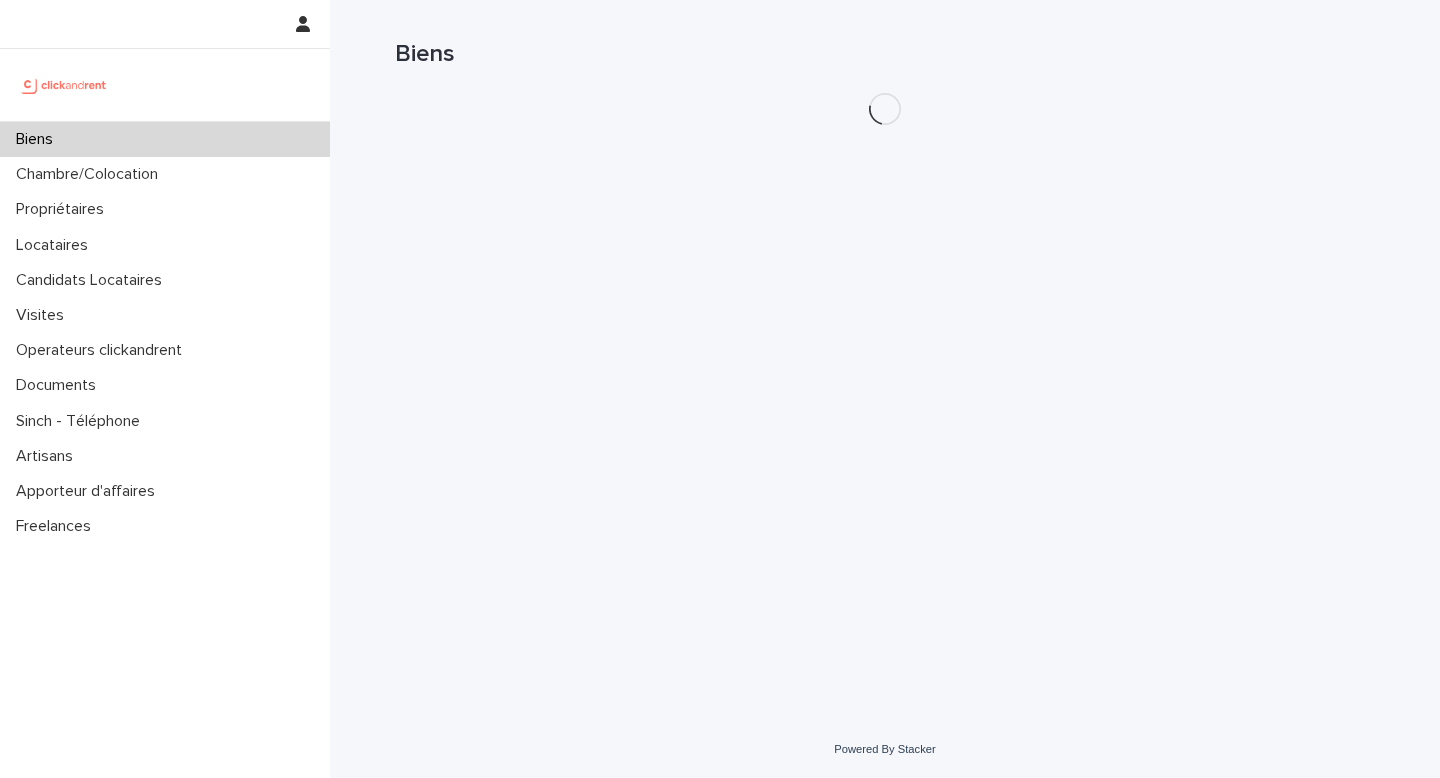 scroll, scrollTop: 0, scrollLeft: 0, axis: both 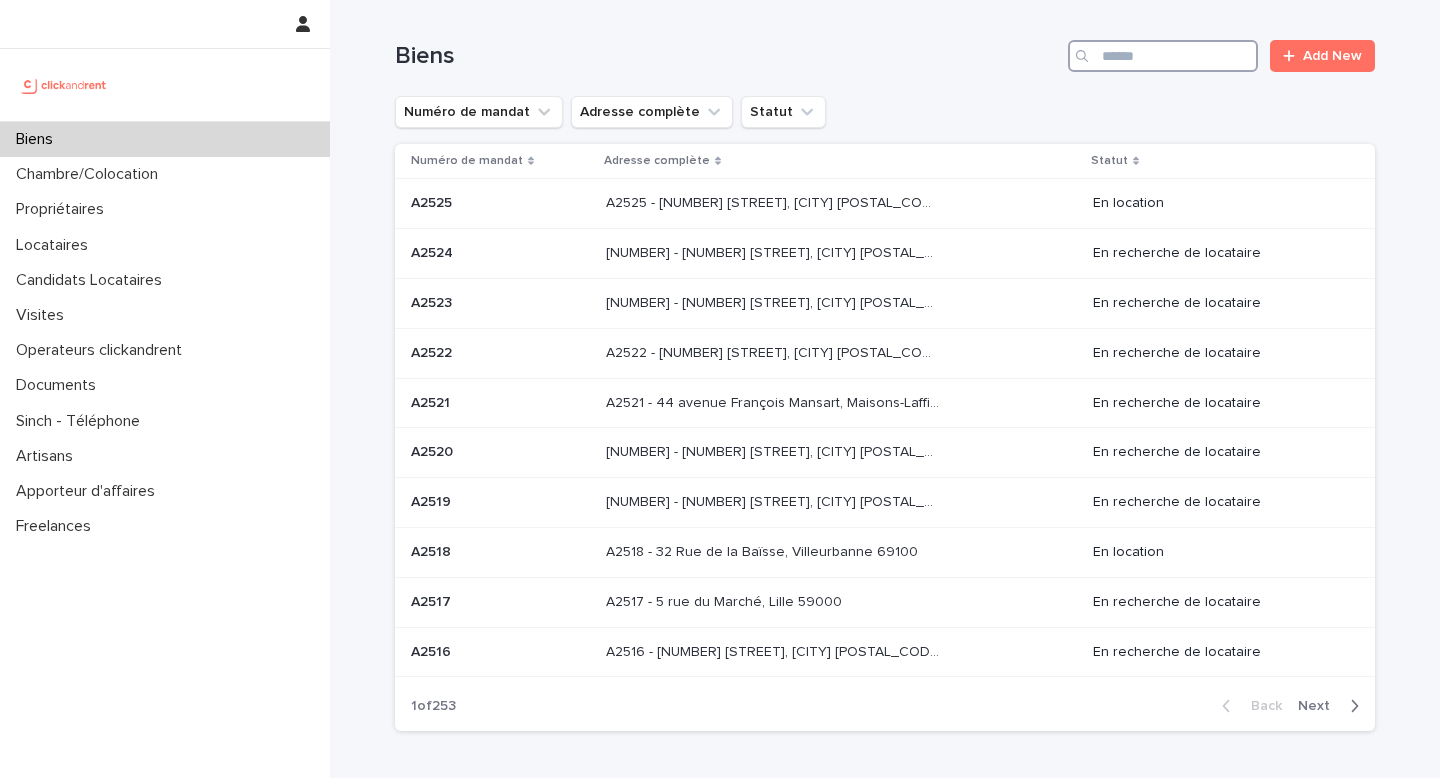 click at bounding box center [1163, 56] 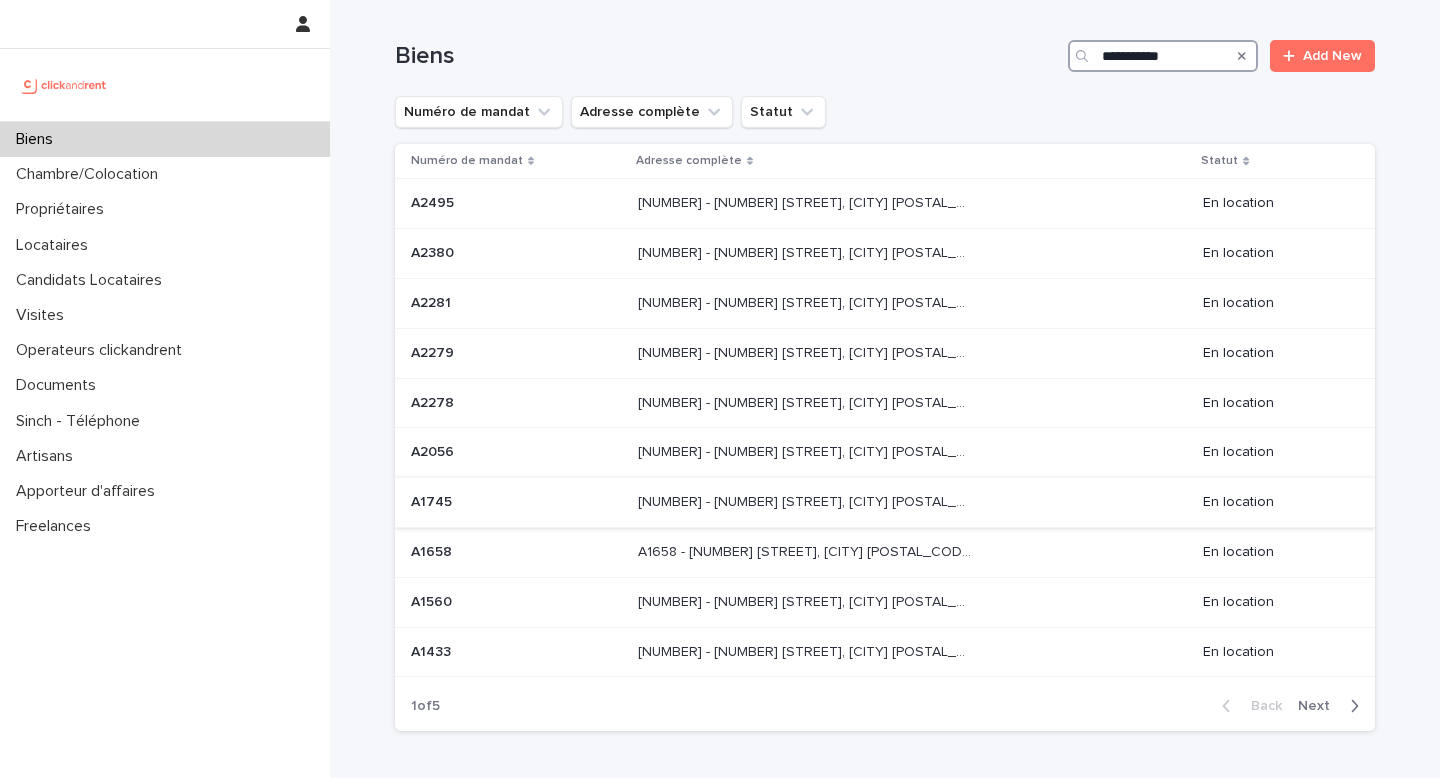 scroll, scrollTop: 127, scrollLeft: 0, axis: vertical 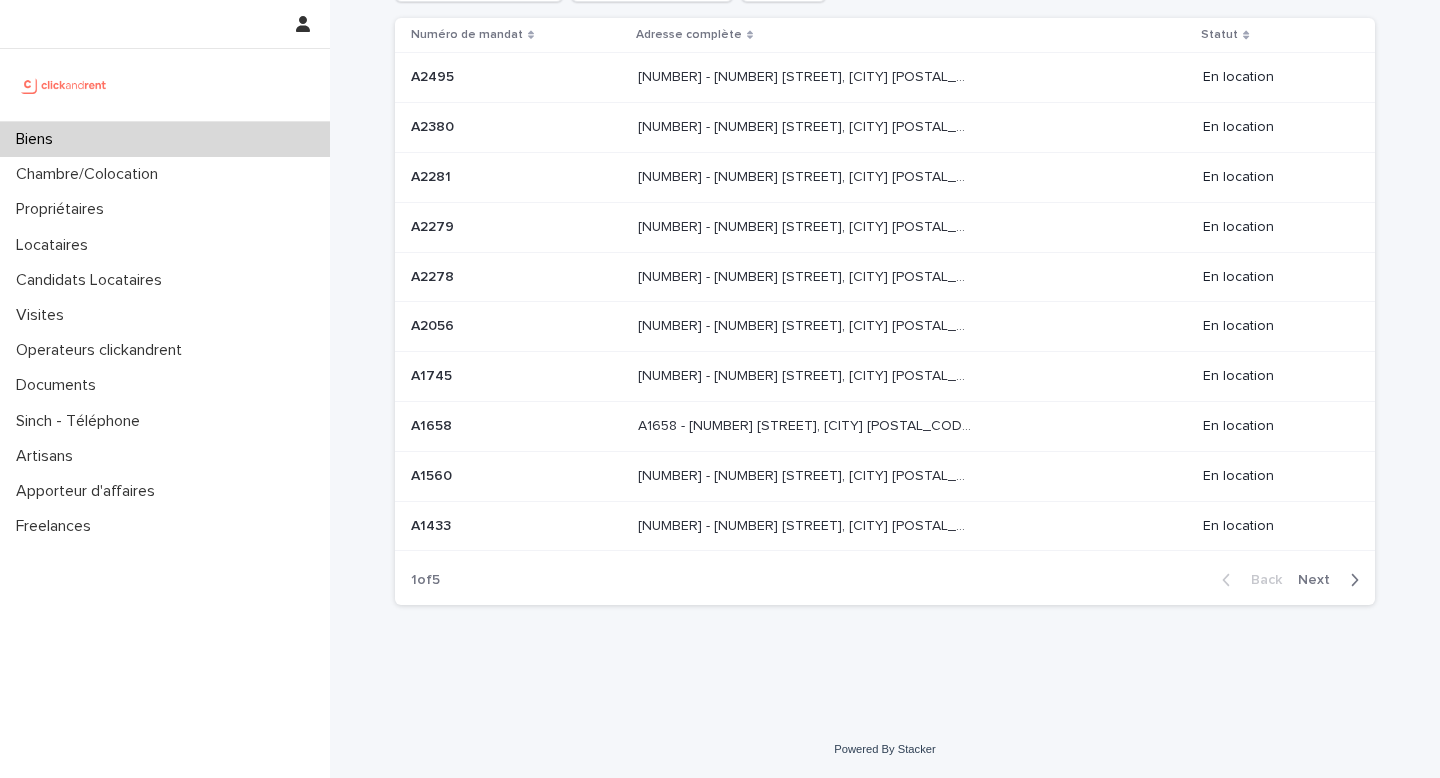 type on "**********" 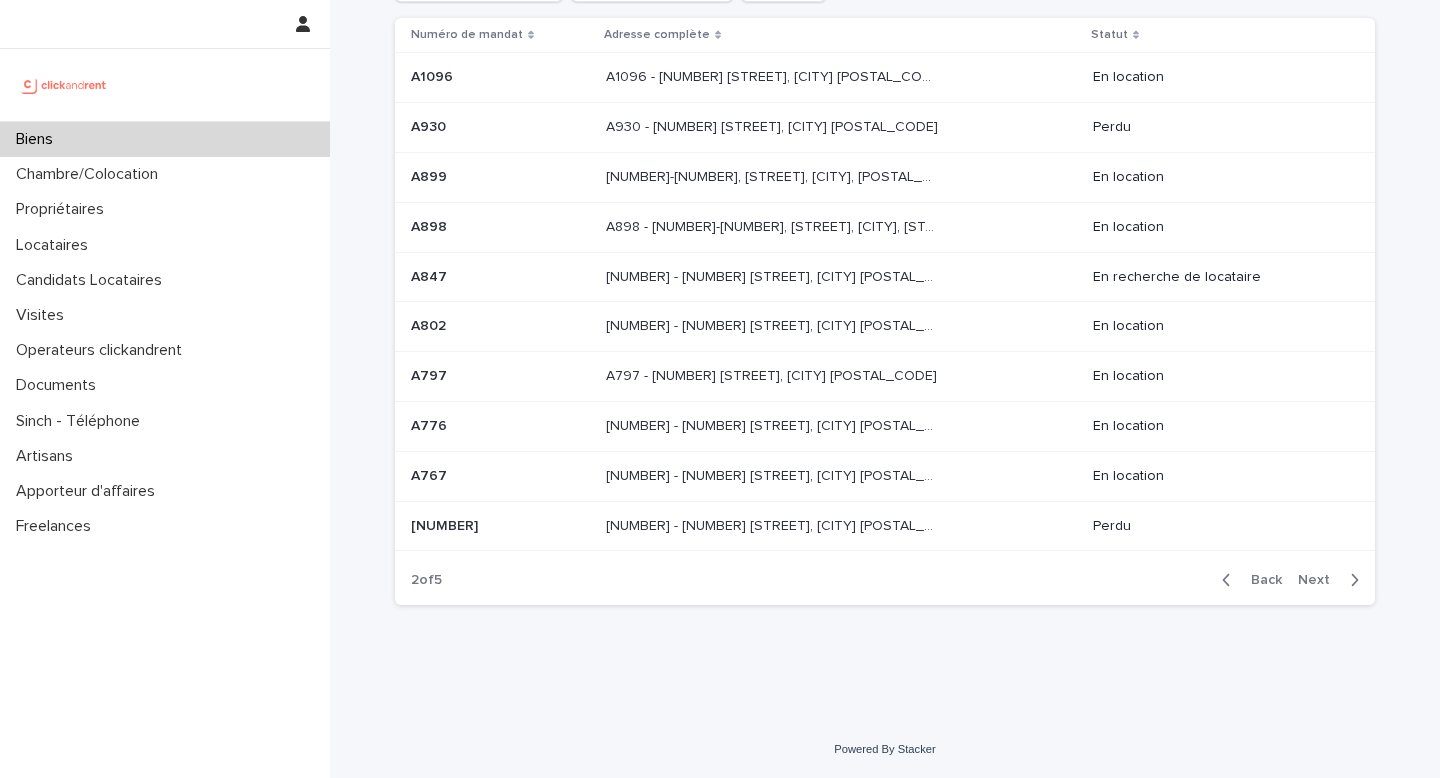 scroll, scrollTop: 103, scrollLeft: 0, axis: vertical 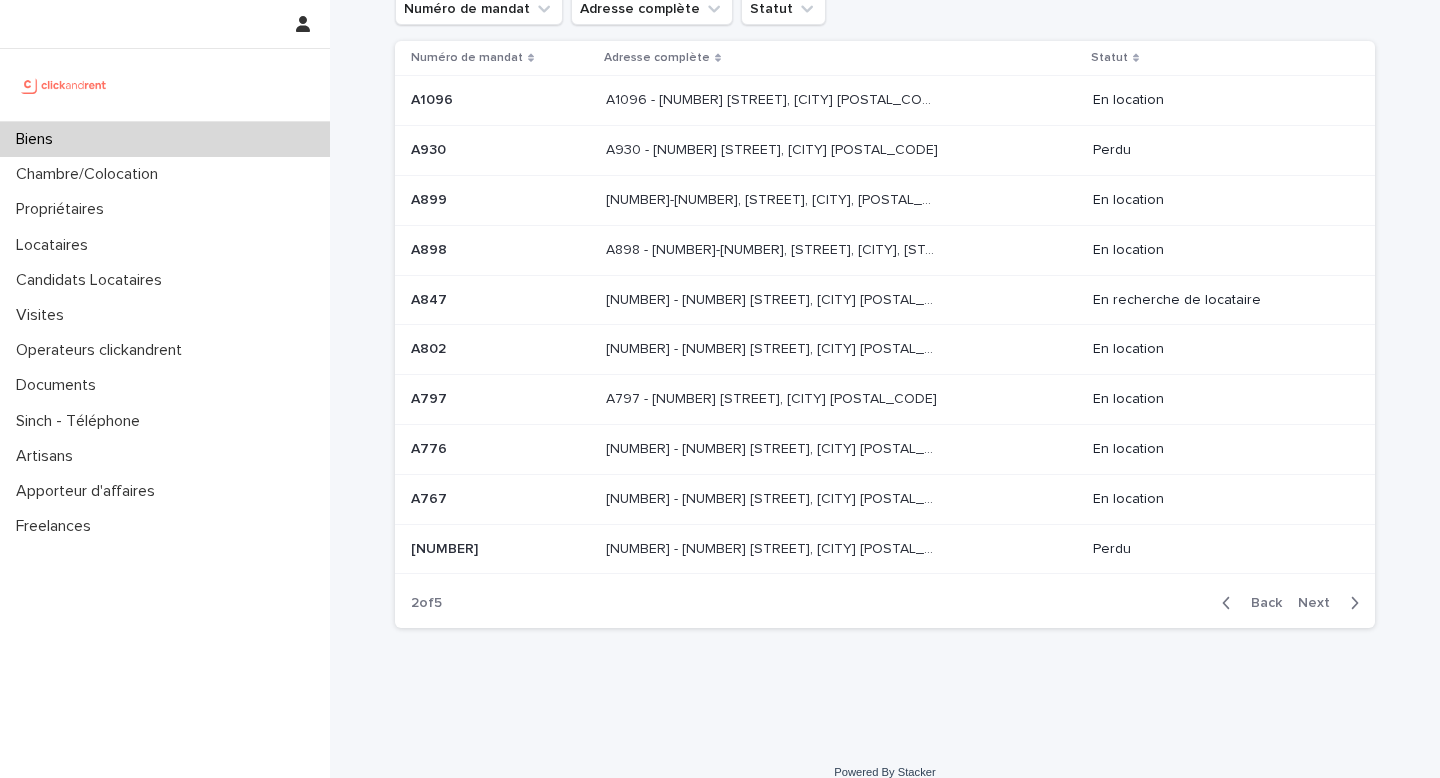 click on "Next" at bounding box center [1332, 603] 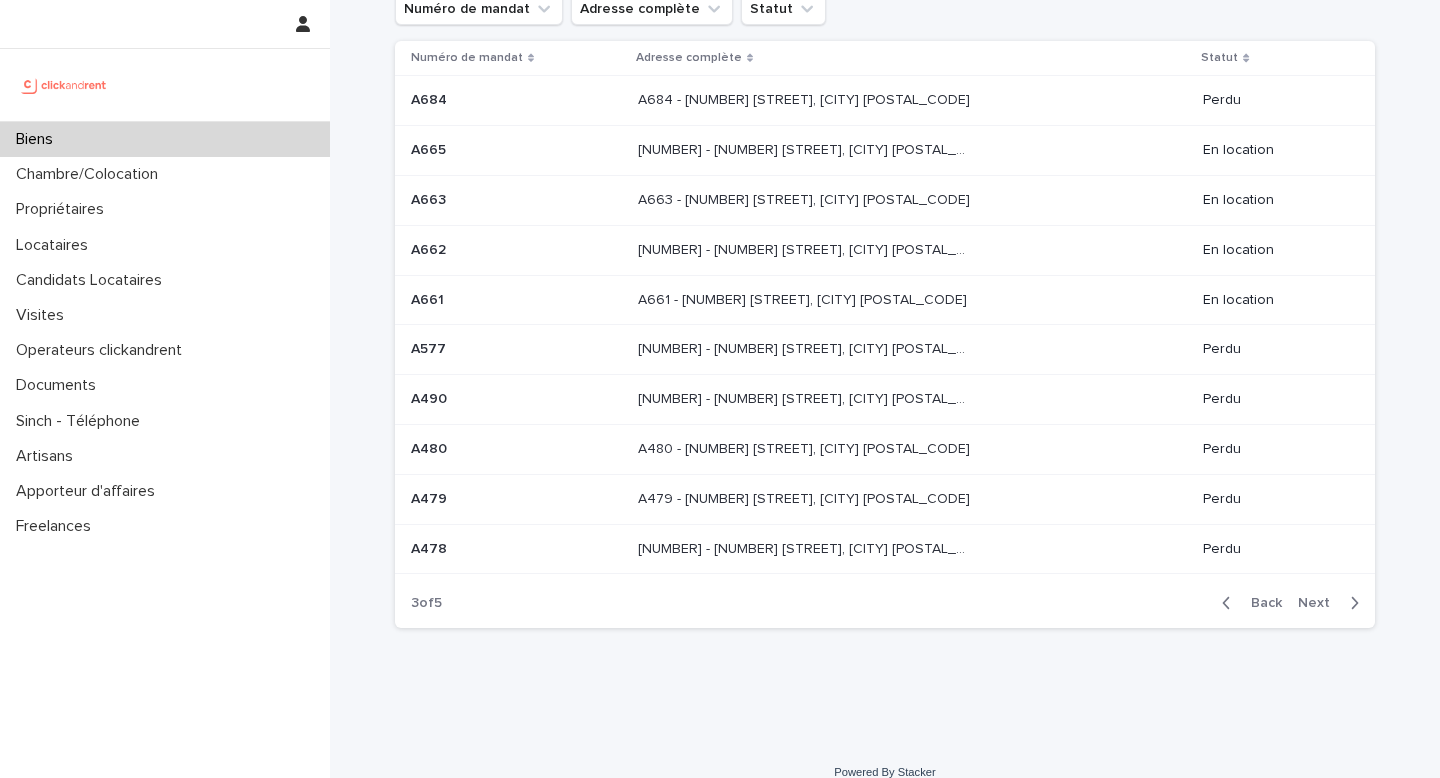 click on "Next" at bounding box center [1320, 603] 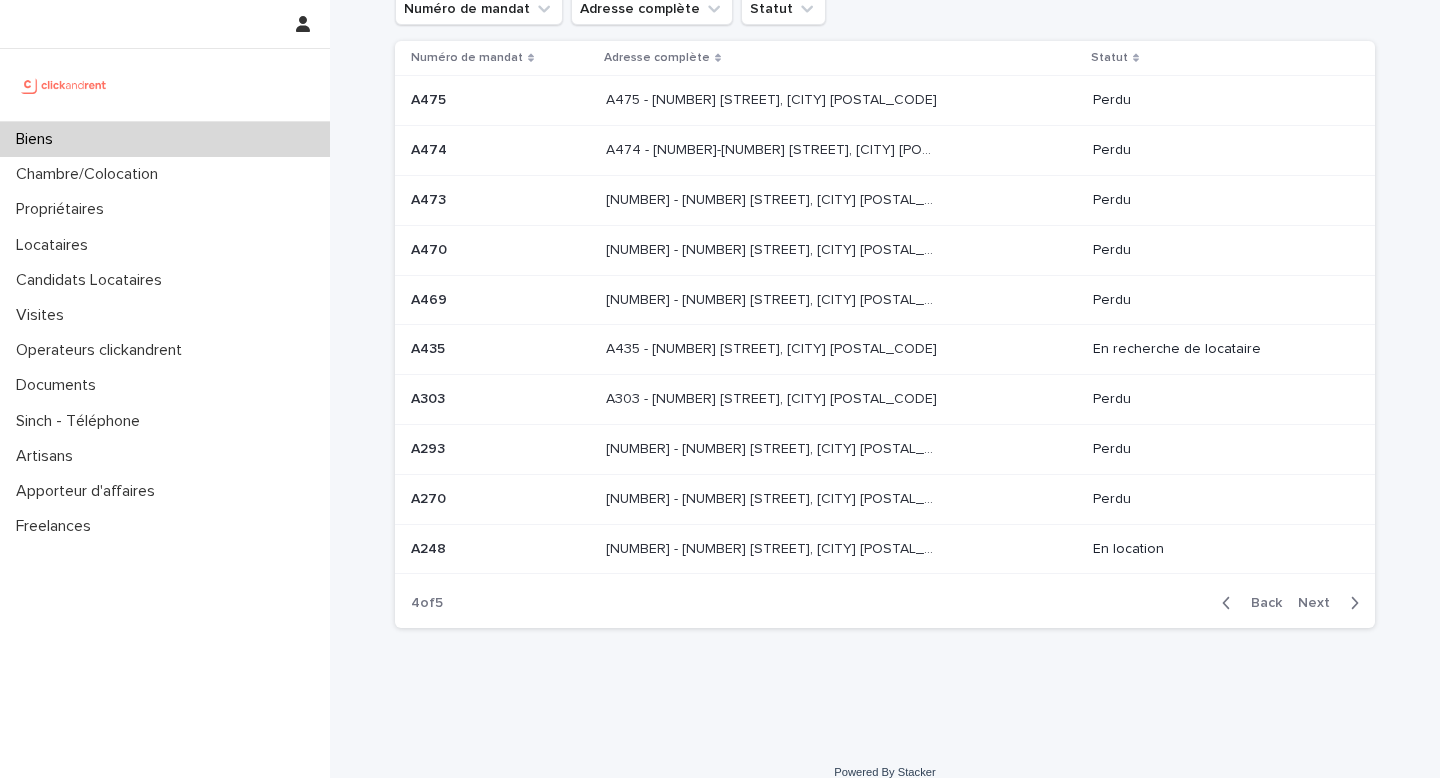 click on "Back" at bounding box center [1248, 603] 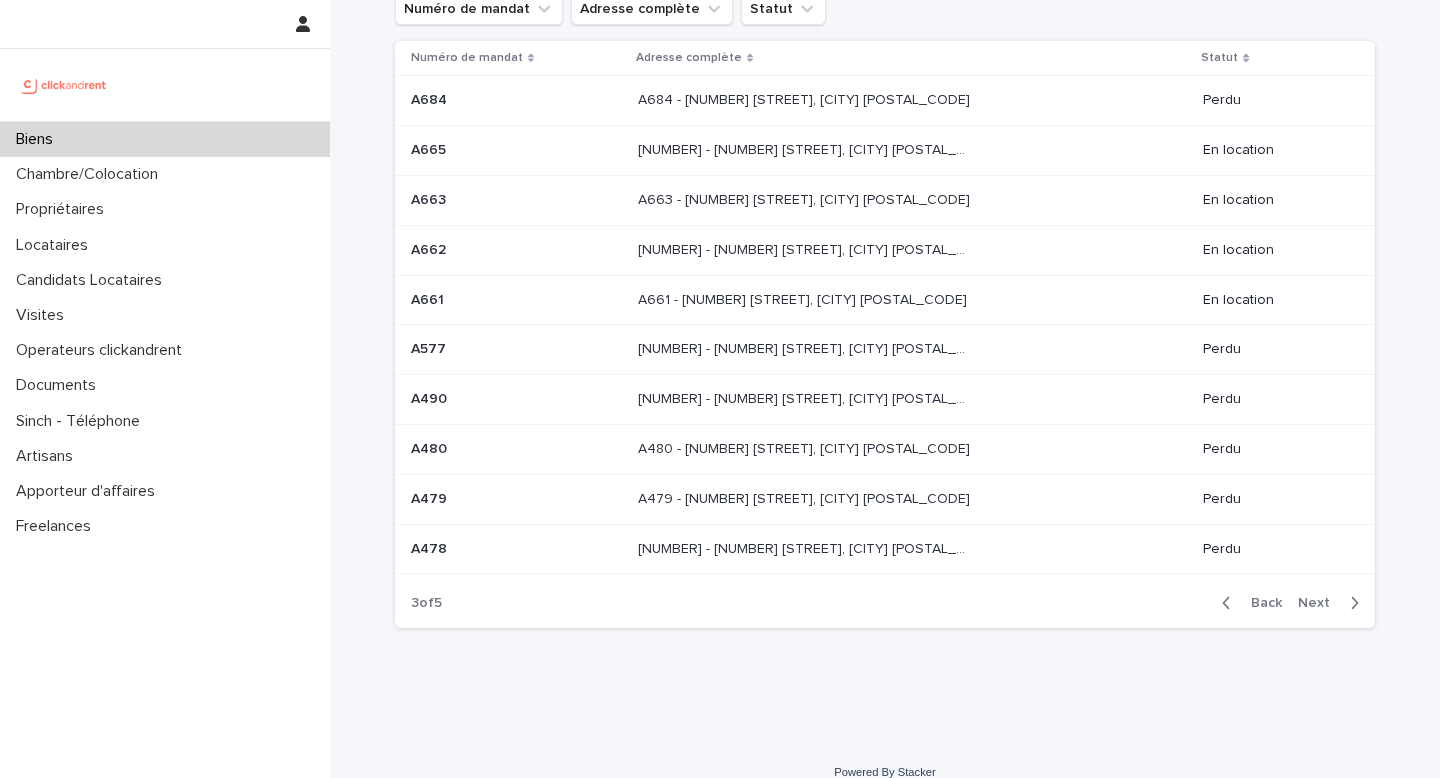 click on "[NUMBER] - [NUMBER] [STREET], [CITY] [POSTAL_CODE] [NUMBER] - [NUMBER] [STREET], [CITY] [POSTAL_CODE]" at bounding box center (912, 100) 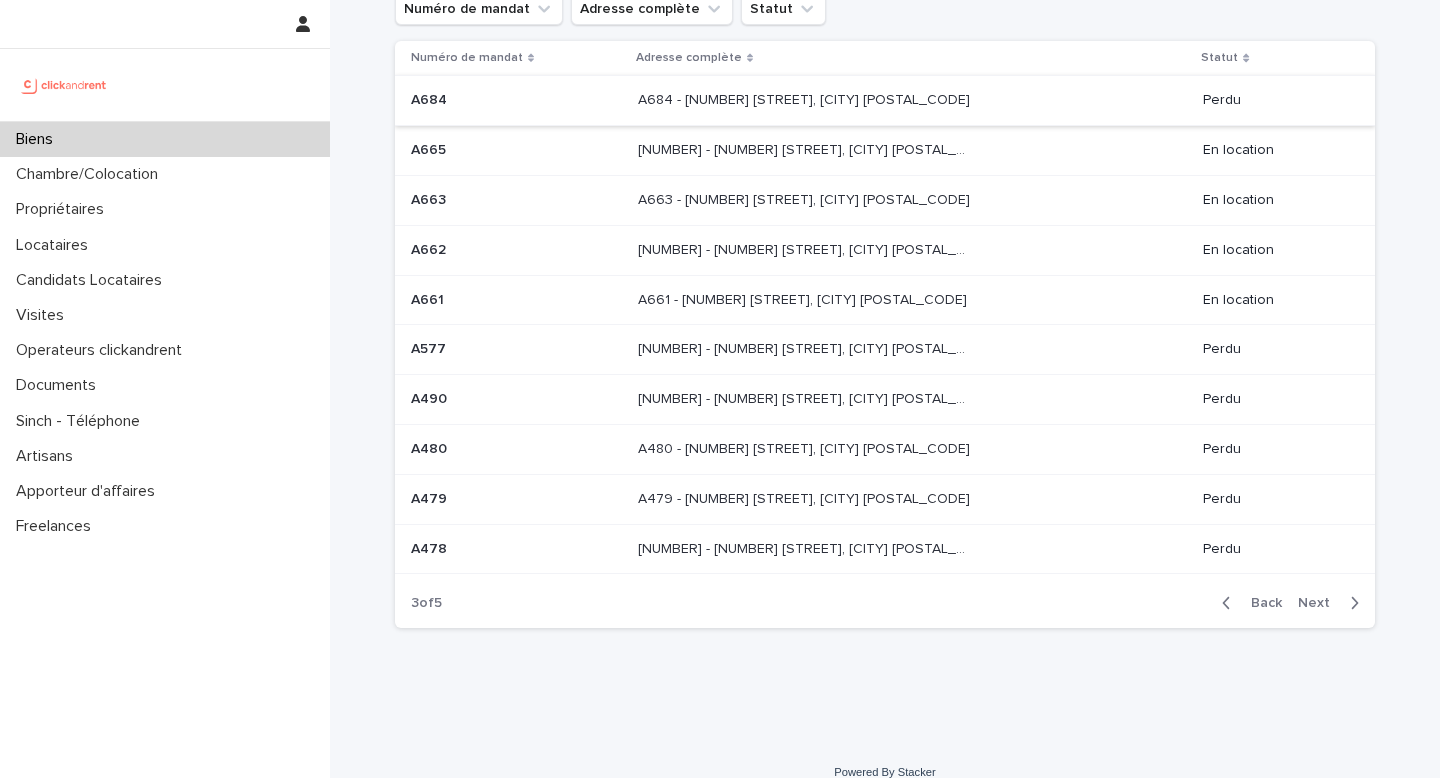 scroll, scrollTop: 0, scrollLeft: 0, axis: both 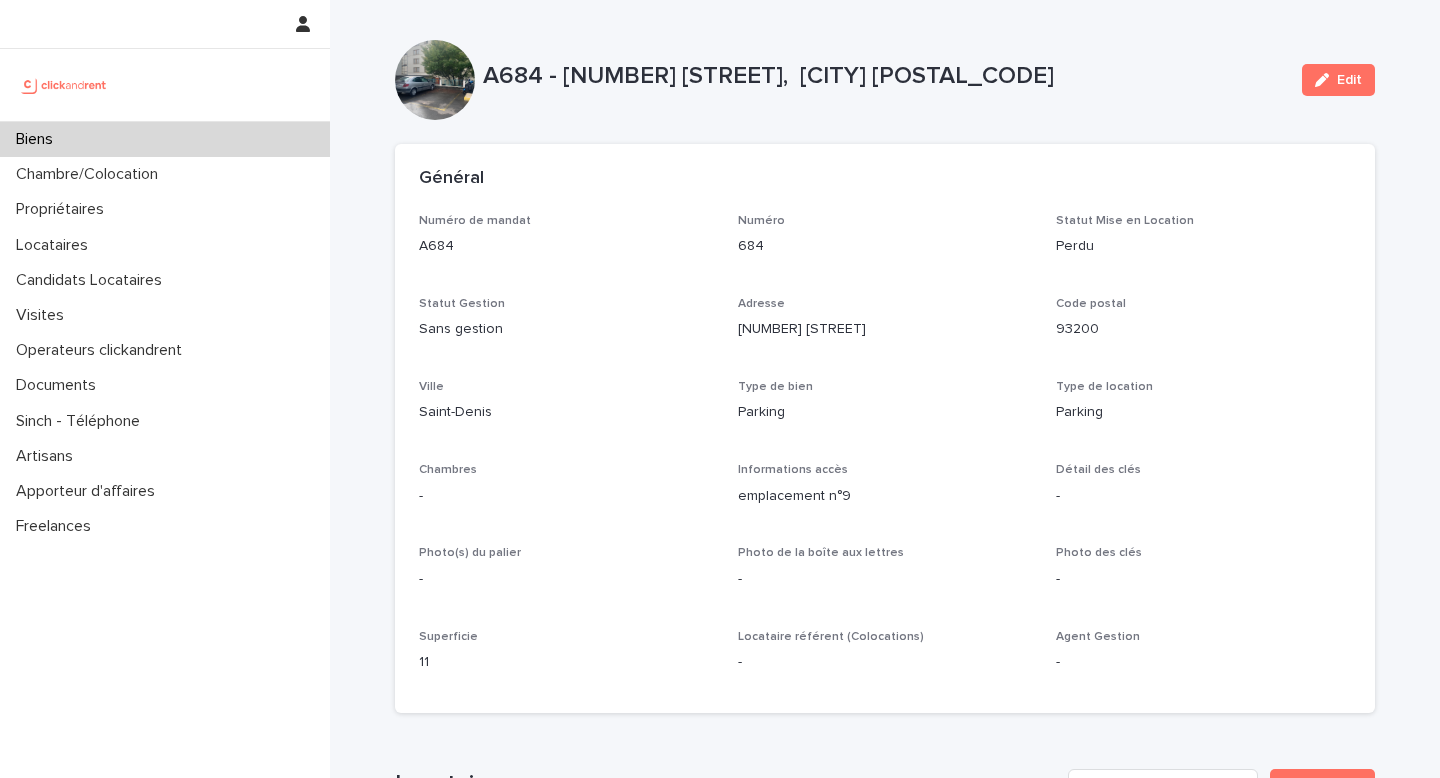 click on "Biens" at bounding box center [165, 139] 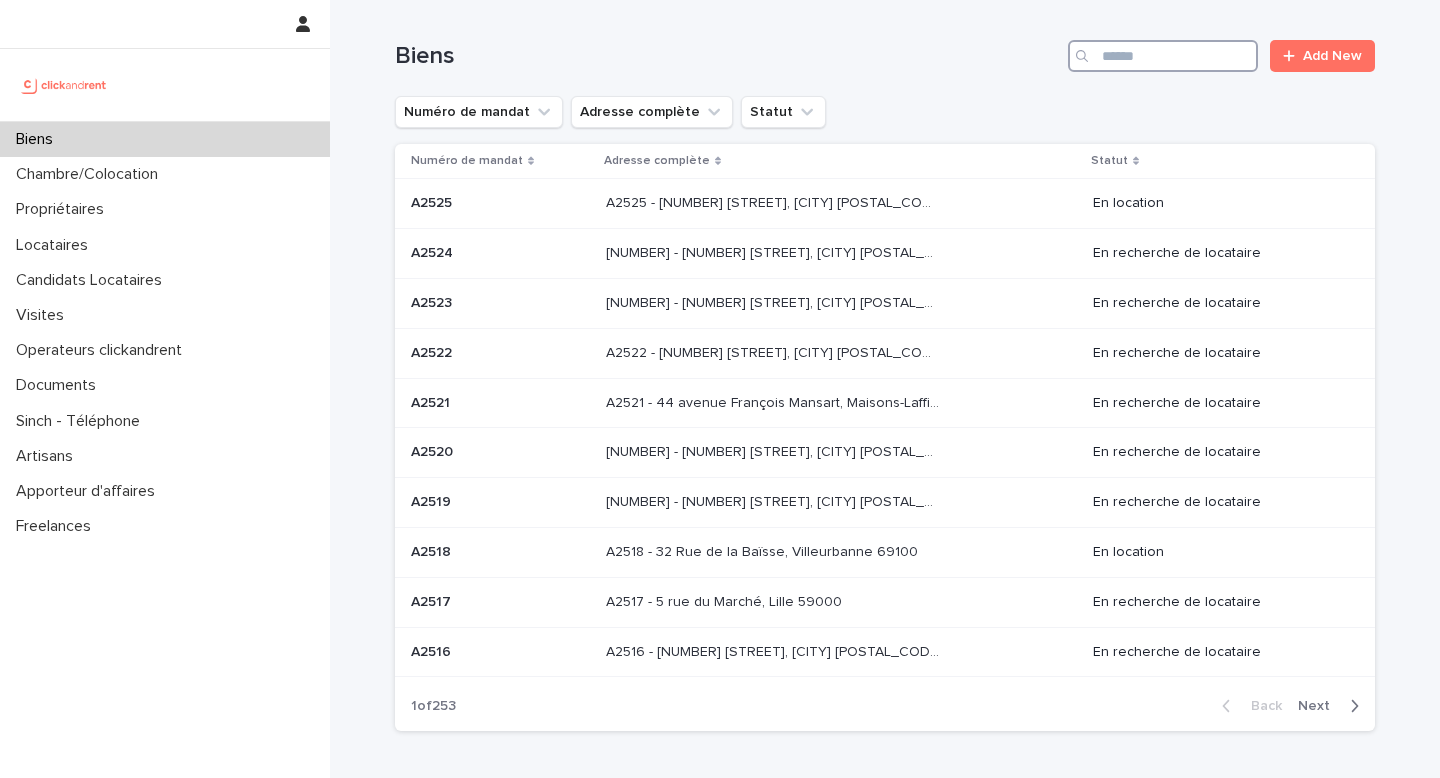 click at bounding box center [1163, 56] 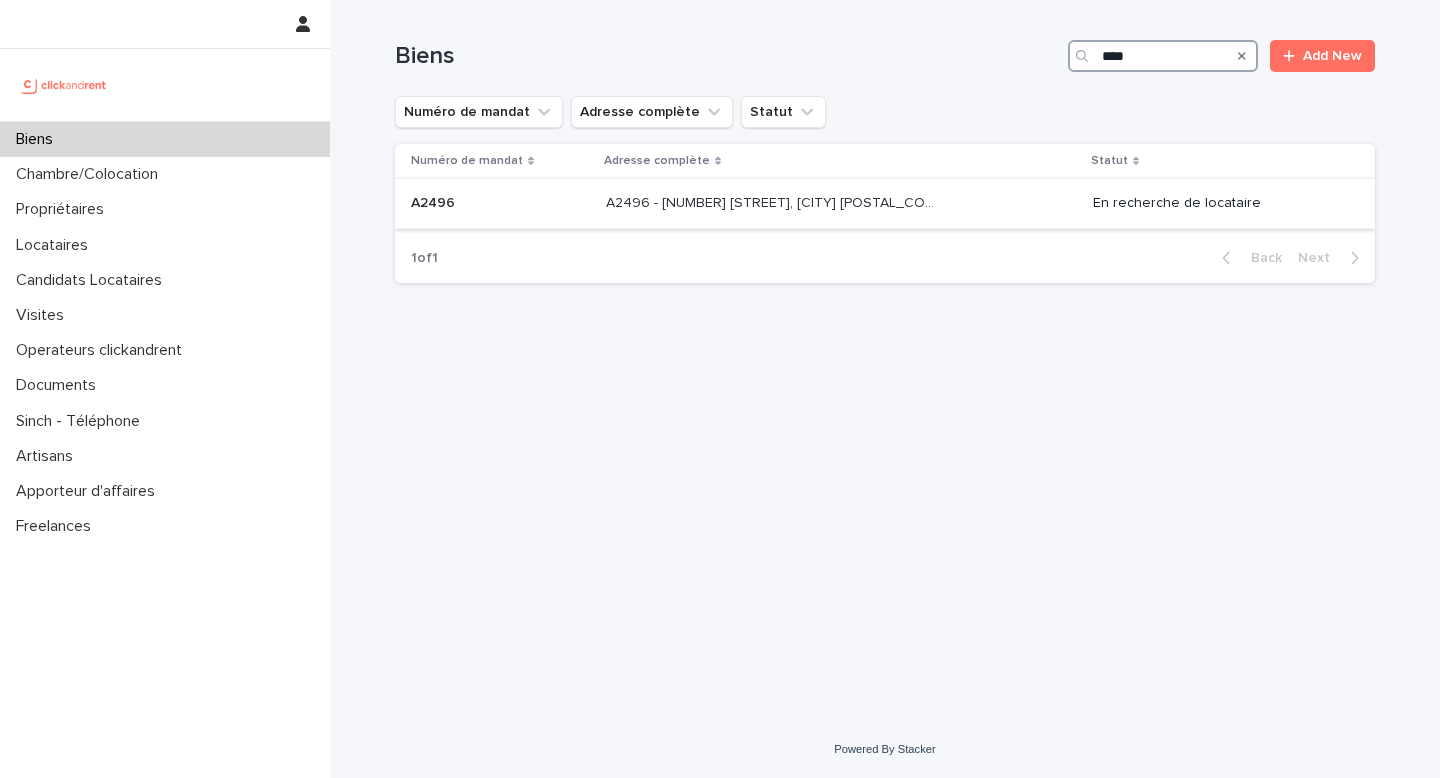 type on "****" 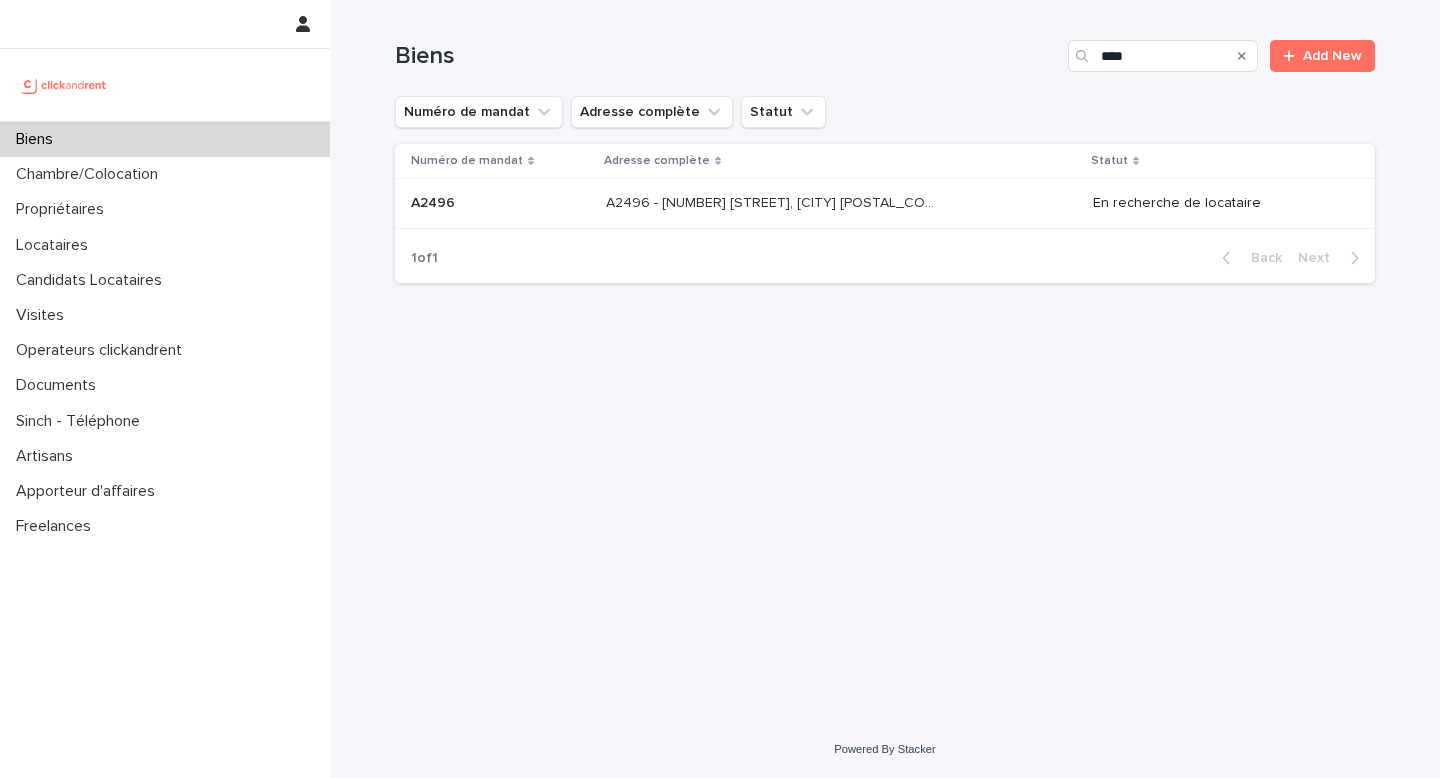 click on "A2496 - [NUMBER] [STREET],  [CITY] [POSTAL_CODE]" at bounding box center (774, 201) 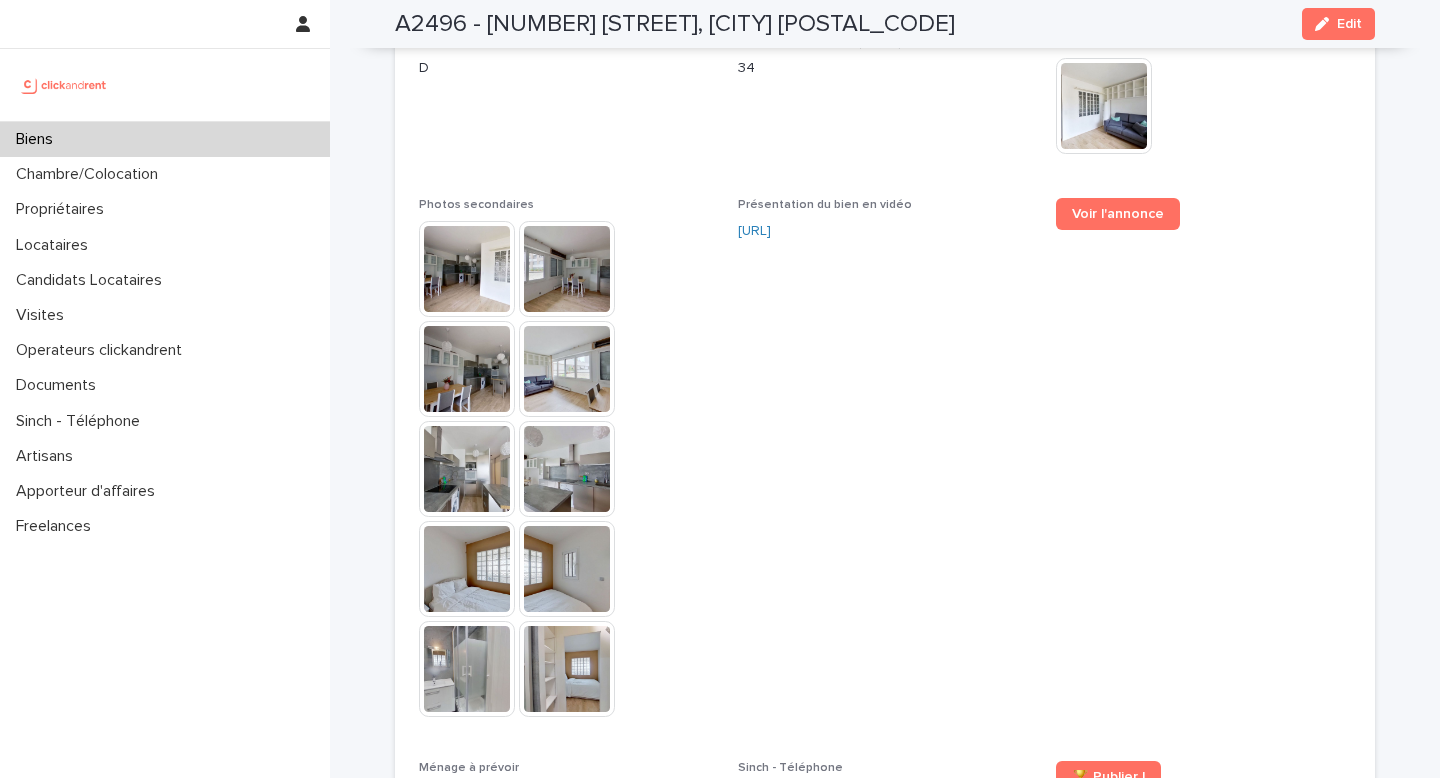 scroll, scrollTop: 5682, scrollLeft: 0, axis: vertical 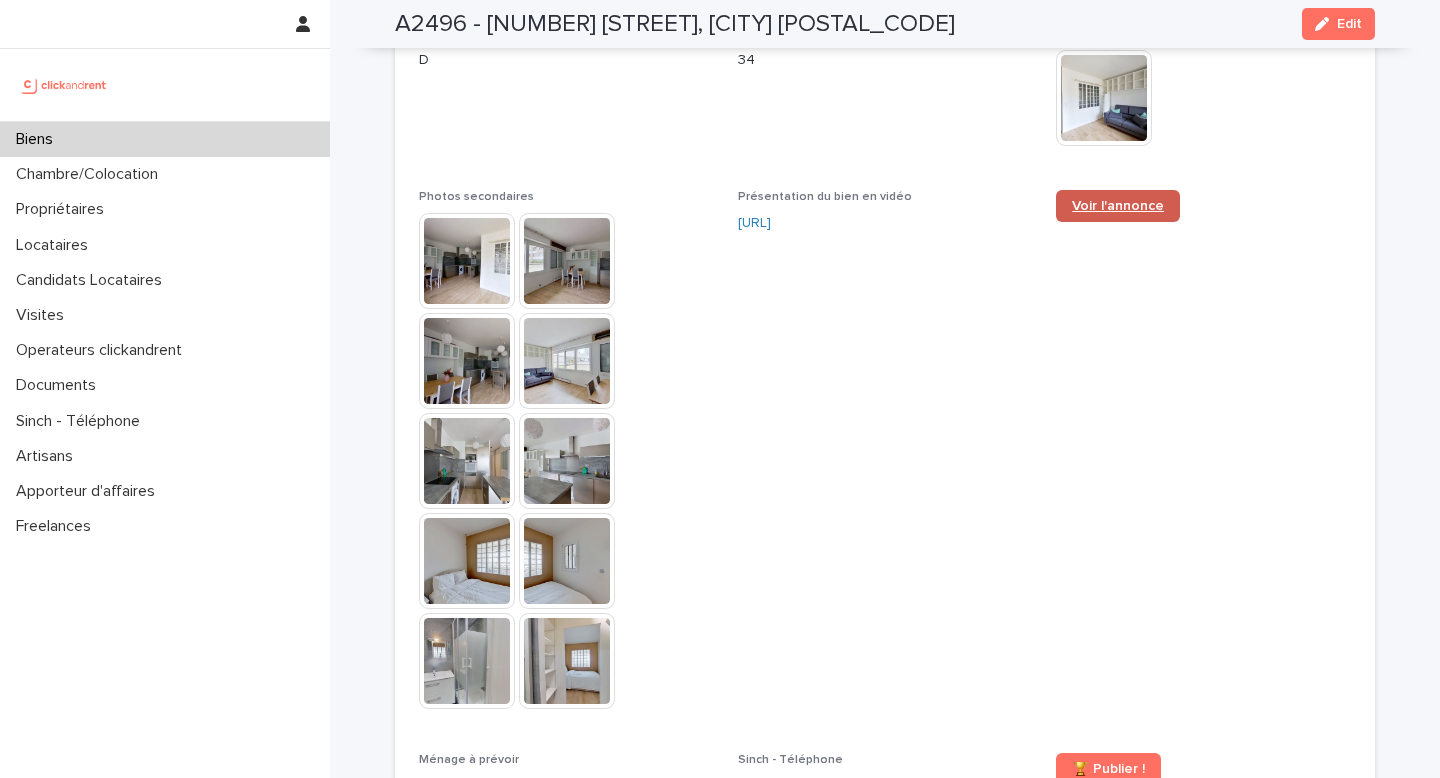 click on "Voir l'annonce" at bounding box center [1118, 206] 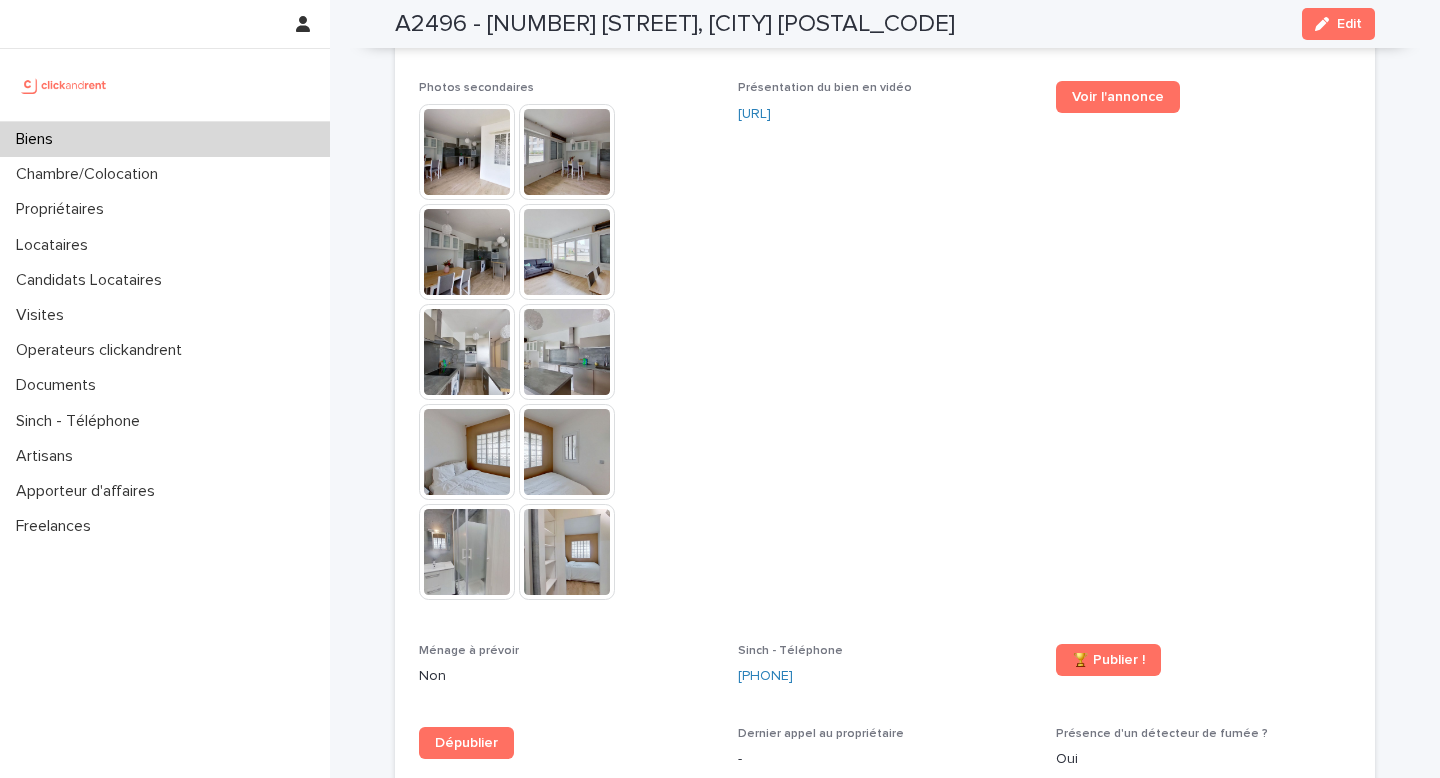 scroll, scrollTop: 5555, scrollLeft: 0, axis: vertical 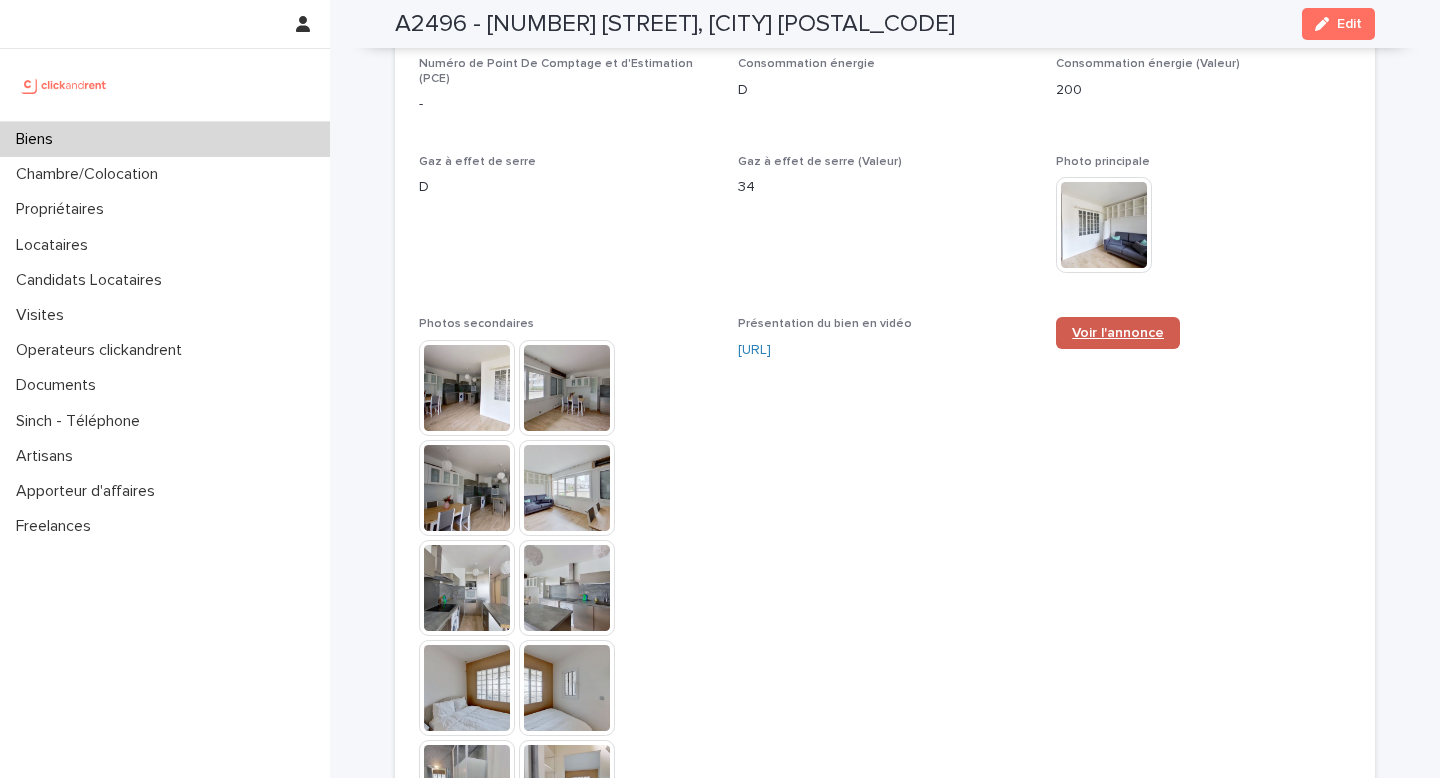 click on "Voir l'annonce" at bounding box center [1118, 333] 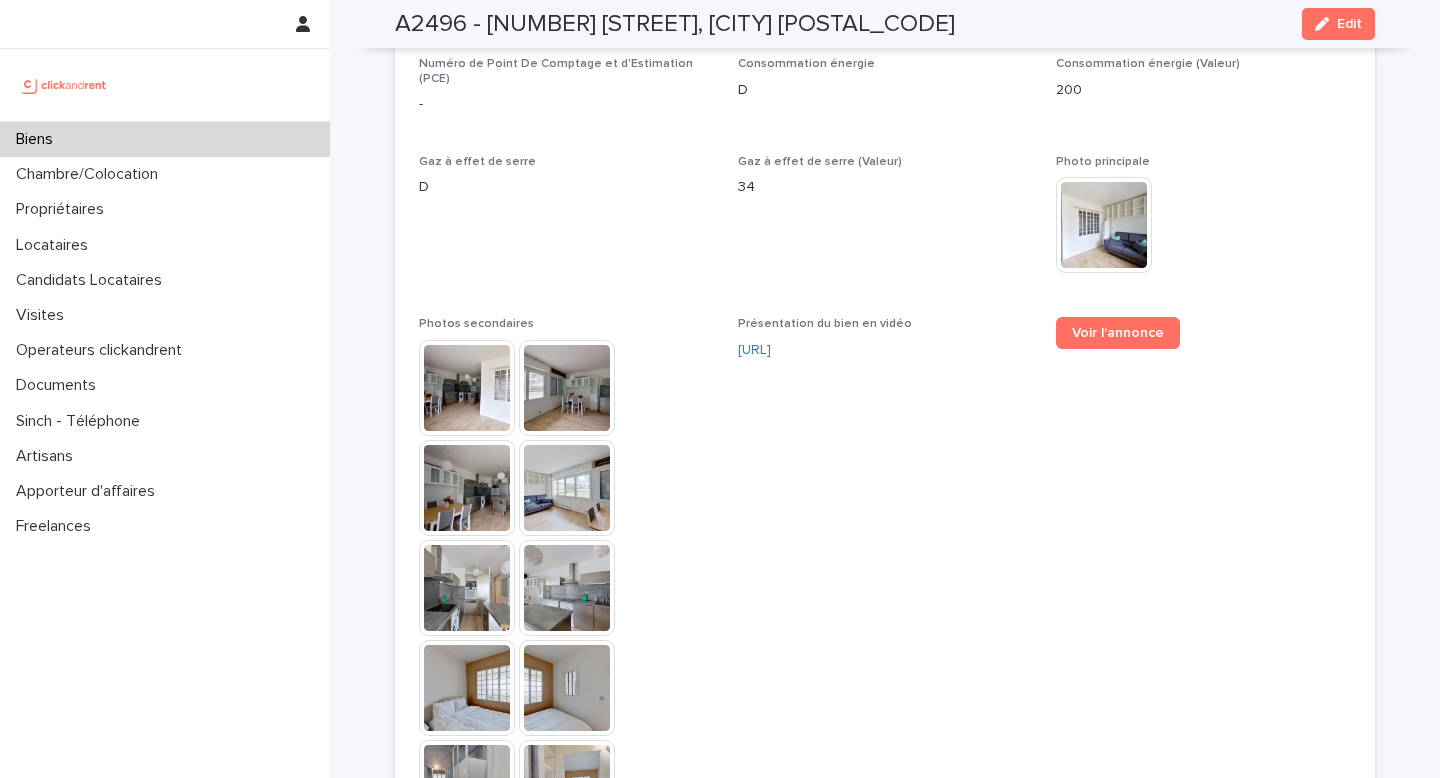 click on "Biens" at bounding box center (165, 139) 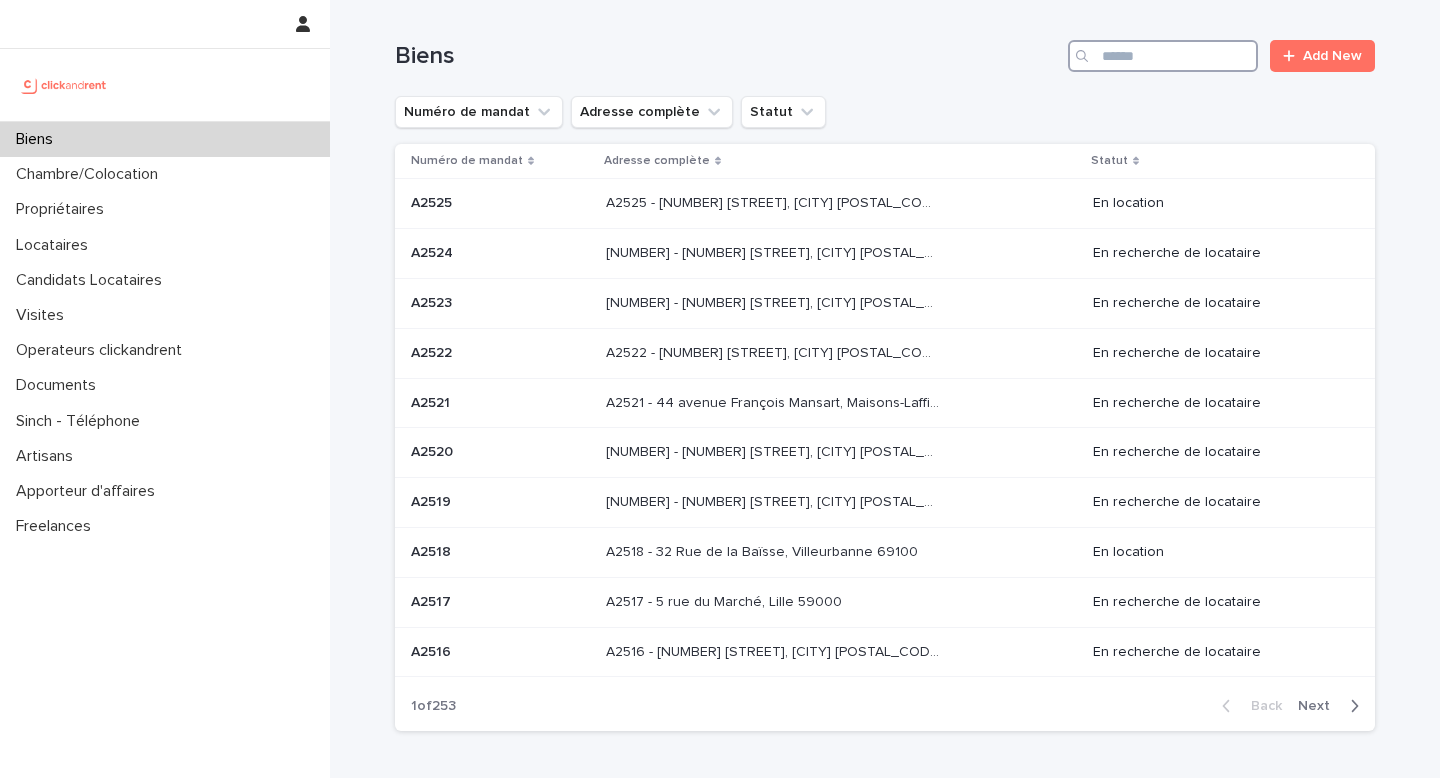 click at bounding box center (1163, 56) 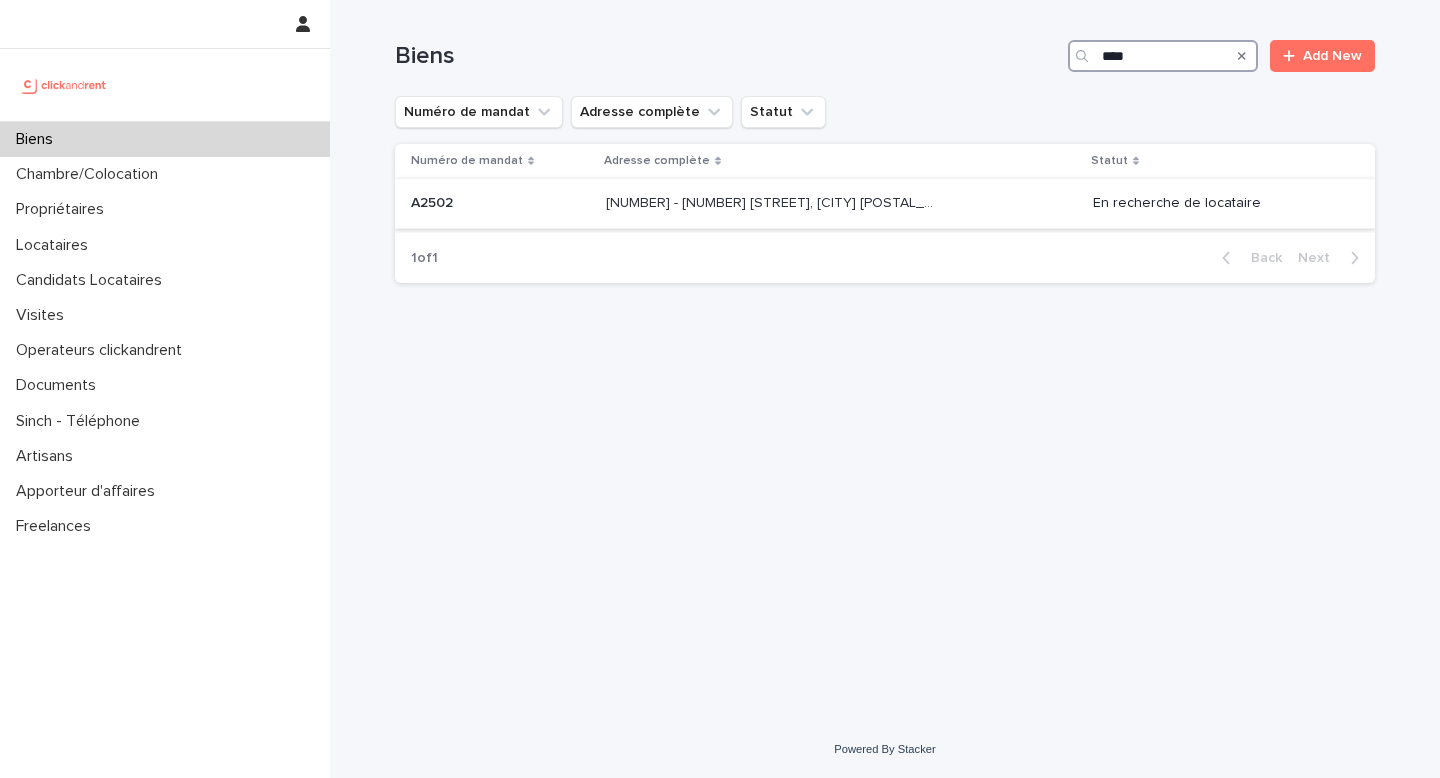 type on "****" 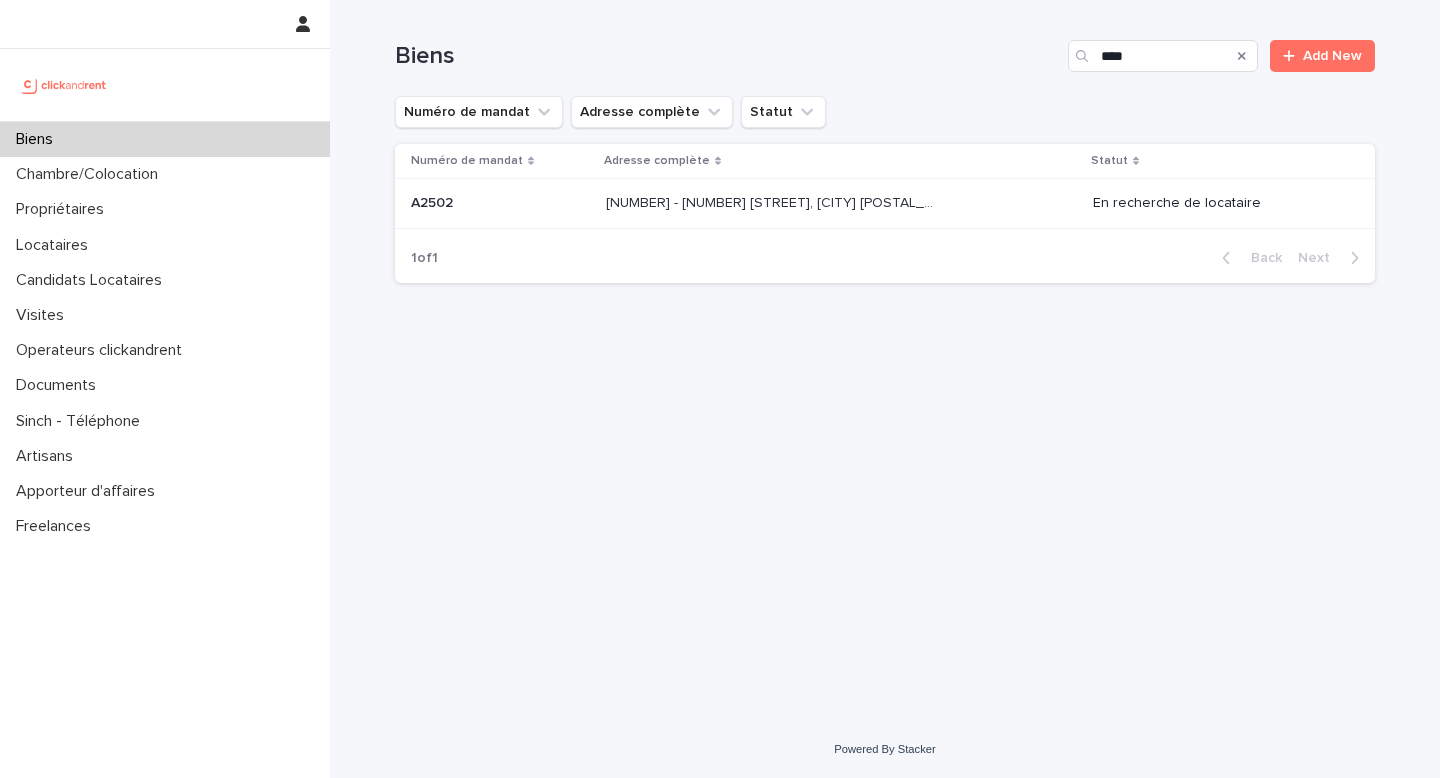 click at bounding box center [772, 203] 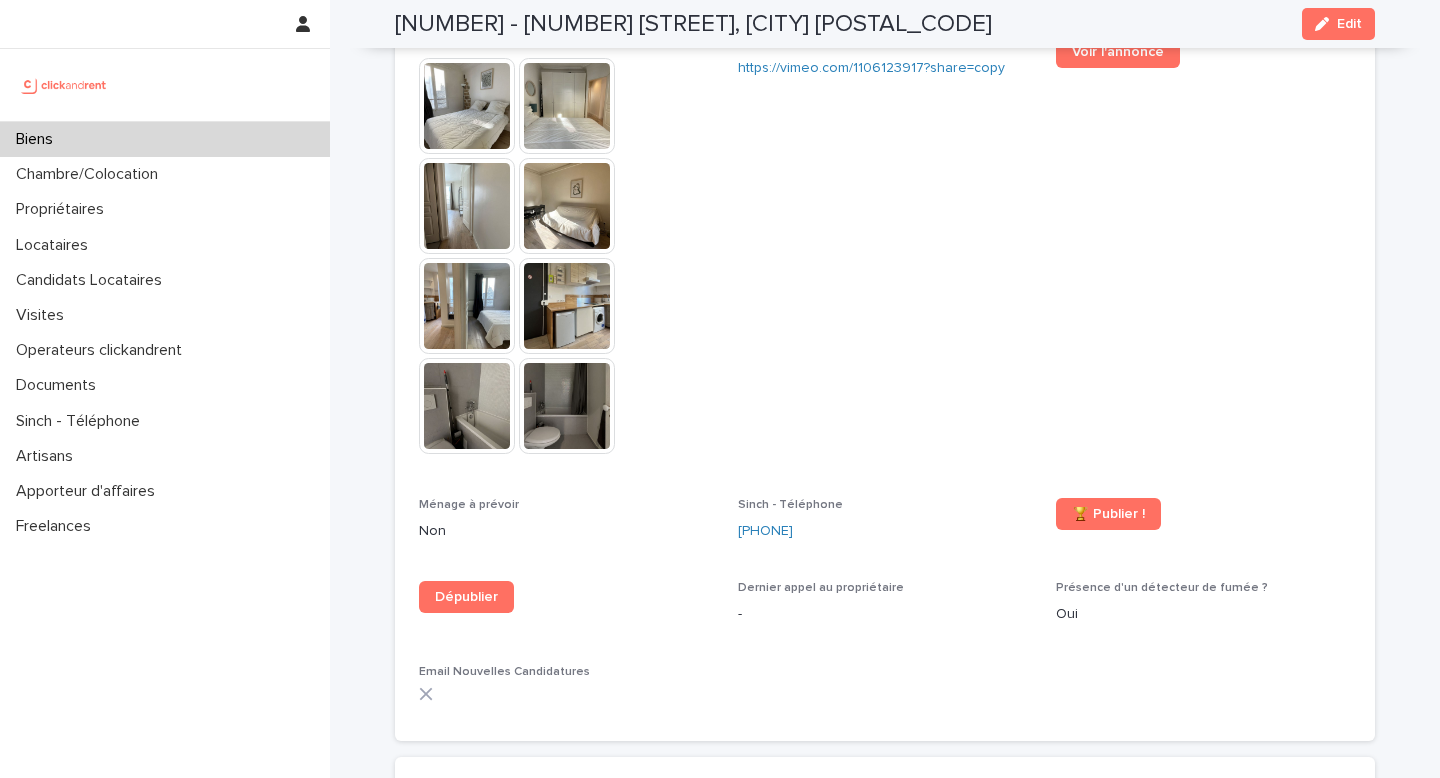 scroll, scrollTop: 5063, scrollLeft: 0, axis: vertical 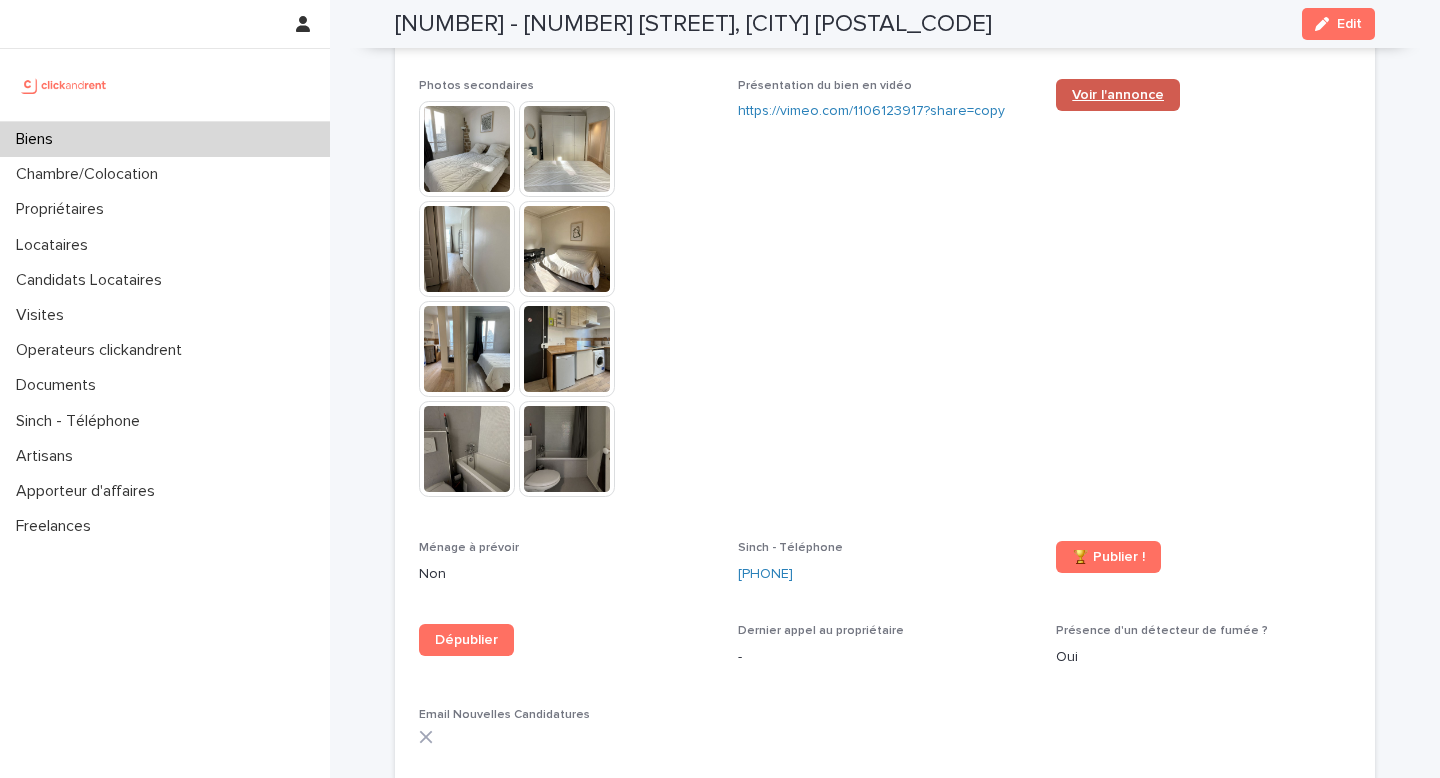 click on "Voir l'annonce" at bounding box center (1118, 95) 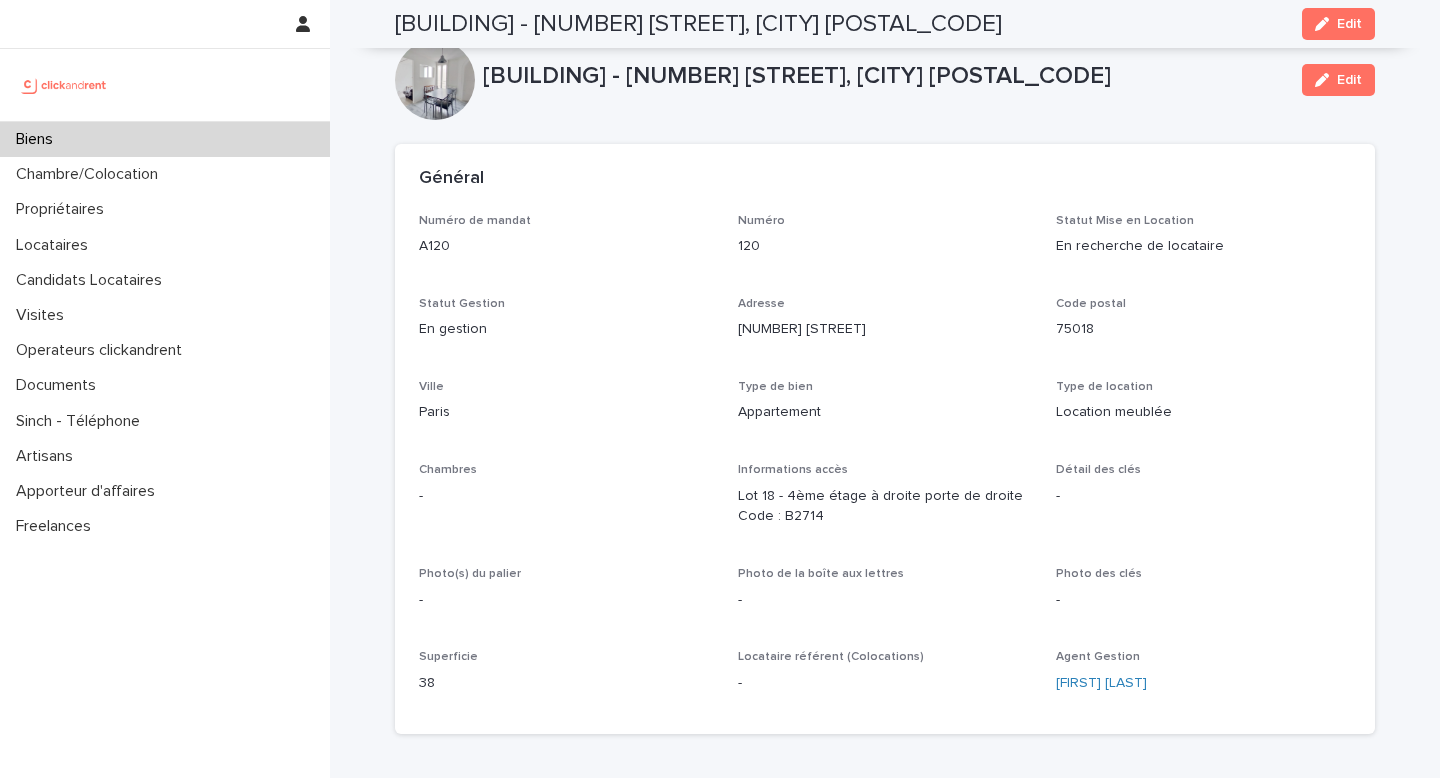 scroll, scrollTop: 0, scrollLeft: 0, axis: both 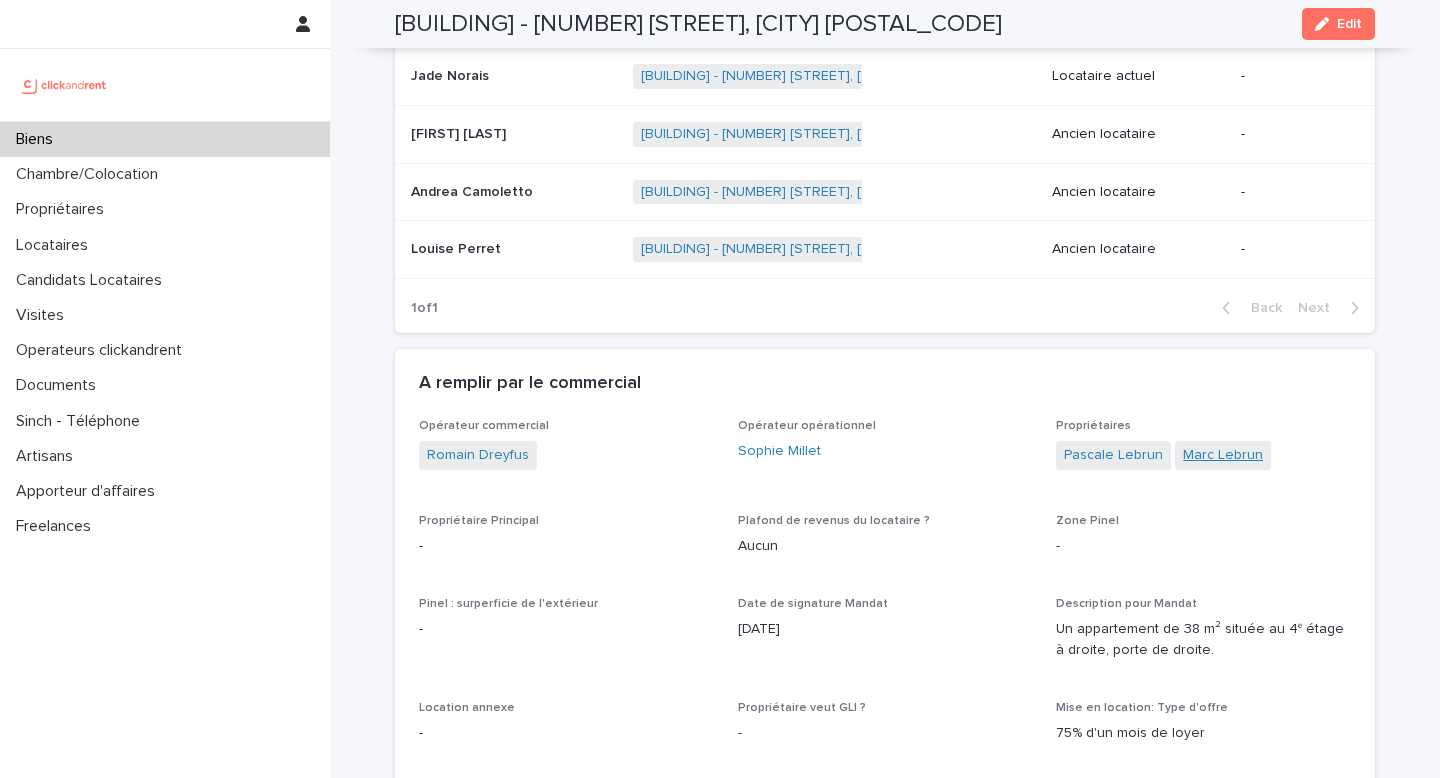 click on "Marc Lebrun" at bounding box center [1223, 455] 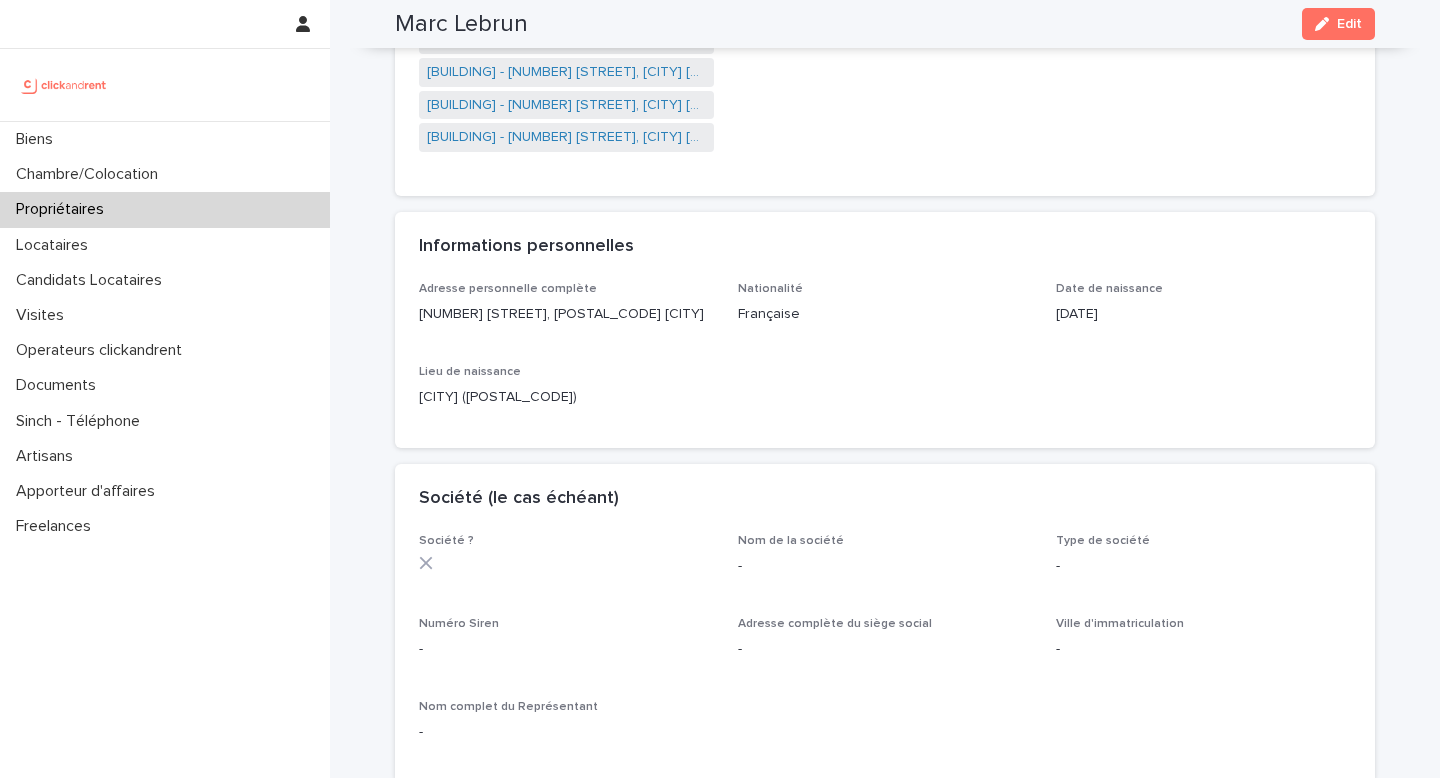scroll, scrollTop: 0, scrollLeft: 0, axis: both 